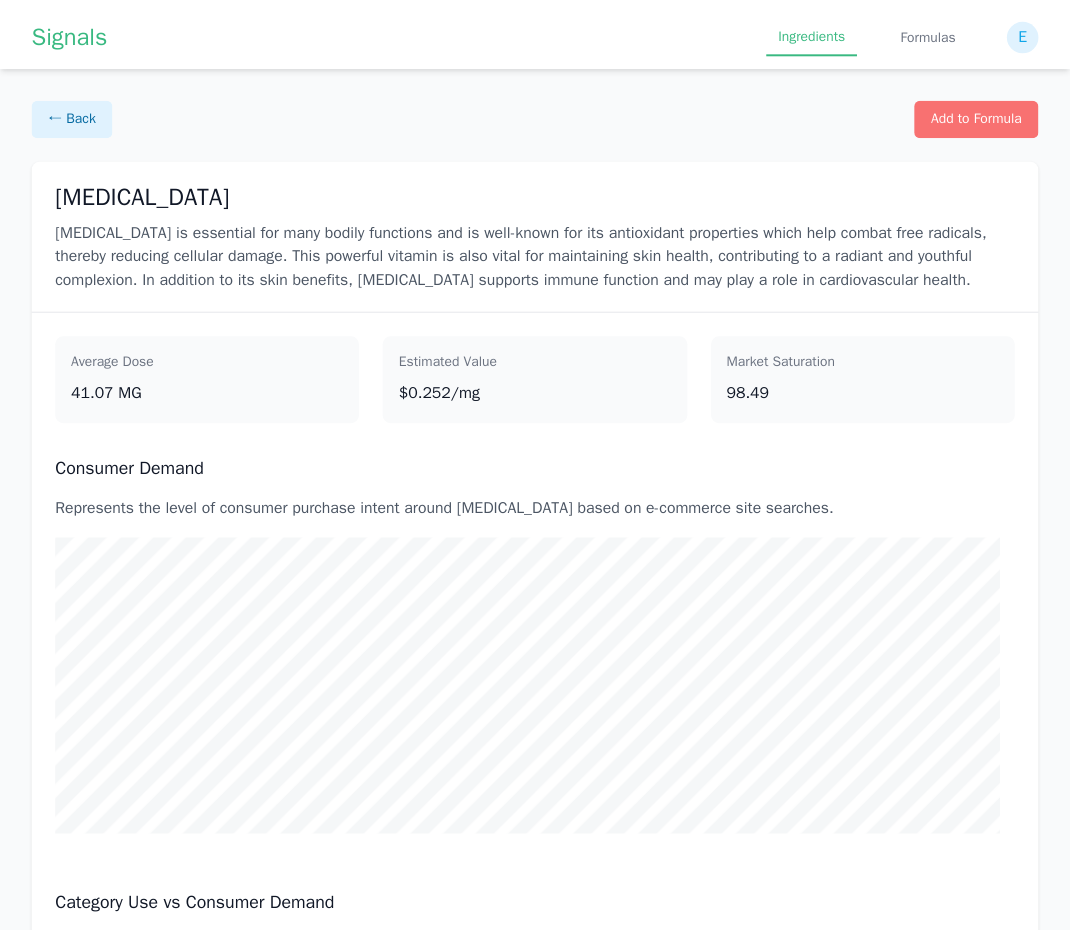 scroll, scrollTop: 0, scrollLeft: 0, axis: both 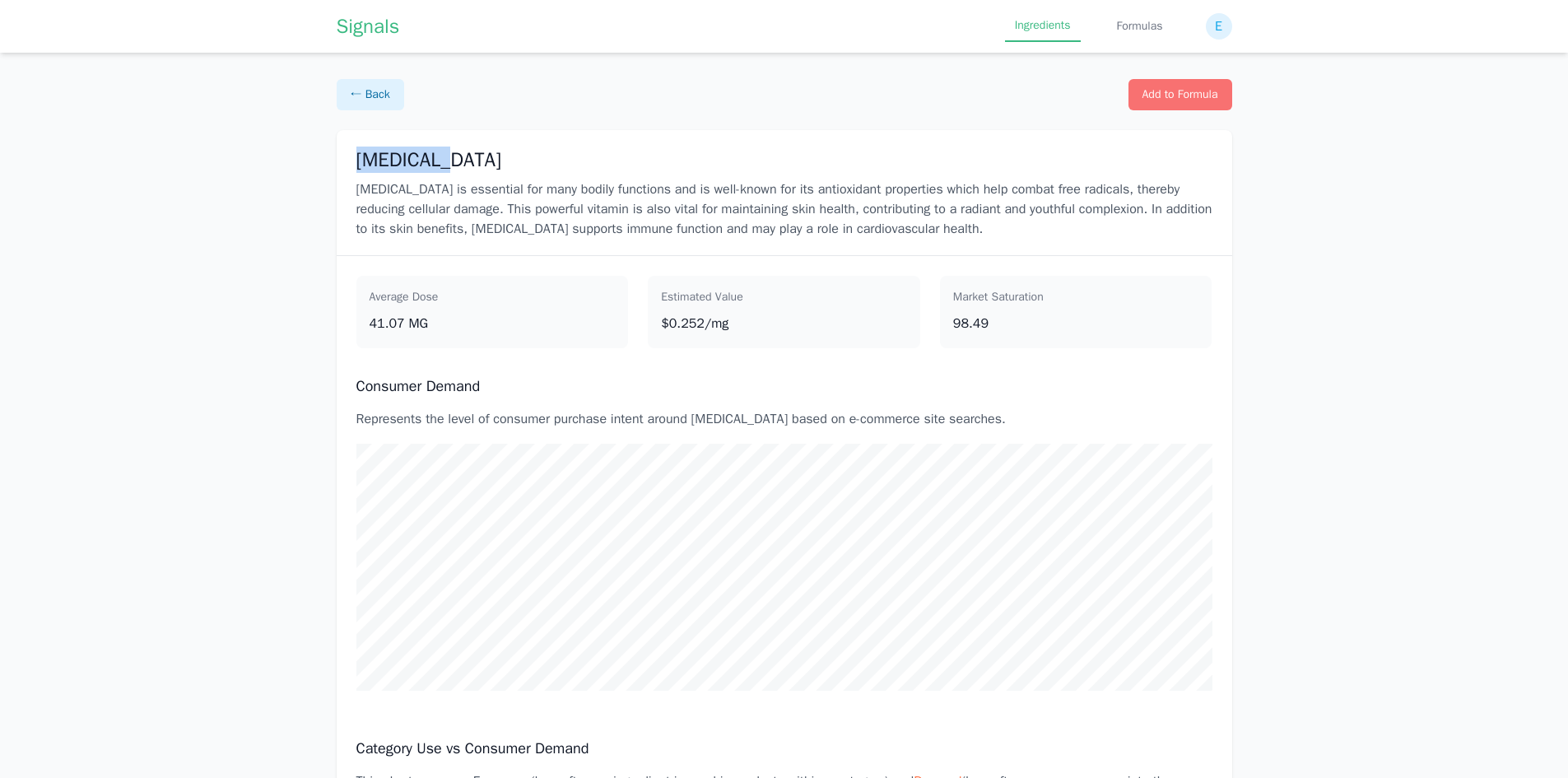 drag, startPoint x: 447, startPoint y: 155, endPoint x: 348, endPoint y: 156, distance: 99.00505 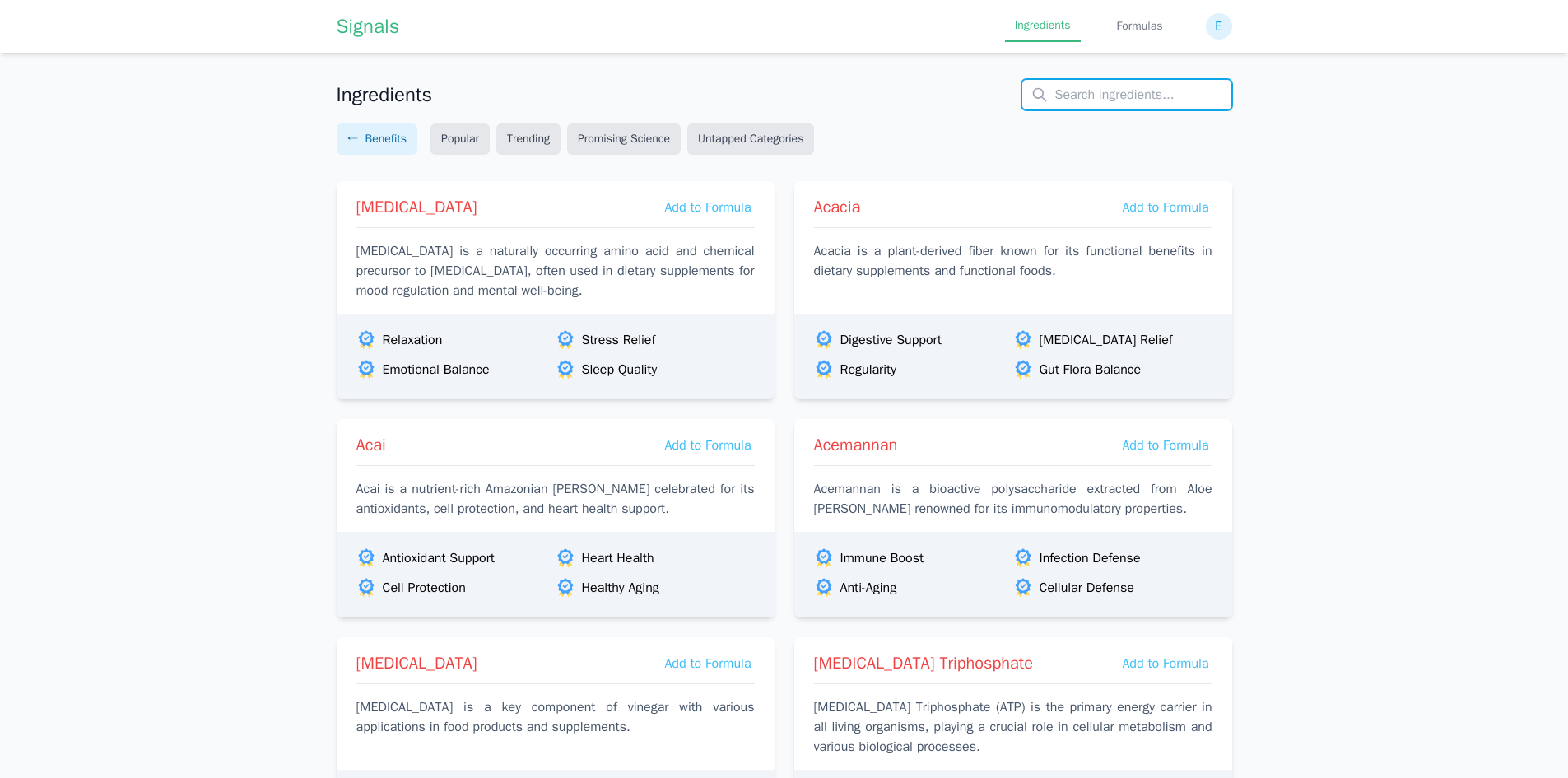 click at bounding box center [1127, 95] 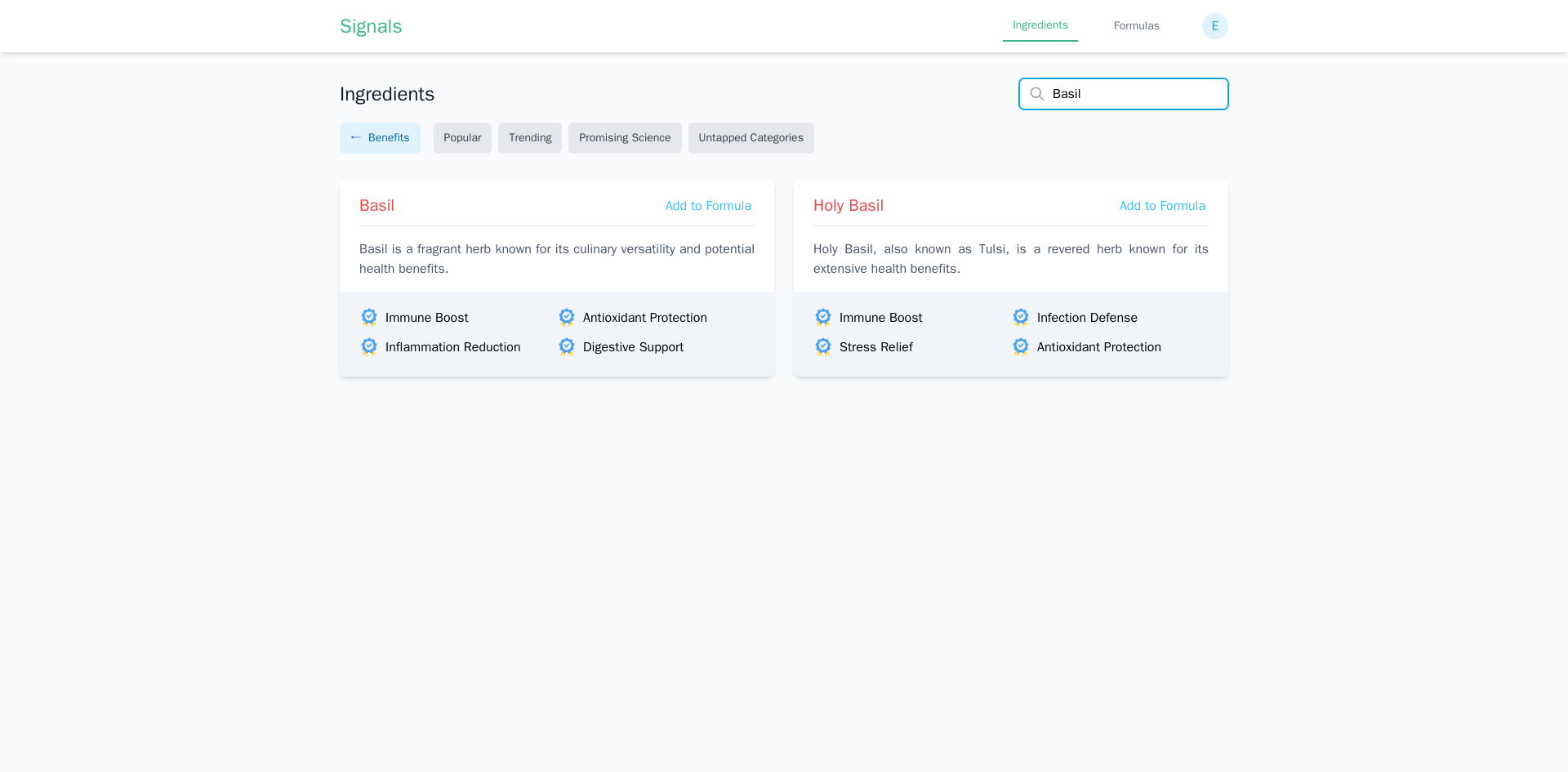 type on "Basil" 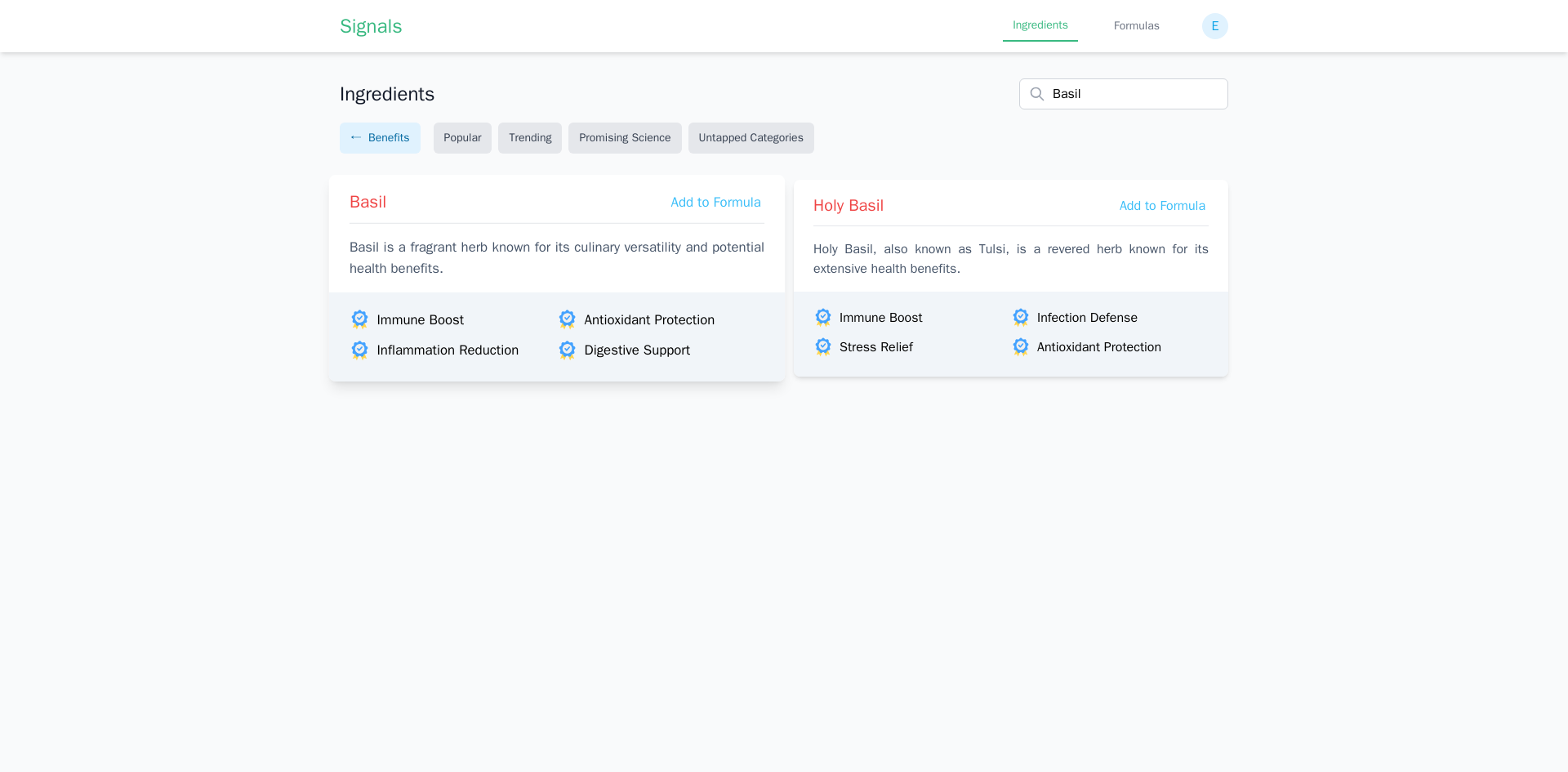 click on "Basil is a fragrant herb known for its culinary versatility and potential health benefits." at bounding box center [557, 258] 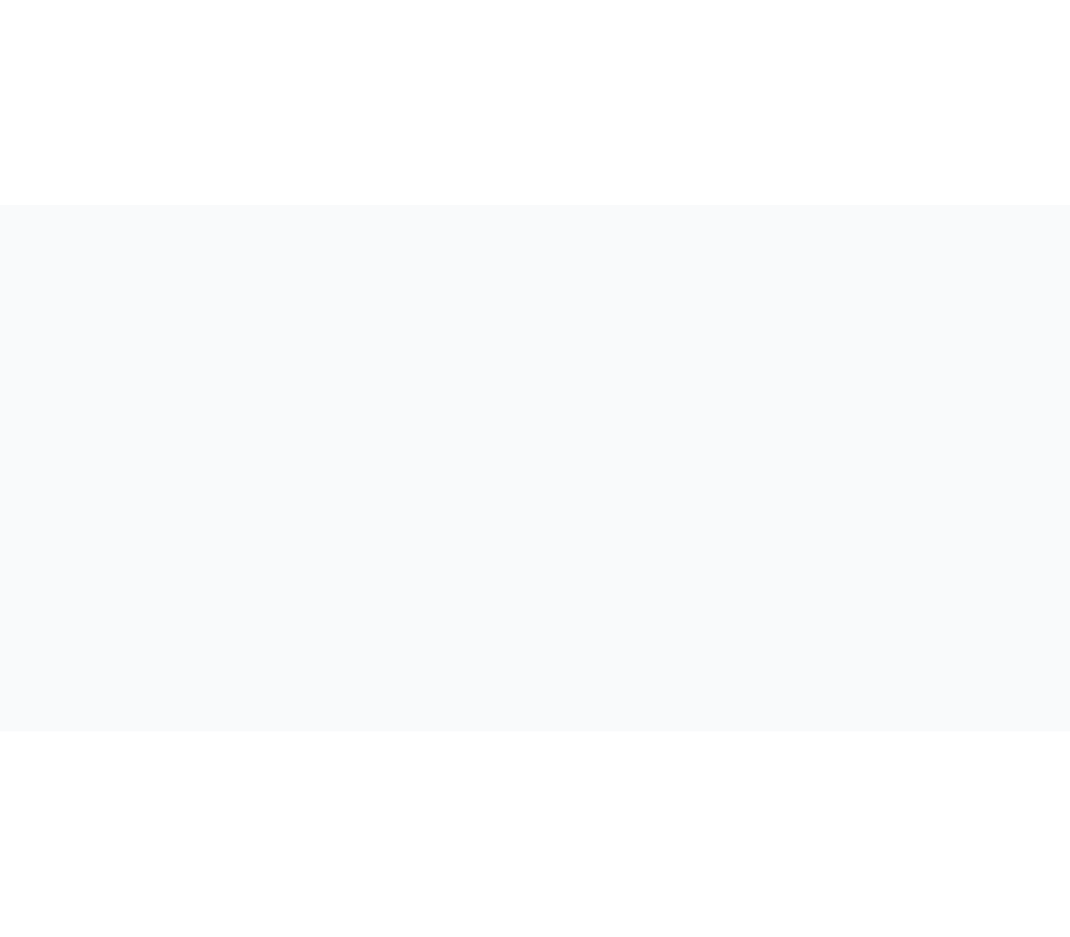 scroll, scrollTop: 0, scrollLeft: 0, axis: both 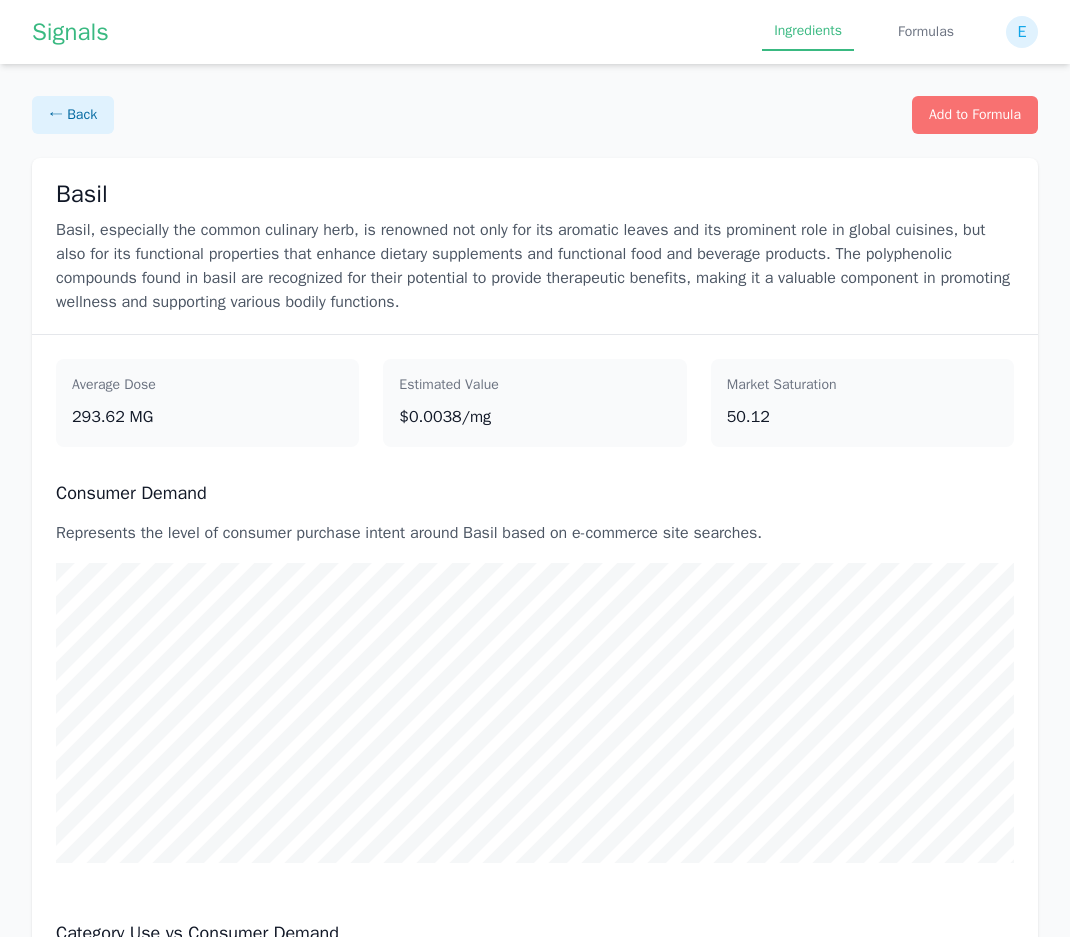 click on "Basil, especially the common culinary herb, is renowned not only for its aromatic leaves and its prominent role in global cuisines, but also for its functional properties that enhance dietary supplements and functional food and beverage products. The polyphenolic compounds found in basil are recognized for their potential to provide therapeutic benefits, making it a valuable component in promoting wellness and supporting various bodily functions." at bounding box center [535, 266] 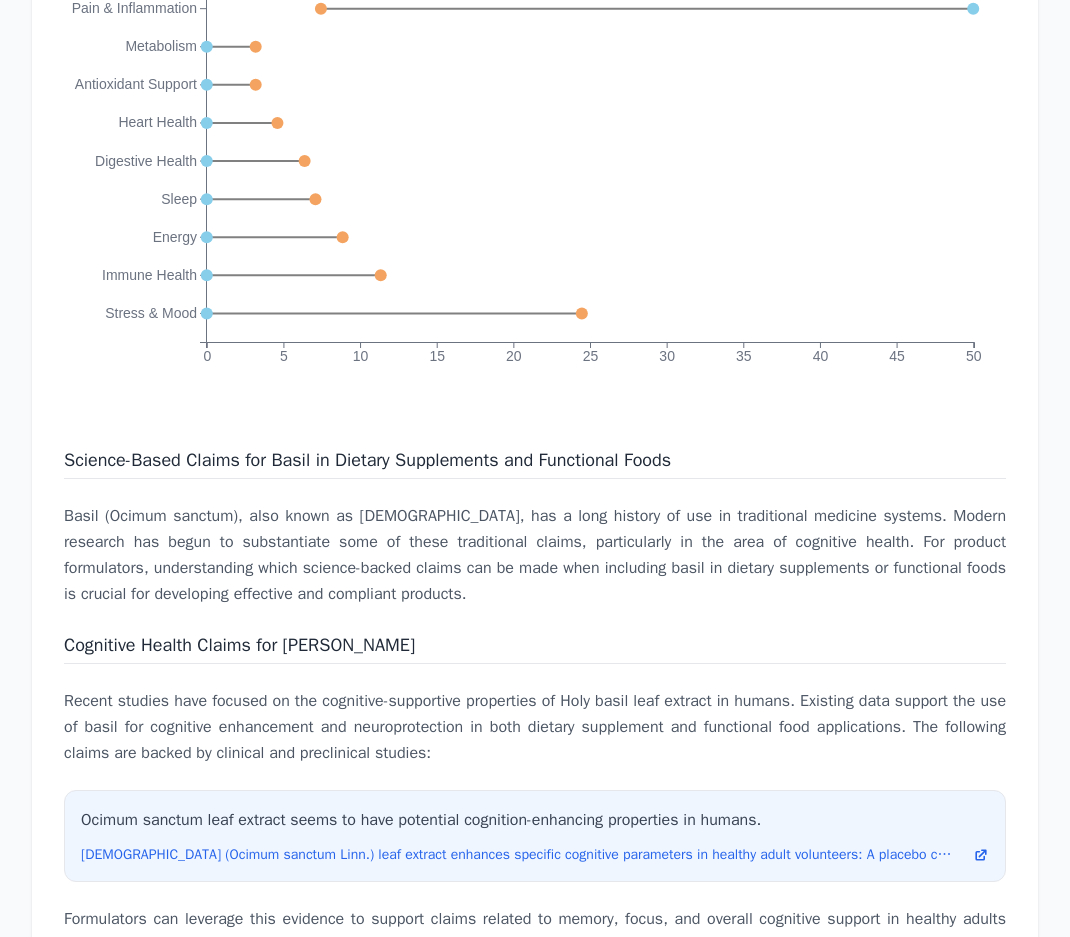scroll, scrollTop: 4109, scrollLeft: 0, axis: vertical 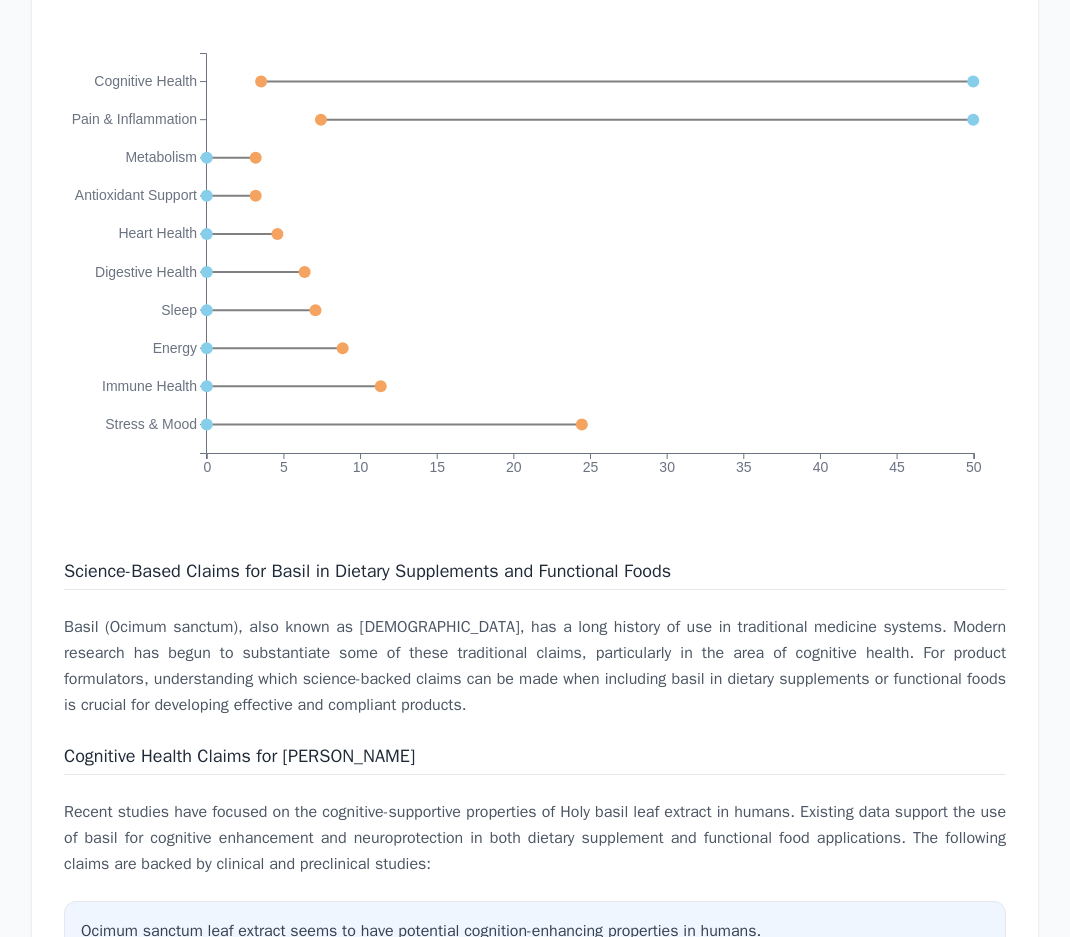 click on "Science-Based Claims for Basil in Dietary Supplements and Functional Foods" at bounding box center (367, 571) 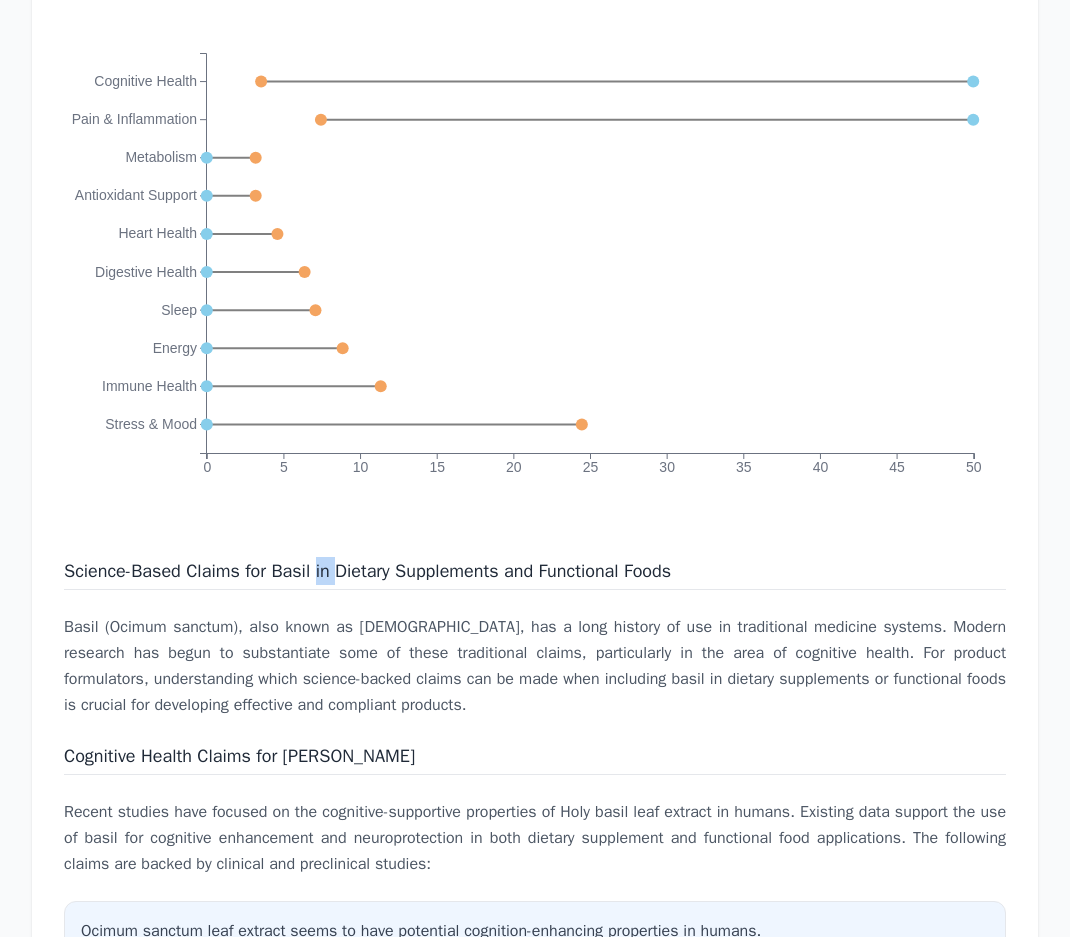 click on "Science-Based Claims for Basil in Dietary Supplements and Functional Foods" at bounding box center [367, 571] 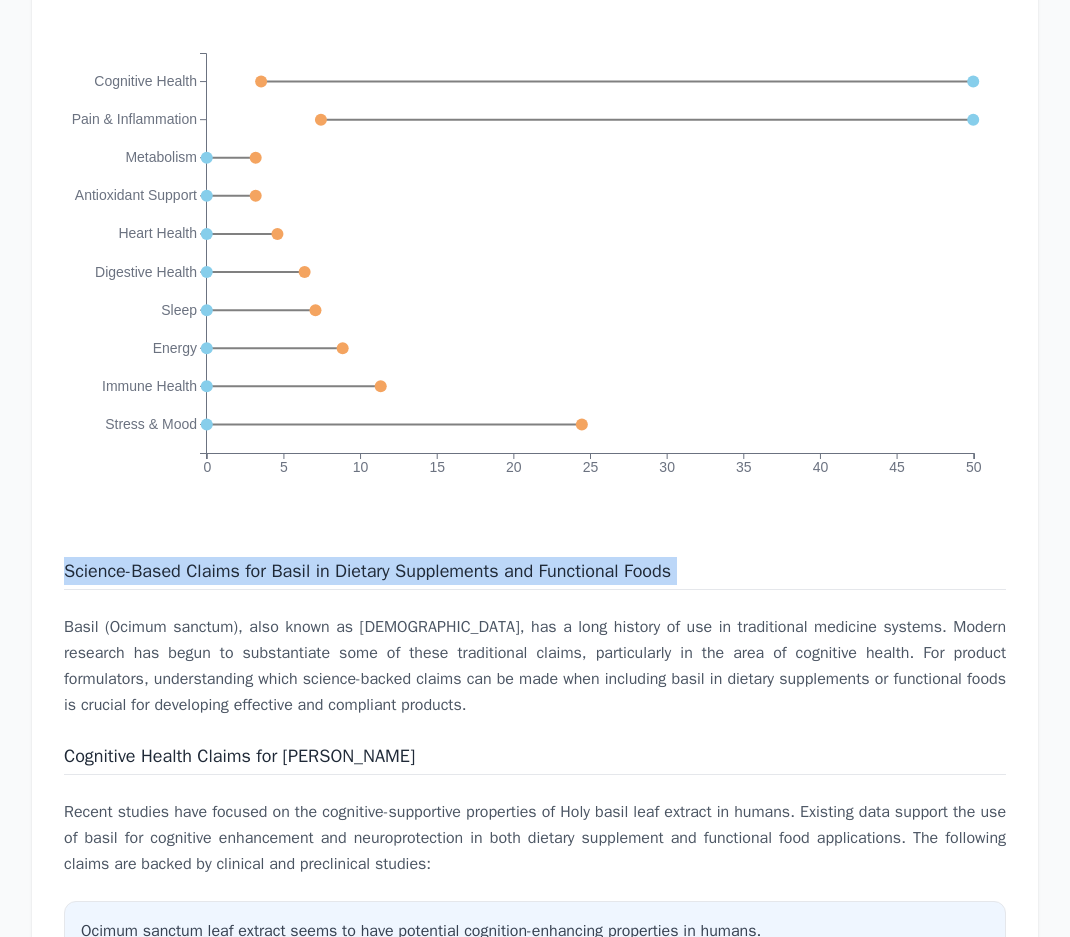 click on "Science-Based Claims for Basil in Dietary Supplements and Functional Foods" at bounding box center [367, 571] 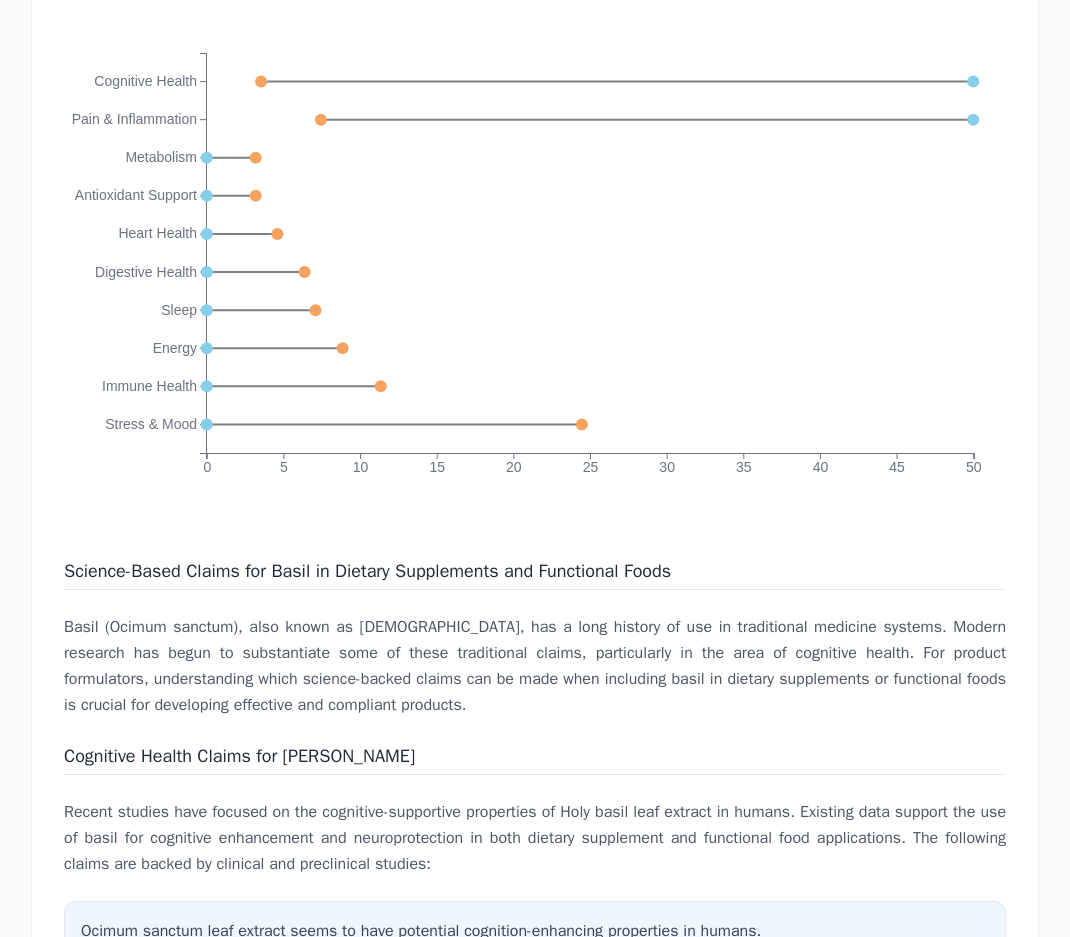 click on "Cognitive Health Claims for [PERSON_NAME]" at bounding box center [239, 756] 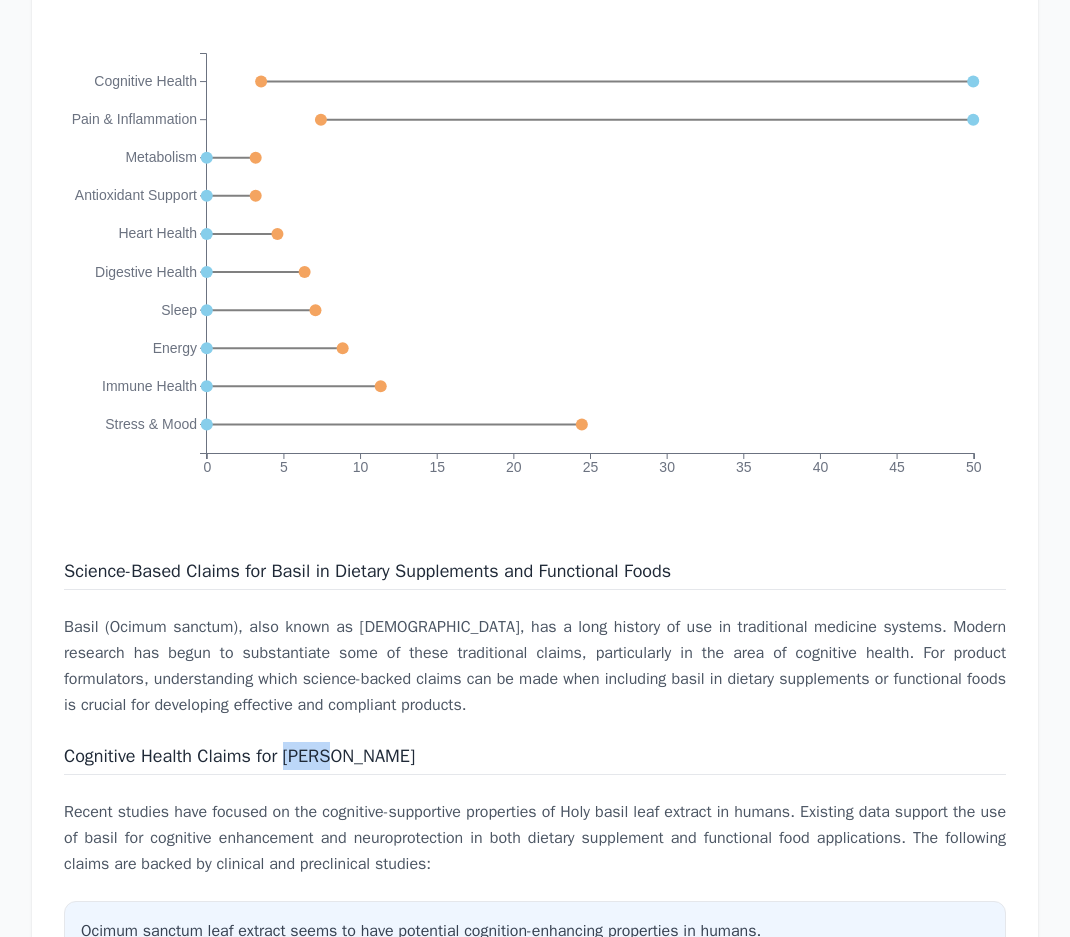 click on "Cognitive Health Claims for [PERSON_NAME]" at bounding box center [239, 756] 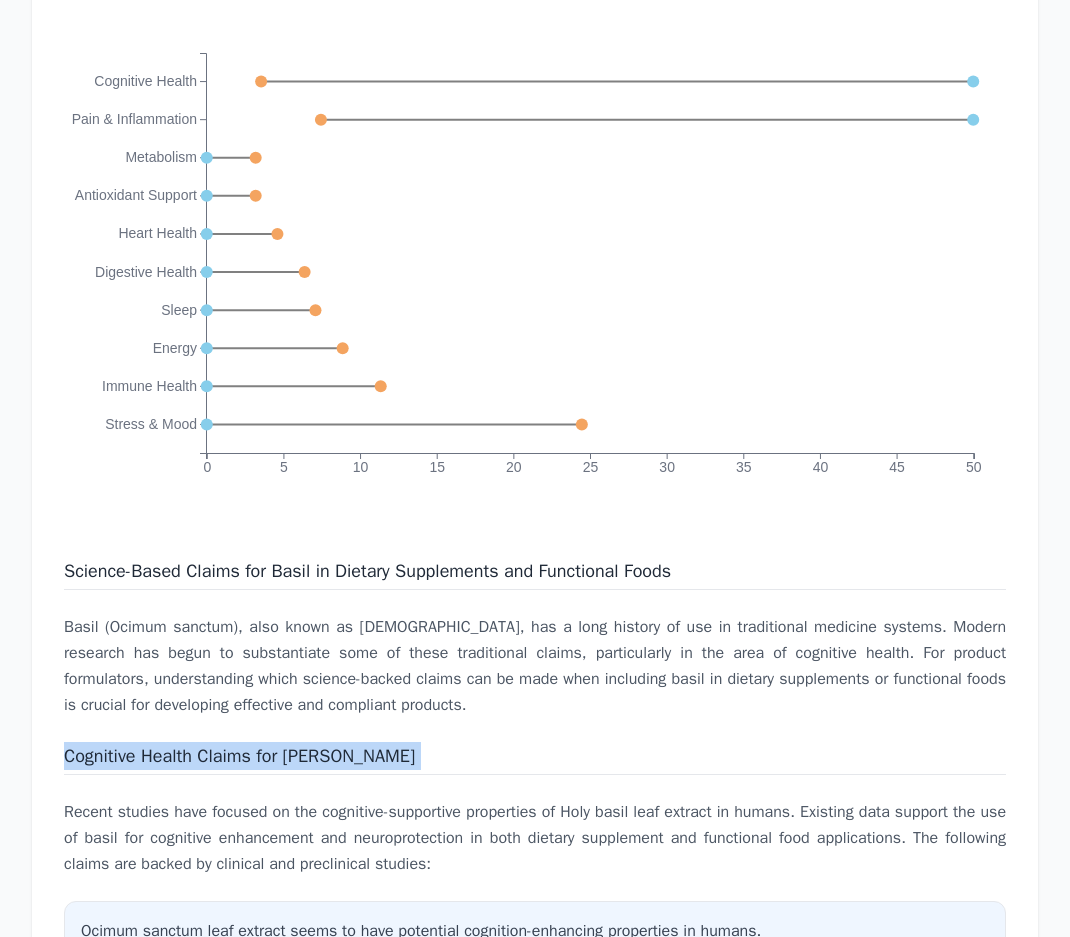 click on "Cognitive Health Claims for [PERSON_NAME]" at bounding box center [239, 756] 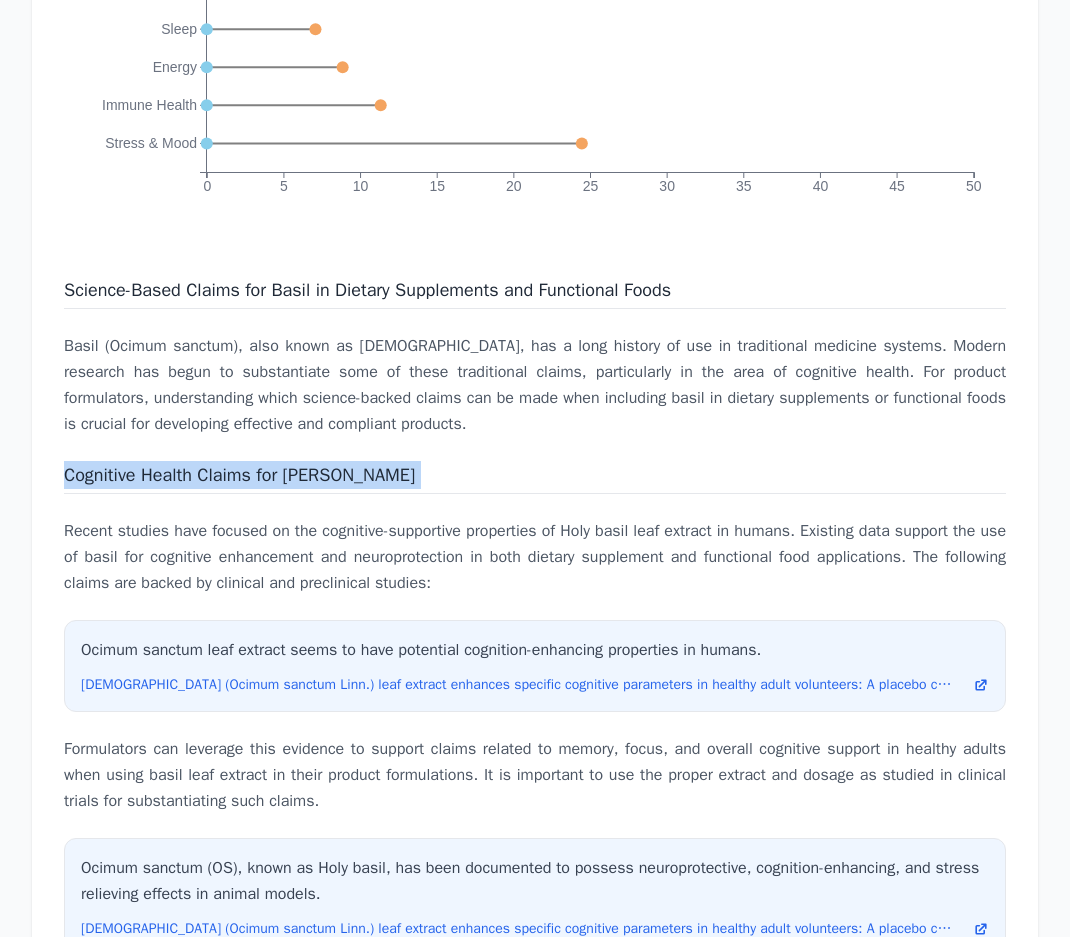 scroll, scrollTop: 4609, scrollLeft: 0, axis: vertical 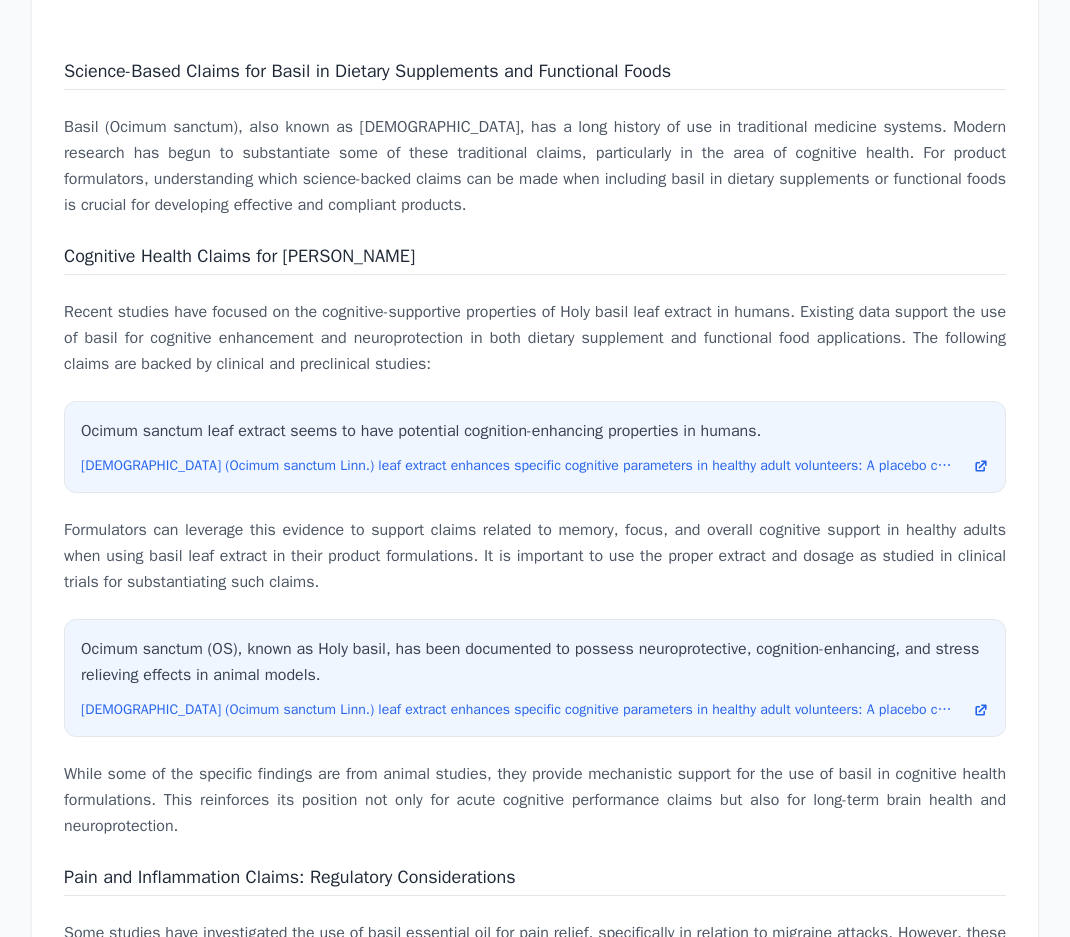 click on "Science-Based Claims for Basil in Dietary Supplements and Functional Foods Basil (Ocimum sanctum), also known as Holy basil, has a long history of use in traditional medicine systems. Modern research has begun to substantiate some of these traditional claims, particularly in the area of cognitive health. For product formulators, understanding which science-backed claims can be made when including basil in dietary supplements or functional foods is crucial for developing effective and compliant products. Cognitive Health Claims for Basil Recent studies have focused on the cognitive-supportive properties of Holy basil leaf extract in humans. Existing data support the use of basil for cognitive enhancement and neuroprotection in both dietary supplement and functional food applications. The following claims are backed by clinical and preclinical studies: Ocimum sanctum leaf extract seems to have potential cognition-enhancing properties in humans. Pain and Inflammation Claims: Regulatory Considerations Conclusion" at bounding box center (535, 833) 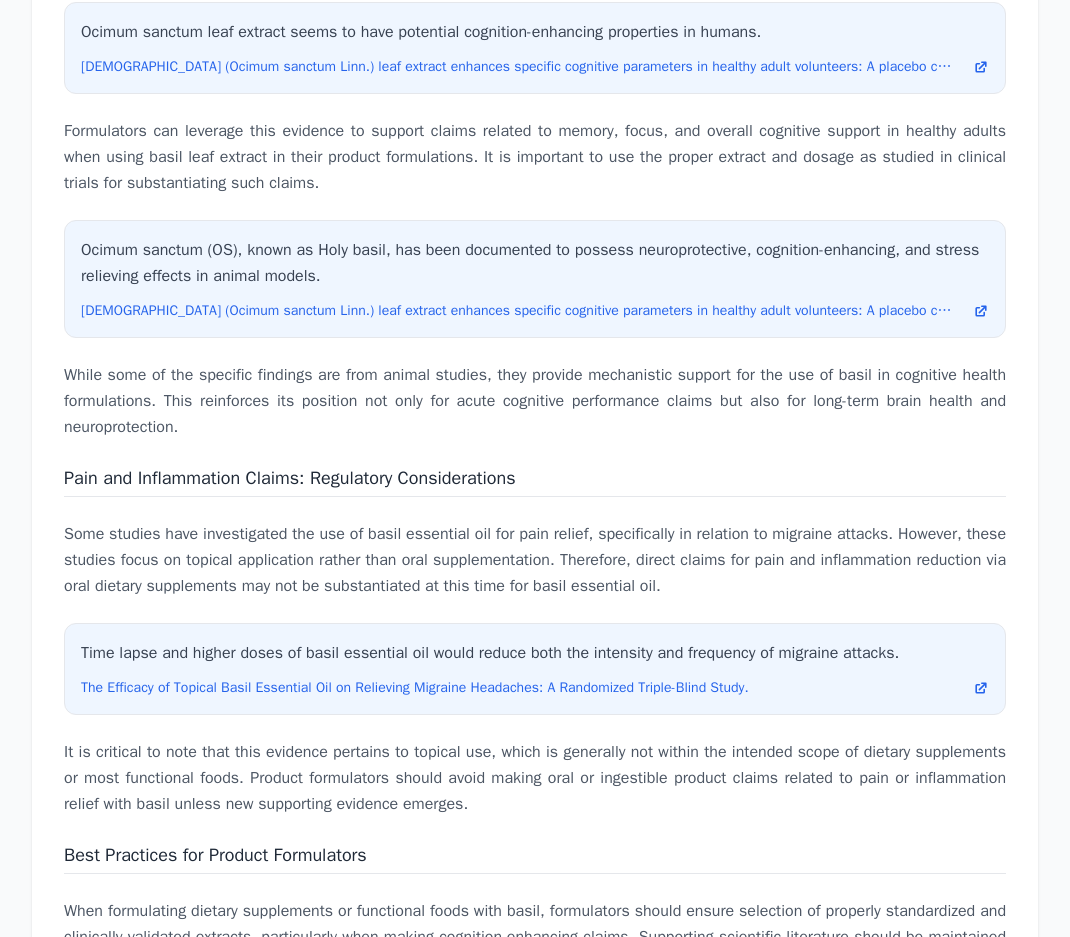 scroll, scrollTop: 5009, scrollLeft: 0, axis: vertical 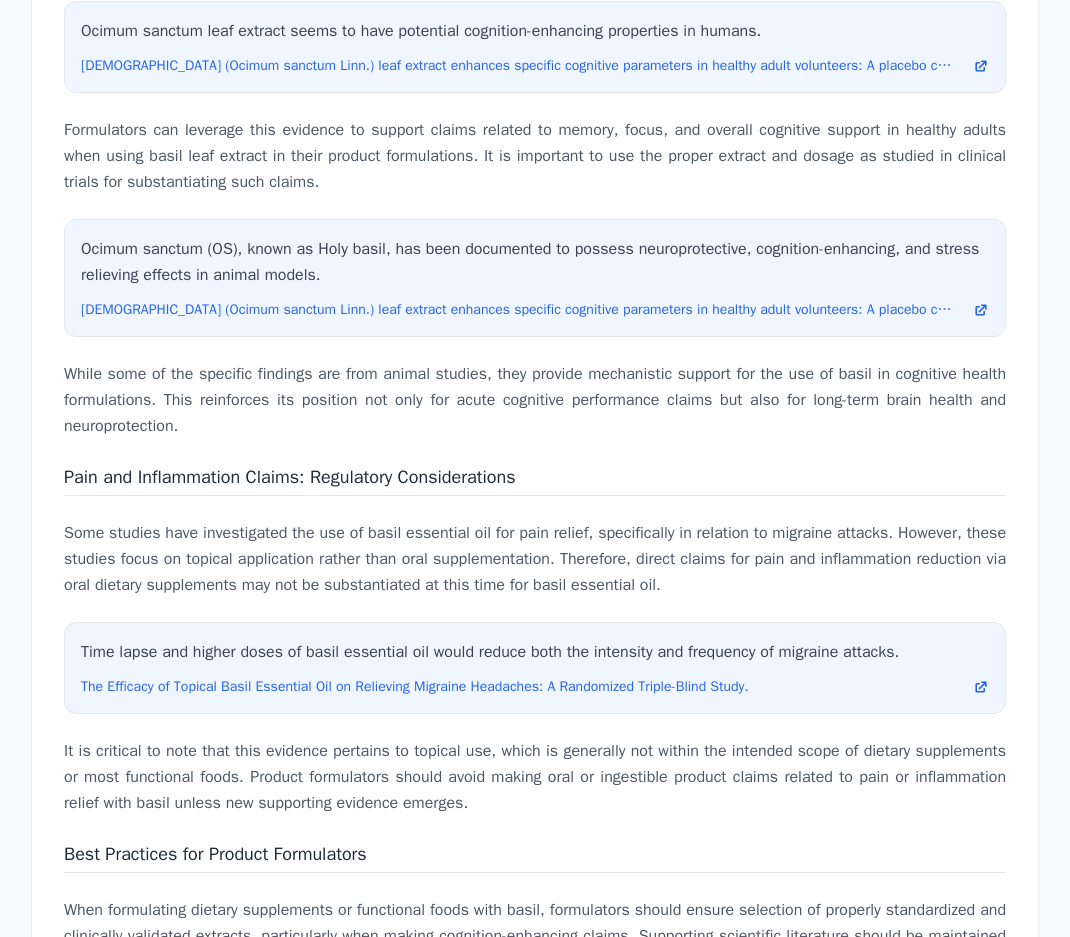 click on "Pain and Inflammation Claims: Regulatory Considerations" at bounding box center [289, 477] 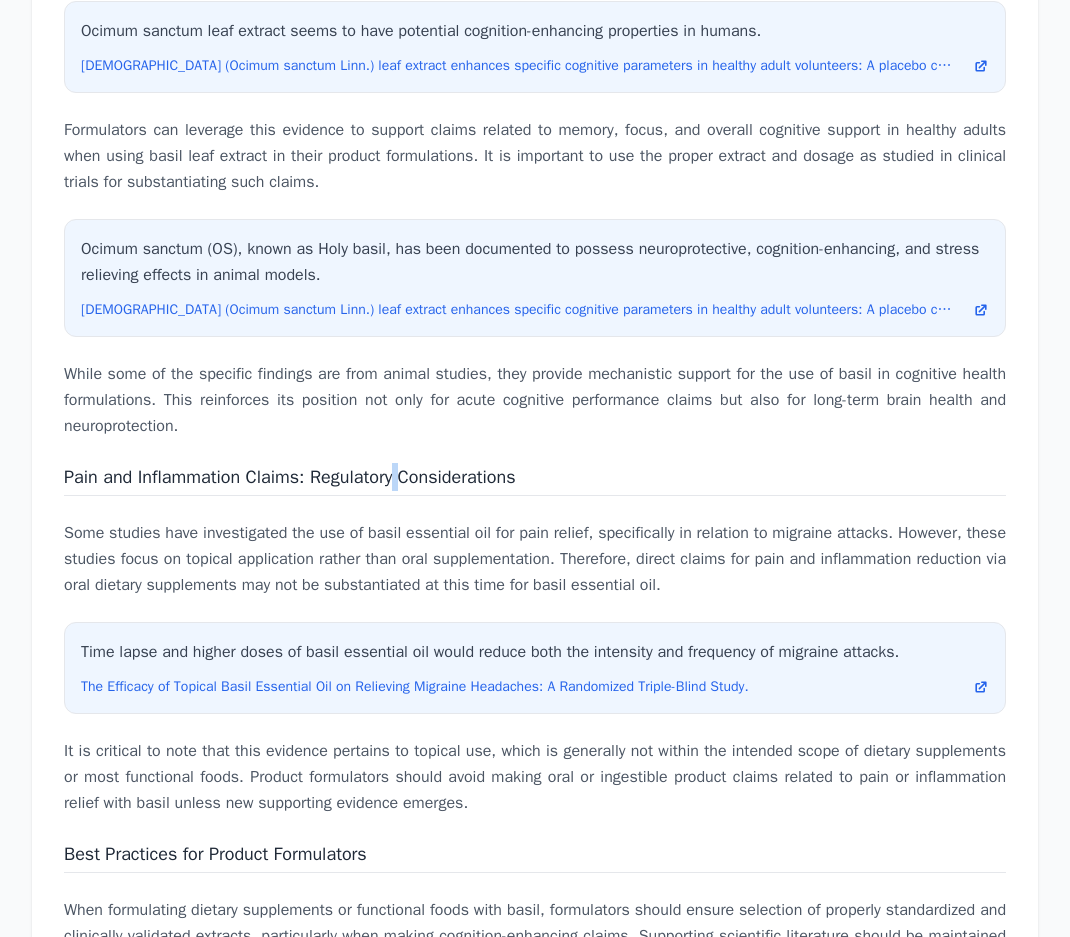 click on "Pain and Inflammation Claims: Regulatory Considerations" at bounding box center [289, 477] 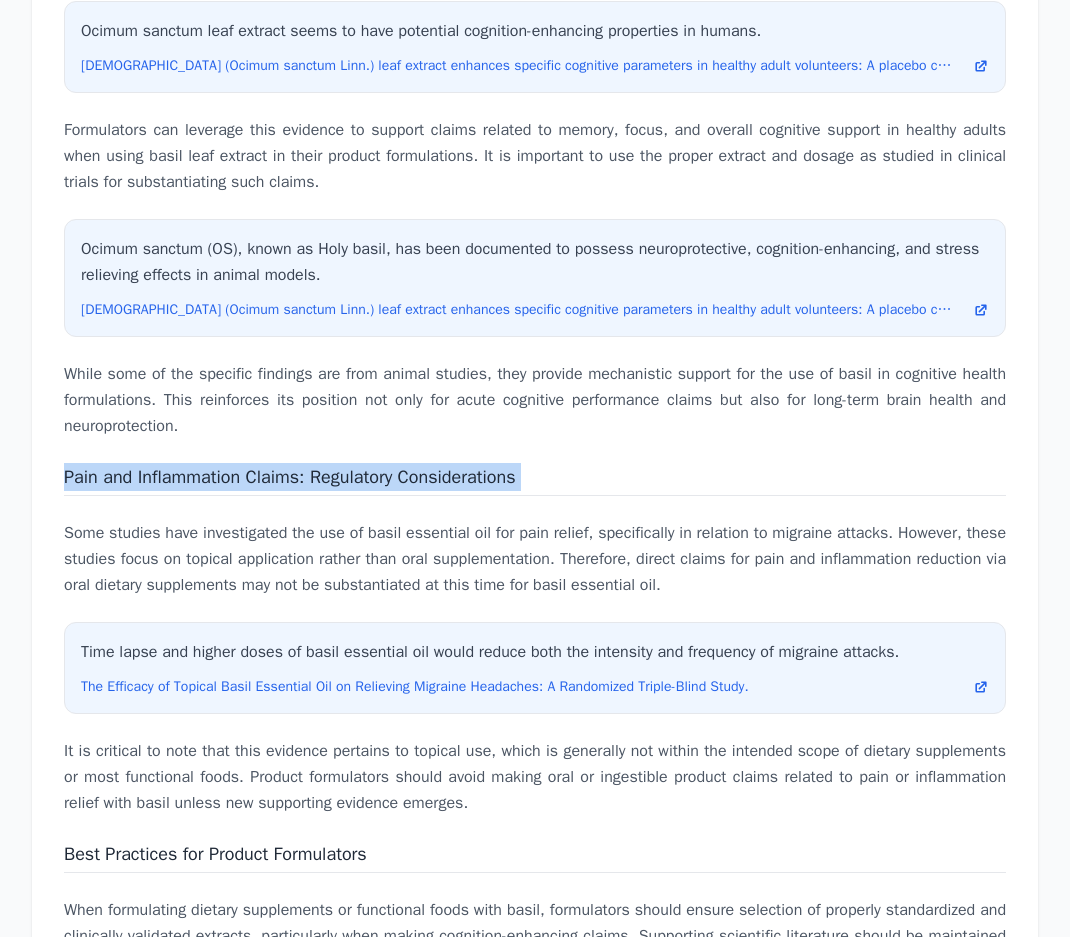 click on "Pain and Inflammation Claims: Regulatory Considerations" at bounding box center [289, 477] 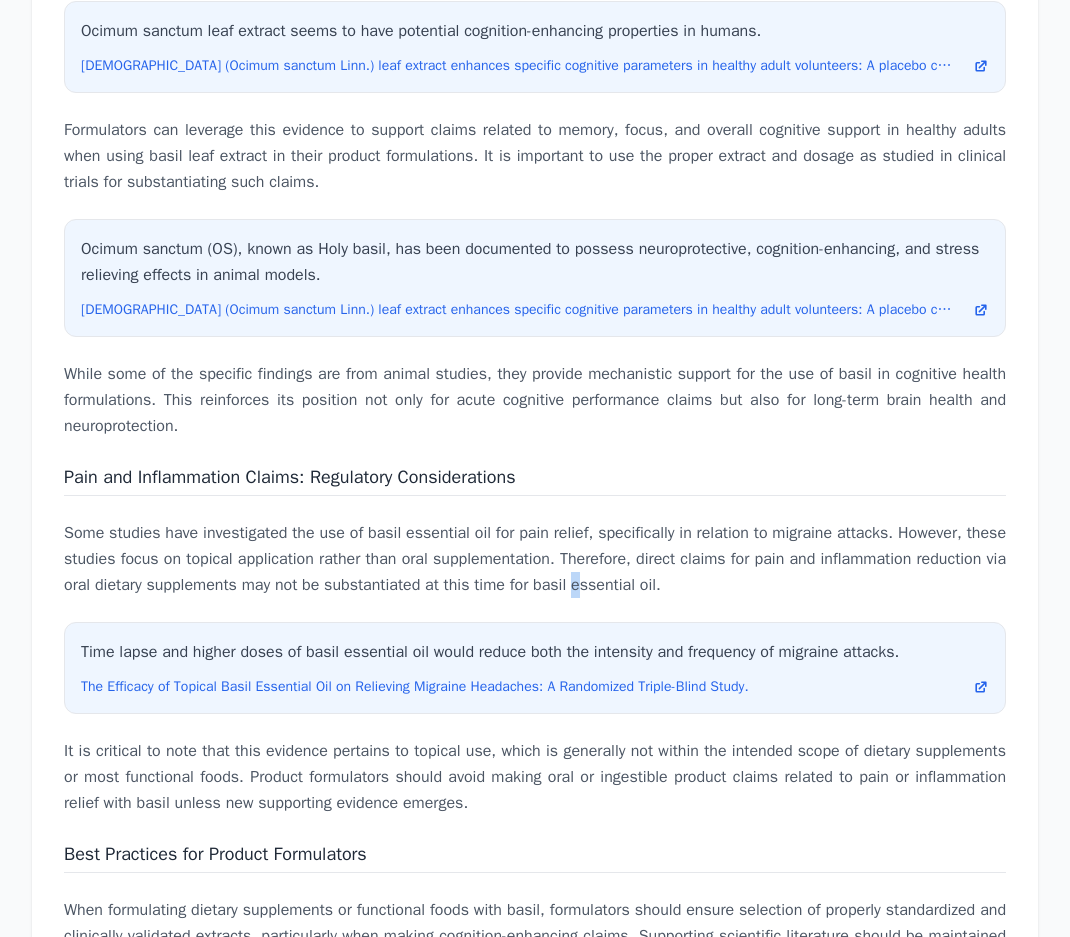 click on "Some studies have investigated the use of basil essential oil for pain relief, specifically in relation to migraine attacks. However, these studies focus on topical application rather than oral supplementation. Therefore, direct claims for pain and inflammation reduction via oral dietary supplements may not be substantiated at this time for basil essential oil." at bounding box center [535, 559] 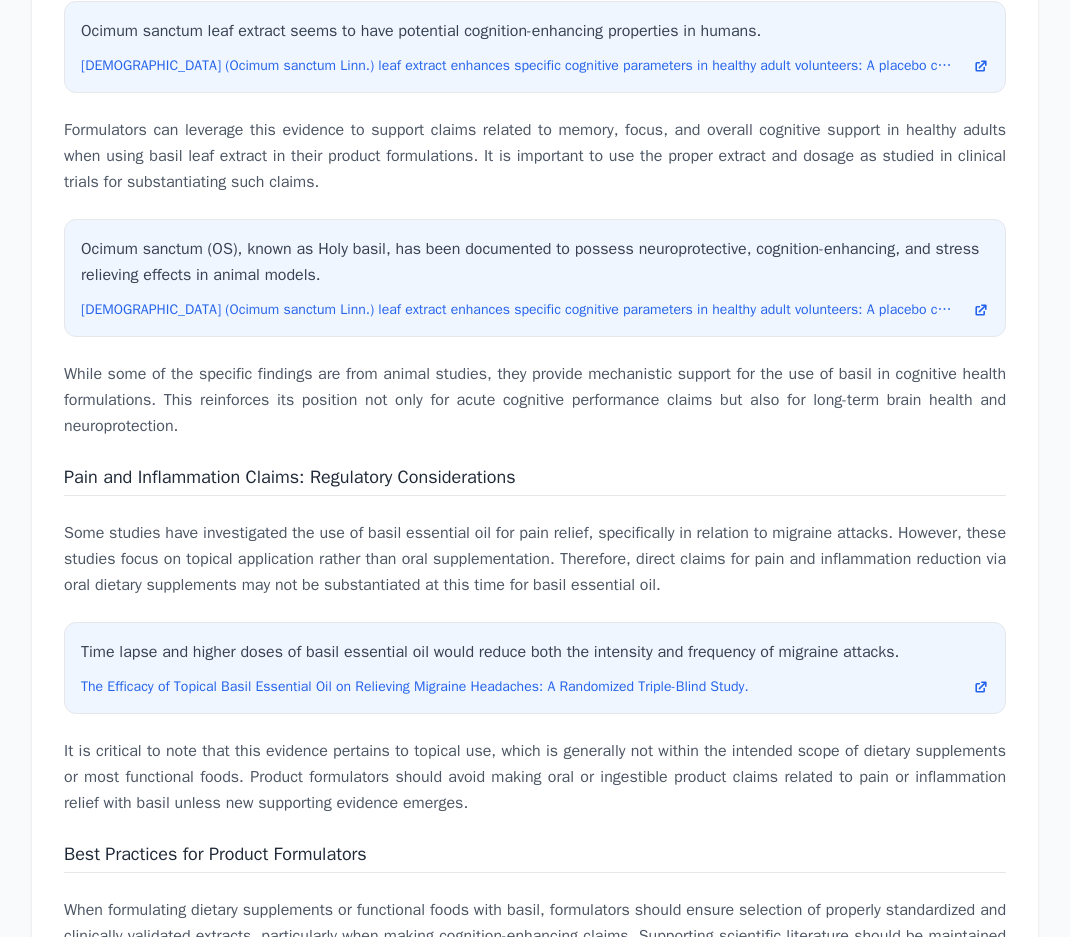 click on "Best Practices for Product Formulators" at bounding box center [215, 854] 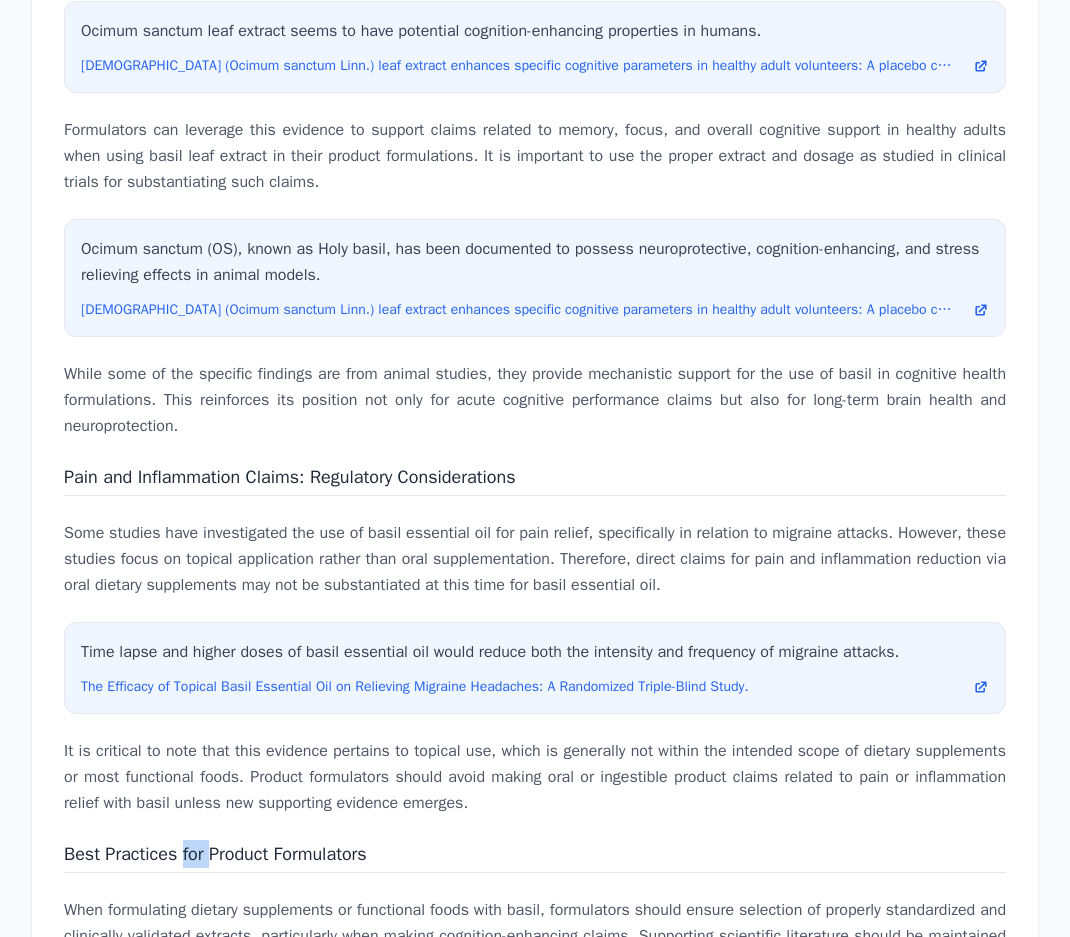 click on "Best Practices for Product Formulators" at bounding box center [215, 854] 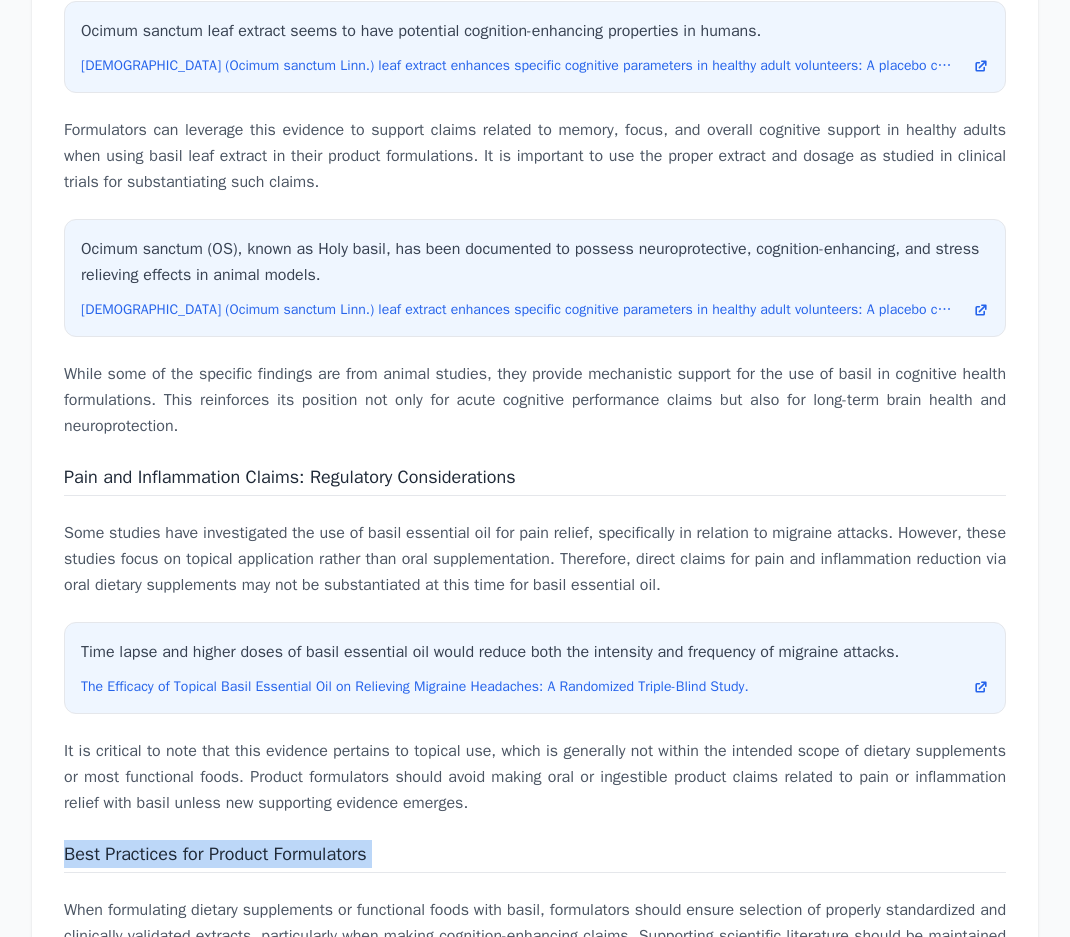 click on "Best Practices for Product Formulators" at bounding box center (215, 854) 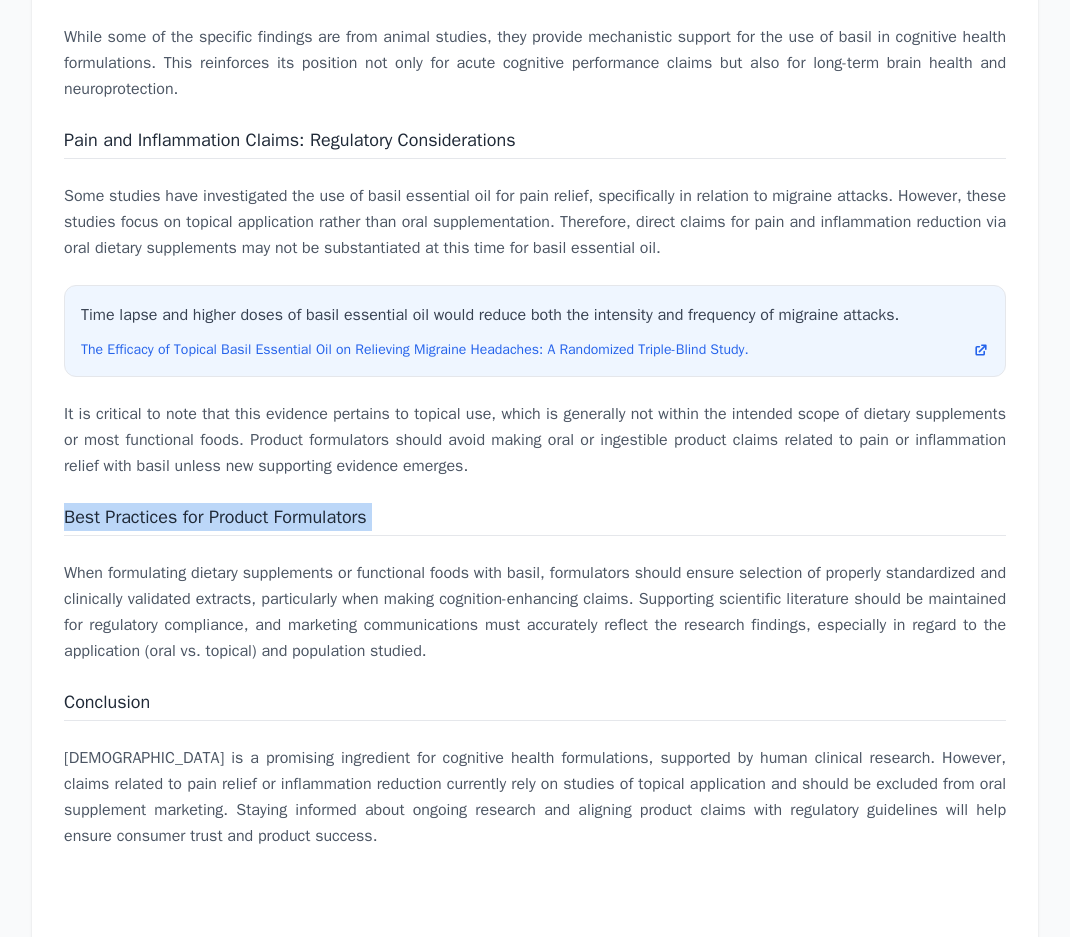 scroll, scrollTop: 5409, scrollLeft: 0, axis: vertical 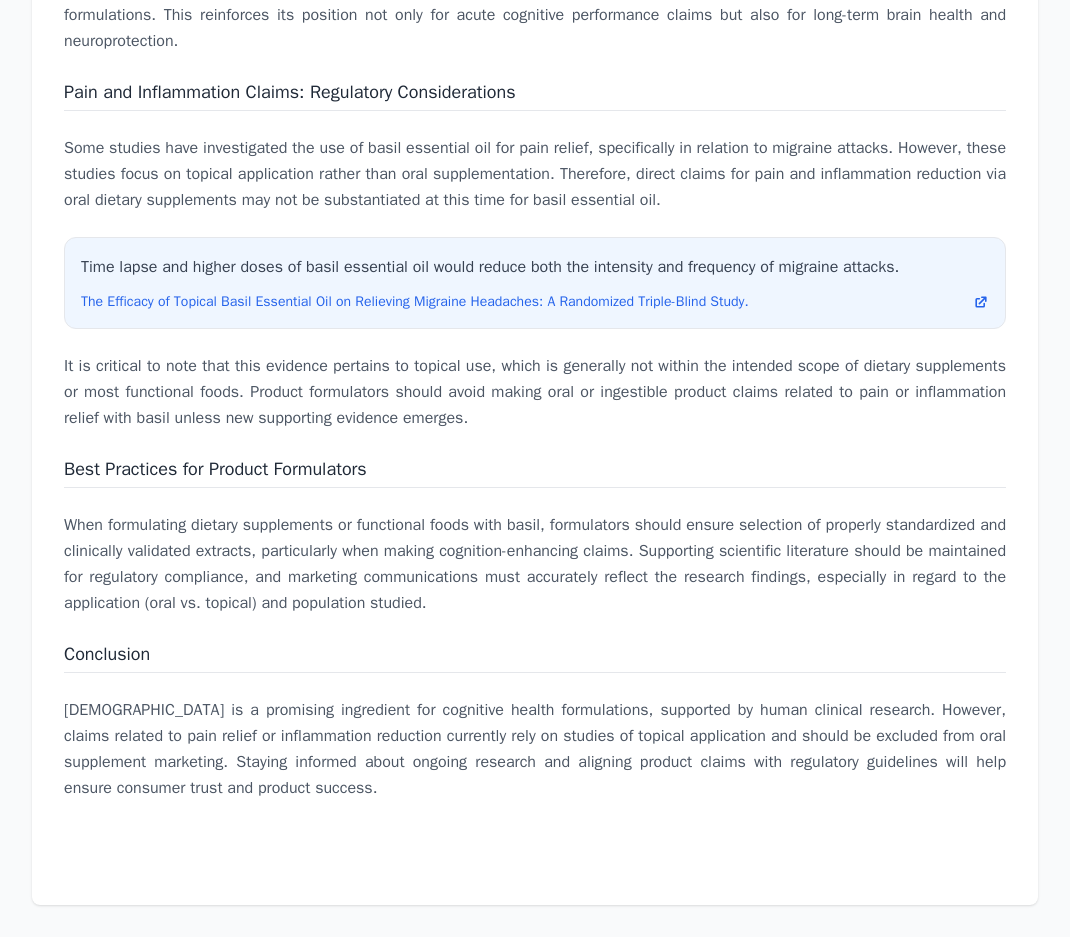 click on "Holy basil is a promising ingredient for cognitive health formulations, supported by human clinical research. However, claims related to pain relief or inflammation reduction currently rely on studies of topical application and should be excluded from oral supplement marketing. Staying informed about ongoing research and aligning product claims with regulatory guidelines will help ensure consumer trust and product success." at bounding box center [535, 749] 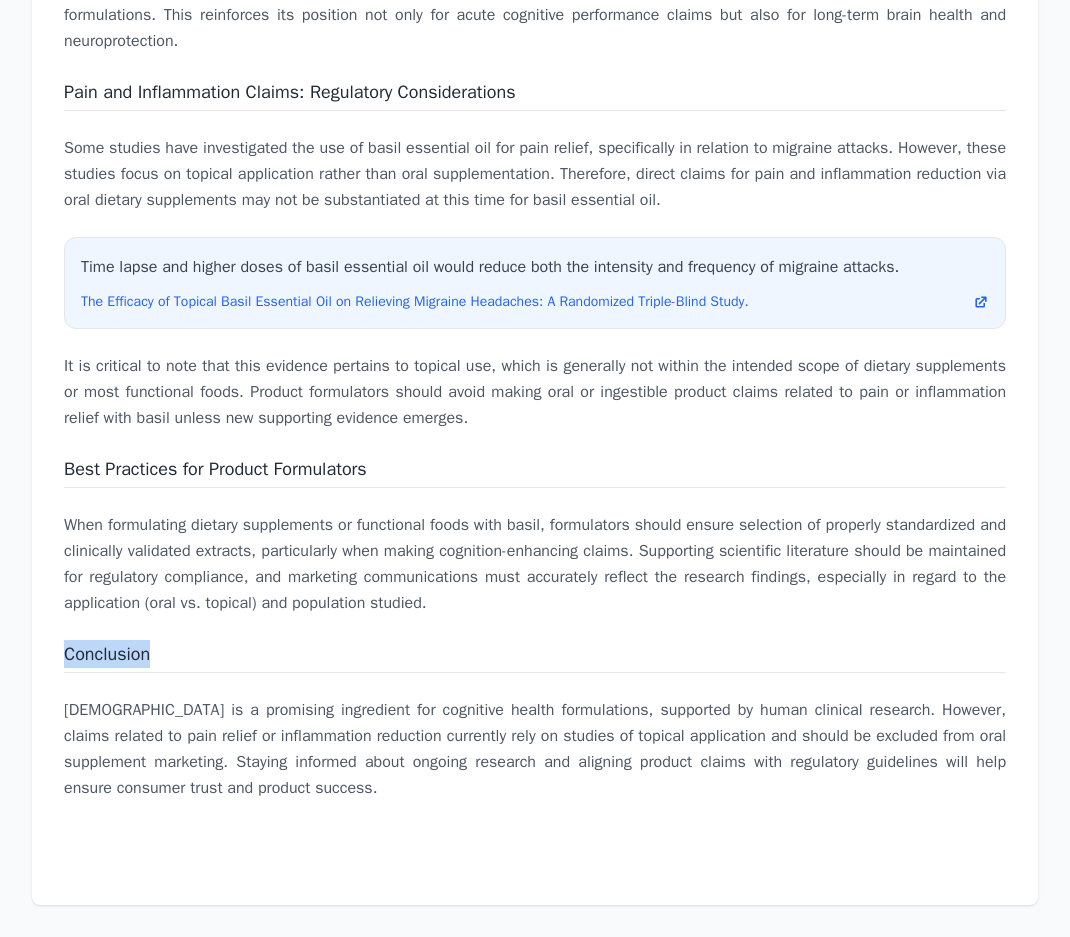 click on "Conclusion" at bounding box center (107, 654) 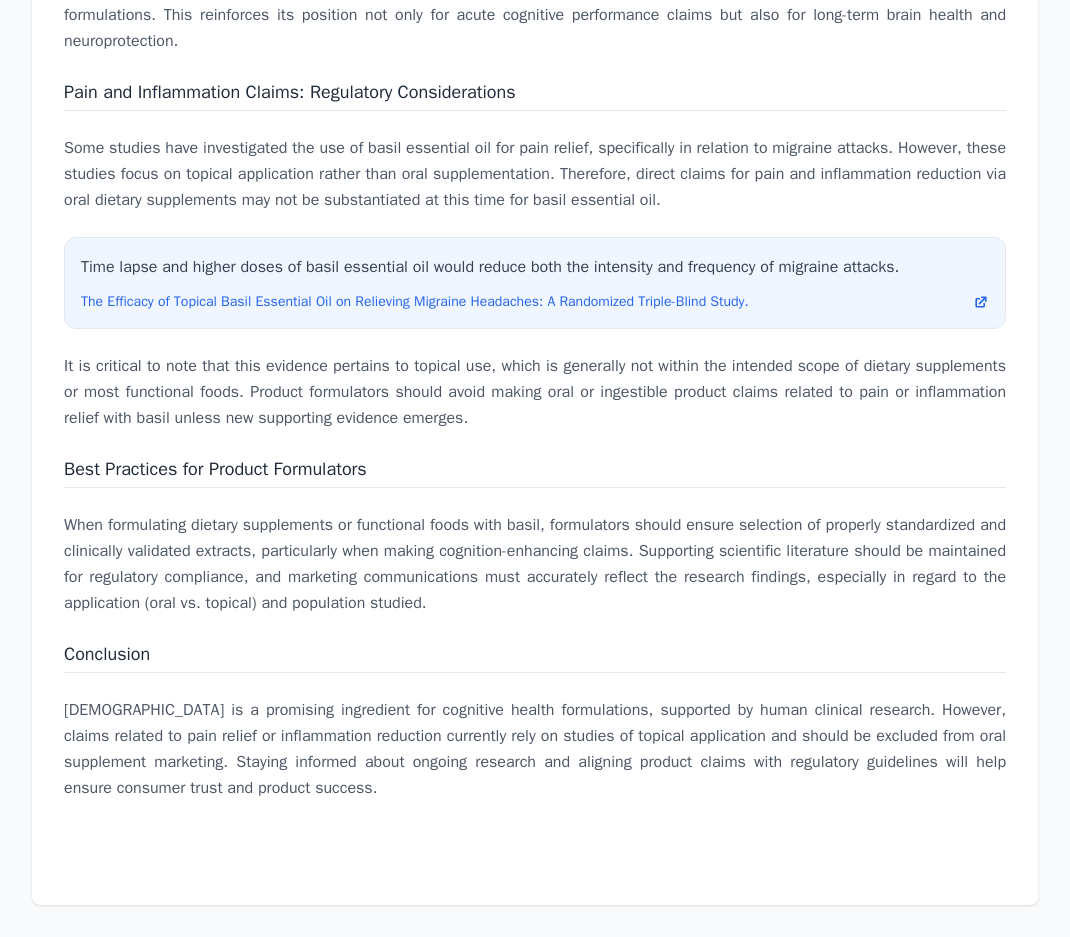 click on "Science-Based Claims for Basil in Dietary Supplements and Functional Foods Basil (Ocimum sanctum), also known as Holy basil, has a long history of use in traditional medicine systems. Modern research has begun to substantiate some of these traditional claims, particularly in the area of cognitive health. For product formulators, understanding which science-backed claims can be made when including basil in dietary supplements or functional foods is crucial for developing effective and compliant products. Cognitive Health Claims for Basil Recent studies have focused on the cognitive-supportive properties of Holy basil leaf extract in humans. Existing data support the use of basil for cognitive enhancement and neuroprotection in both dietary supplement and functional food applications. The following claims are backed by clinical and preclinical studies: Ocimum sanctum leaf extract seems to have potential cognition-enhancing properties in humans. Pain and Inflammation Claims: Regulatory Considerations Conclusion" at bounding box center [535, 48] 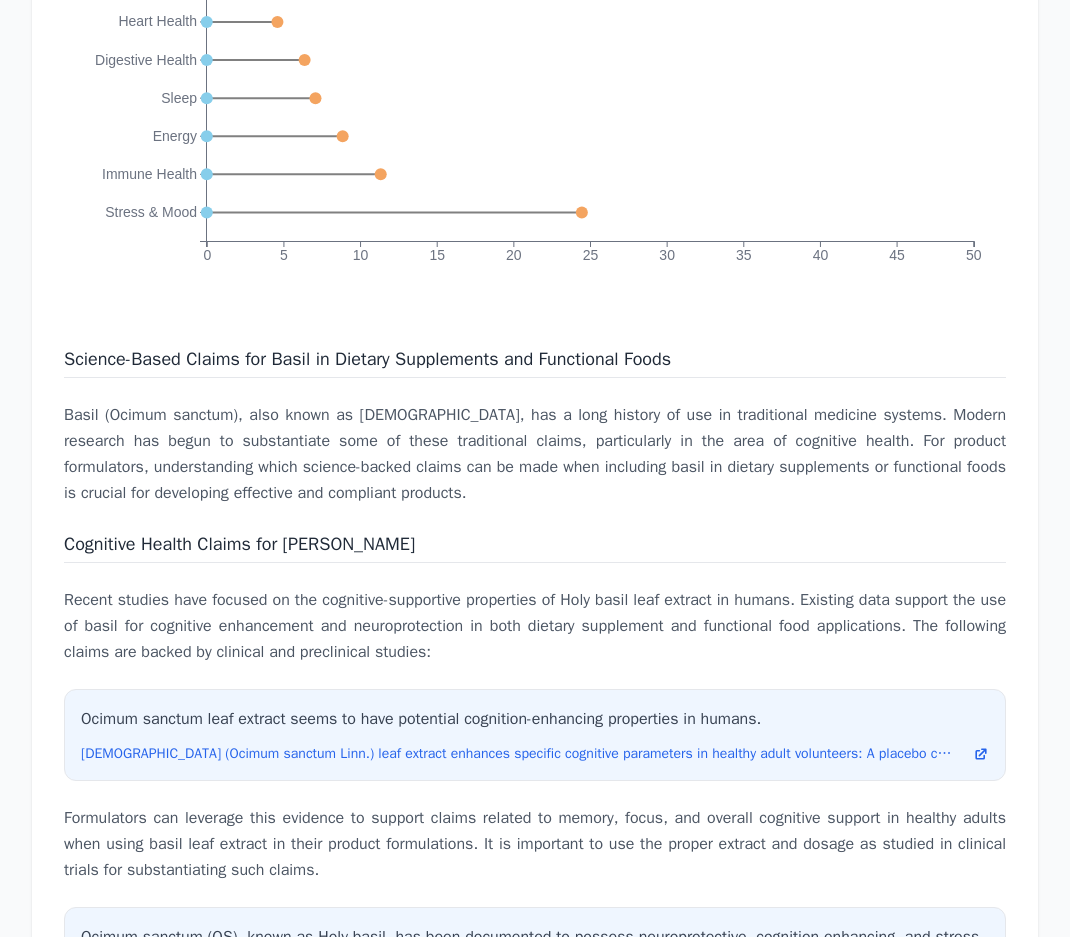 scroll, scrollTop: 4009, scrollLeft: 0, axis: vertical 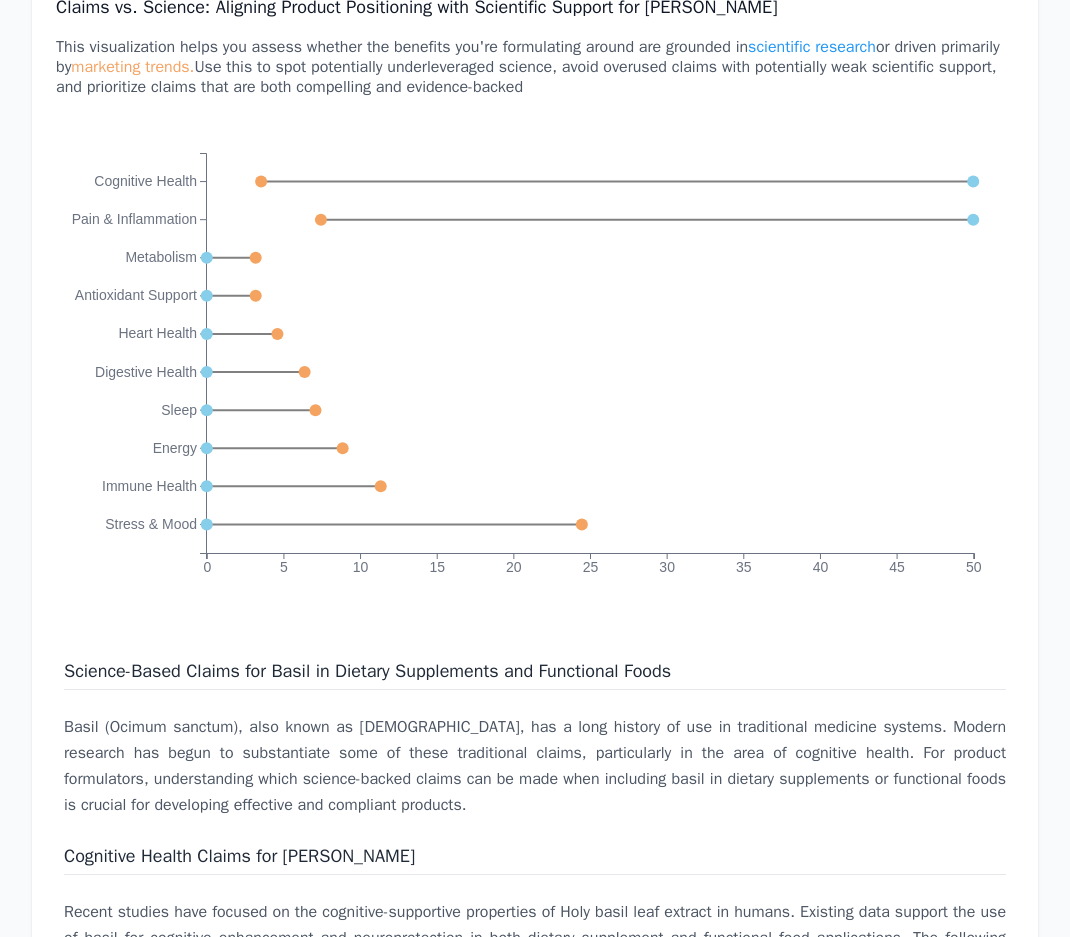 click on "0 5 10 15 20 25 30 35 40 45 50 Cognitive Health Pain & Inflammation Metabolism Antioxidant Support Heart Health Digestive Health Sleep Energy Immune Health Stress & Mood" 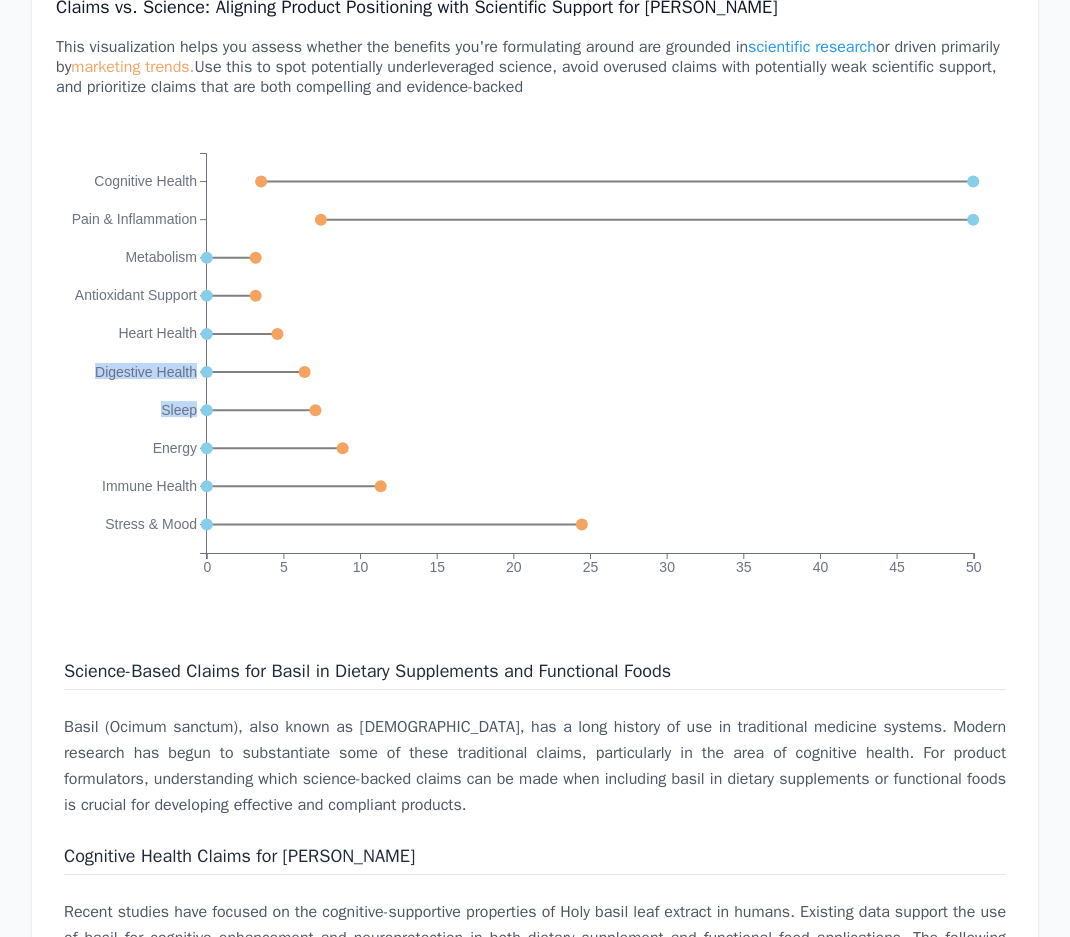 drag, startPoint x: 0, startPoint y: 415, endPoint x: 214, endPoint y: 415, distance: 214 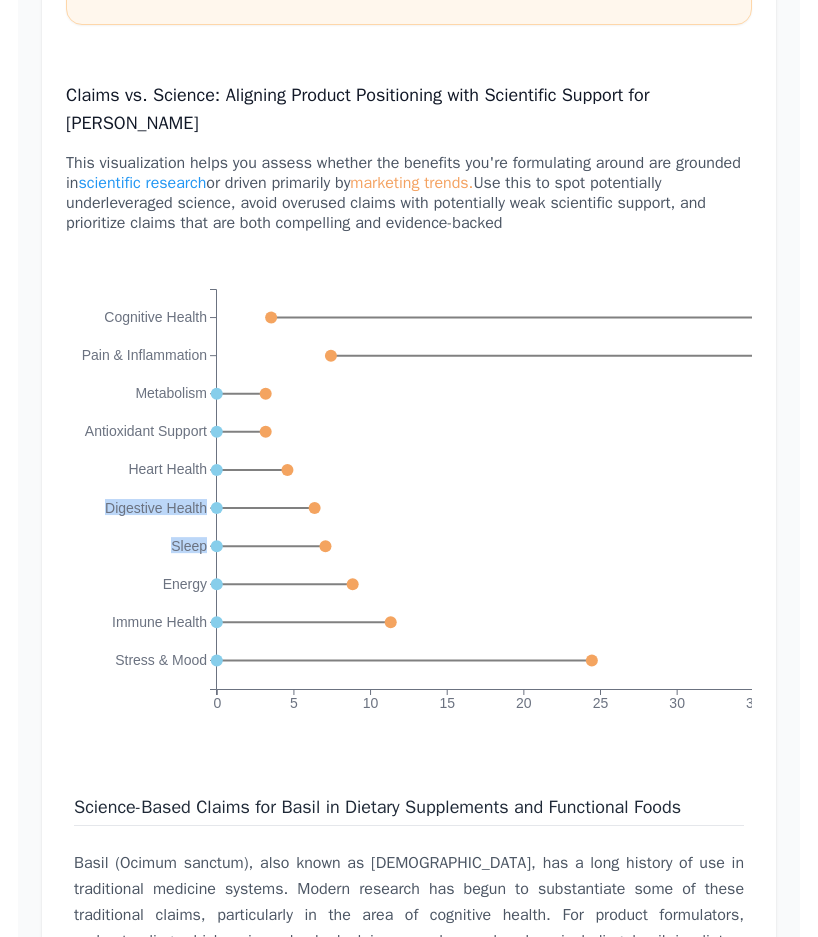 scroll, scrollTop: 4037, scrollLeft: 0, axis: vertical 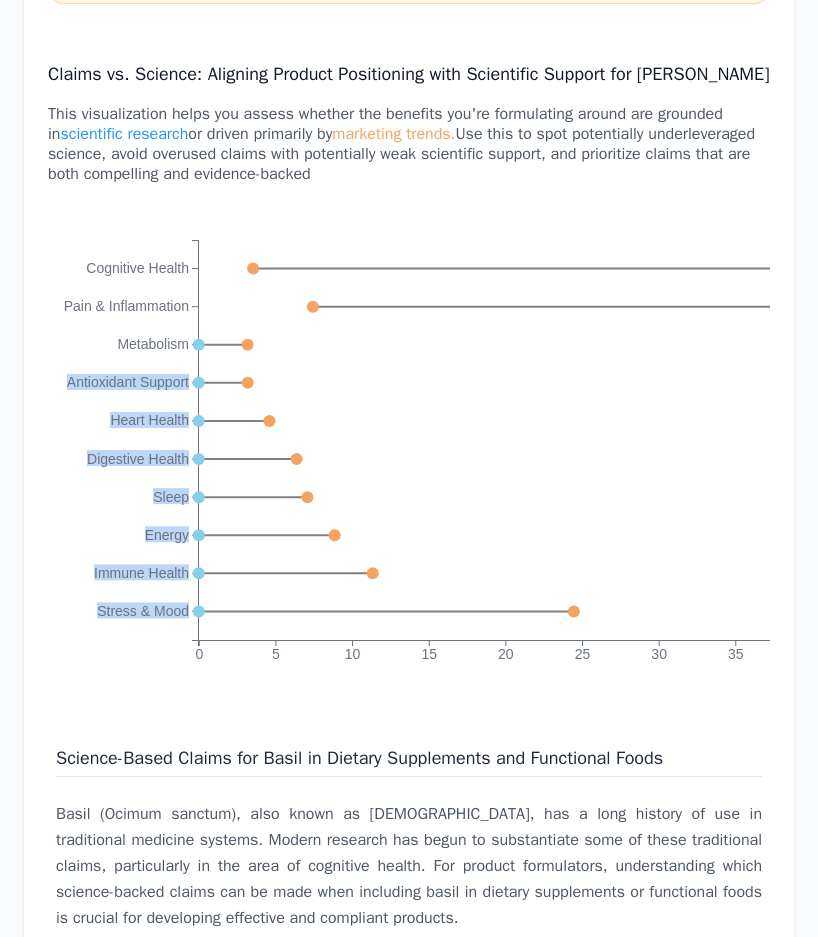 drag, startPoint x: 65, startPoint y: 398, endPoint x: 192, endPoint y: 644, distance: 276.84833 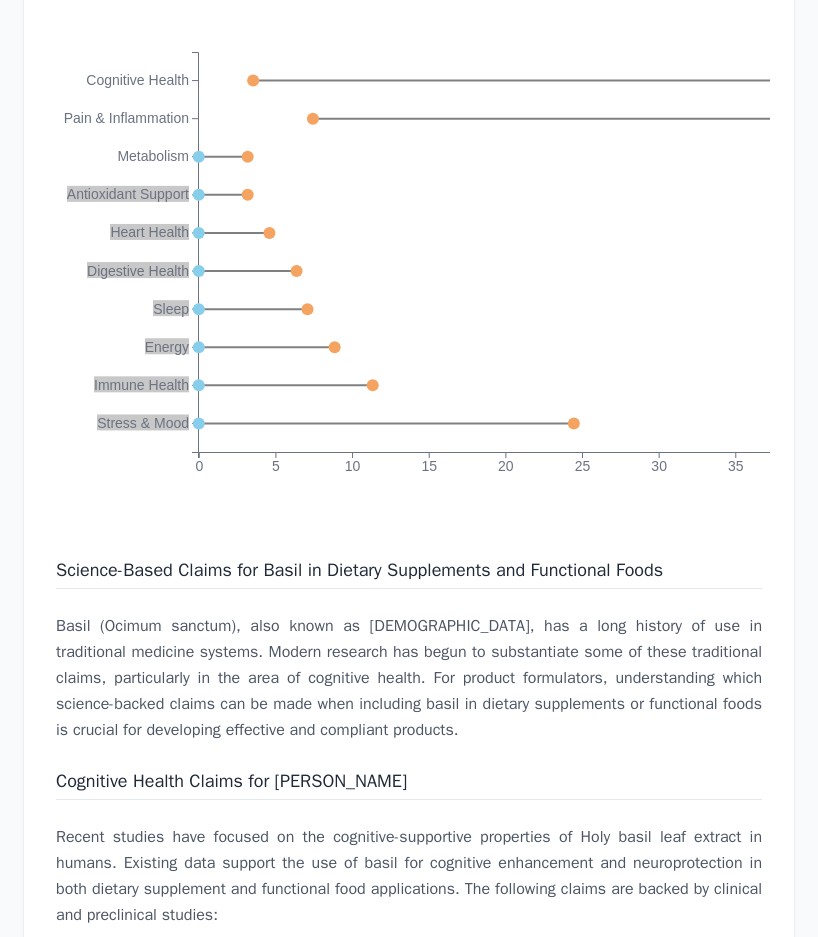 scroll, scrollTop: 4237, scrollLeft: 0, axis: vertical 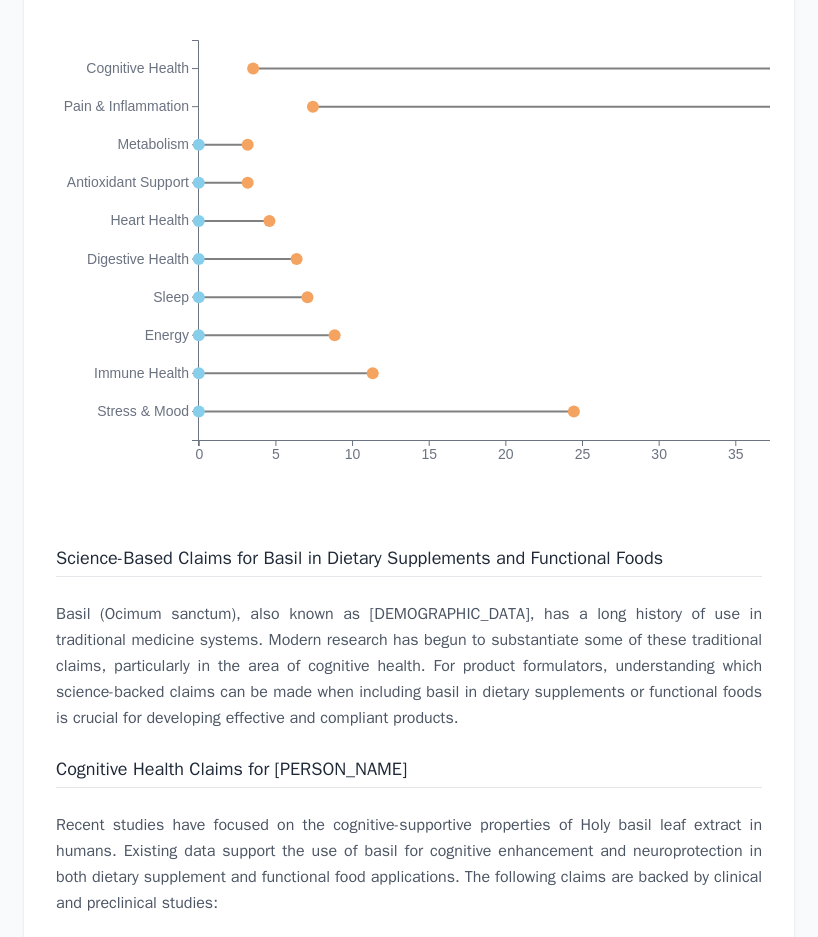 click on "Basil (Ocimum sanctum), also known as Holy basil, has a long history of use in traditional medicine systems. Modern research has begun to substantiate some of these traditional claims, particularly in the area of cognitive health. For product formulators, understanding which science-backed claims can be made when including basil in dietary supplements or functional foods is crucial for developing effective and compliant products." at bounding box center (409, 666) 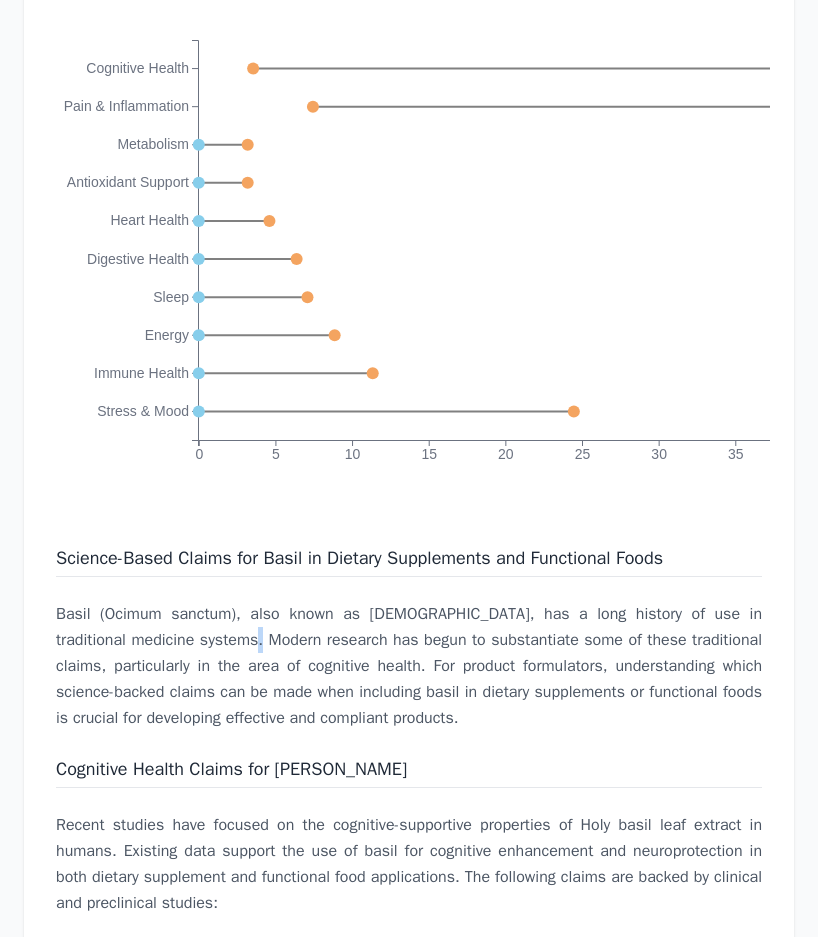 click on "Basil (Ocimum sanctum), also known as Holy basil, has a long history of use in traditional medicine systems. Modern research has begun to substantiate some of these traditional claims, particularly in the area of cognitive health. For product formulators, understanding which science-backed claims can be made when including basil in dietary supplements or functional foods is crucial for developing effective and compliant products." at bounding box center (409, 666) 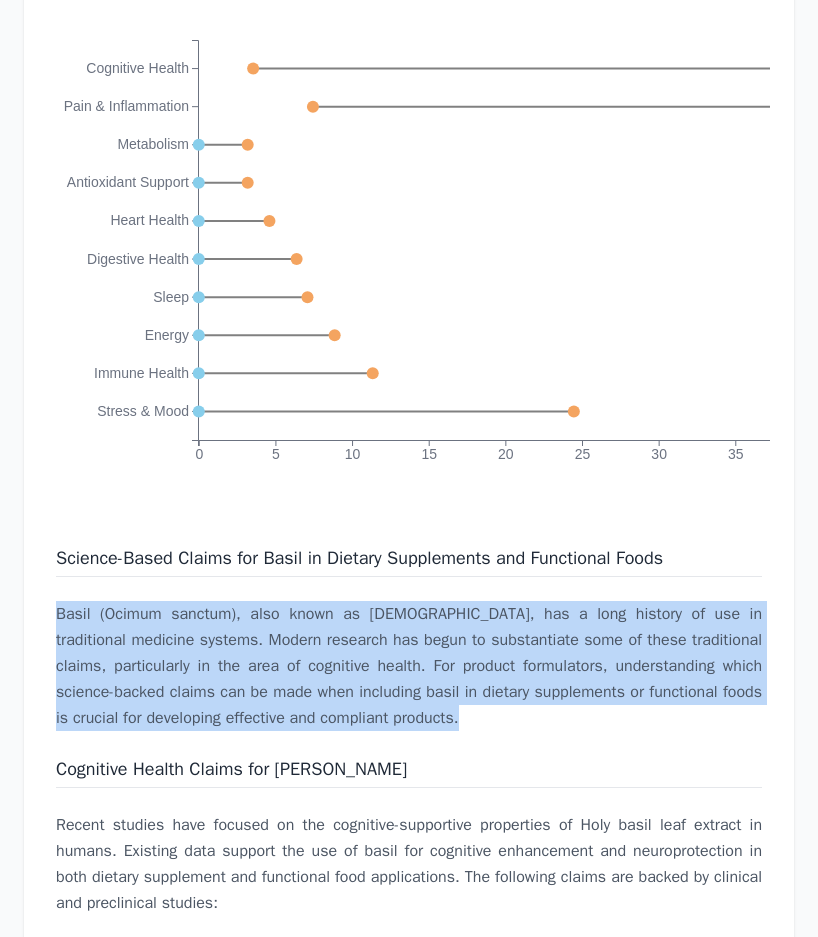 click on "Basil (Ocimum sanctum), also known as Holy basil, has a long history of use in traditional medicine systems. Modern research has begun to substantiate some of these traditional claims, particularly in the area of cognitive health. For product formulators, understanding which science-backed claims can be made when including basil in dietary supplements or functional foods is crucial for developing effective and compliant products." at bounding box center [409, 666] 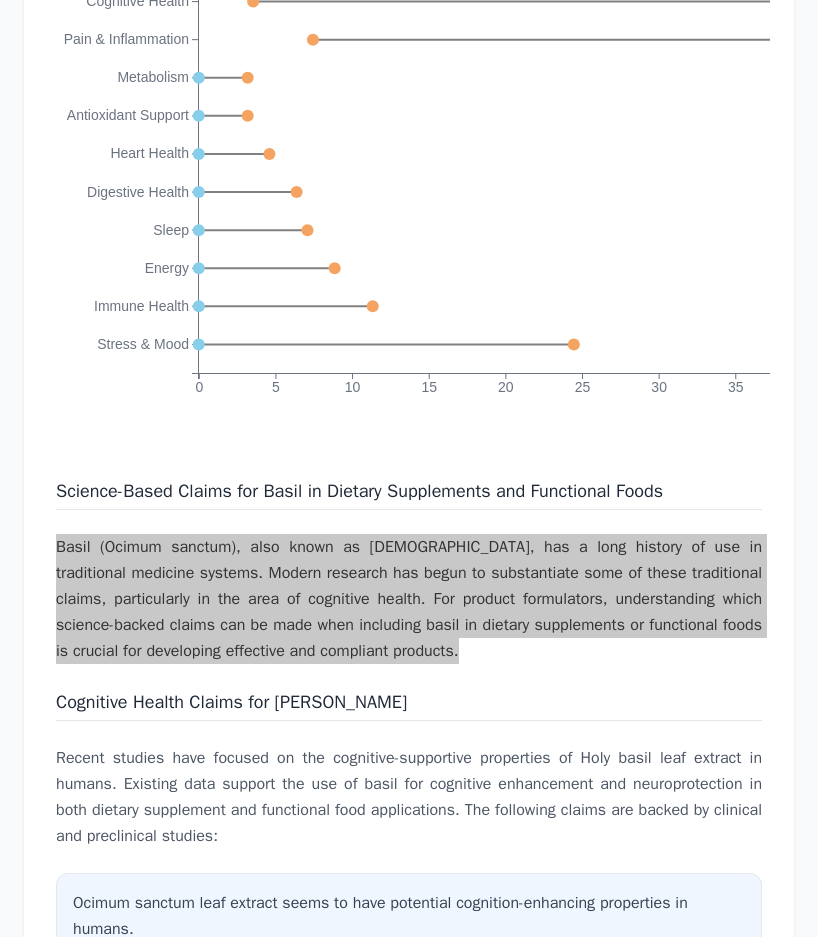 scroll, scrollTop: 4337, scrollLeft: 0, axis: vertical 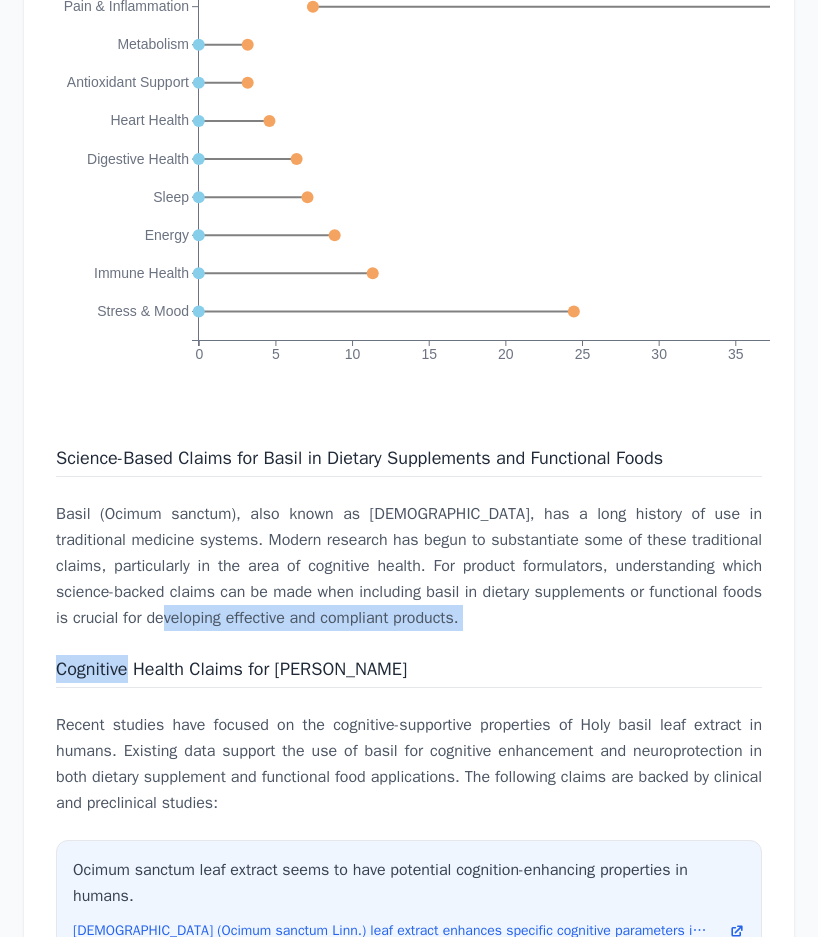 click on "Science-Based Claims for Basil in Dietary Supplements and Functional Foods Basil (Ocimum sanctum), also known as Holy basil, has a long history of use in traditional medicine systems. Modern research has begun to substantiate some of these traditional claims, particularly in the area of cognitive health. For product formulators, understanding which science-backed claims can be made when including basil in dietary supplements or functional foods is crucial for developing effective and compliant products. Cognitive Health Claims for Basil Recent studies have focused on the cognitive-supportive properties of Holy basil leaf extract in humans. Existing data support the use of basil for cognitive enhancement and neuroprotection in both dietary supplement and functional food applications. The following claims are backed by clinical and preclinical studies: Ocimum sanctum leaf extract seems to have potential cognition-enhancing properties in humans. Pain and Inflammation Claims: Regulatory Considerations Conclusion" at bounding box center [409, 1337] 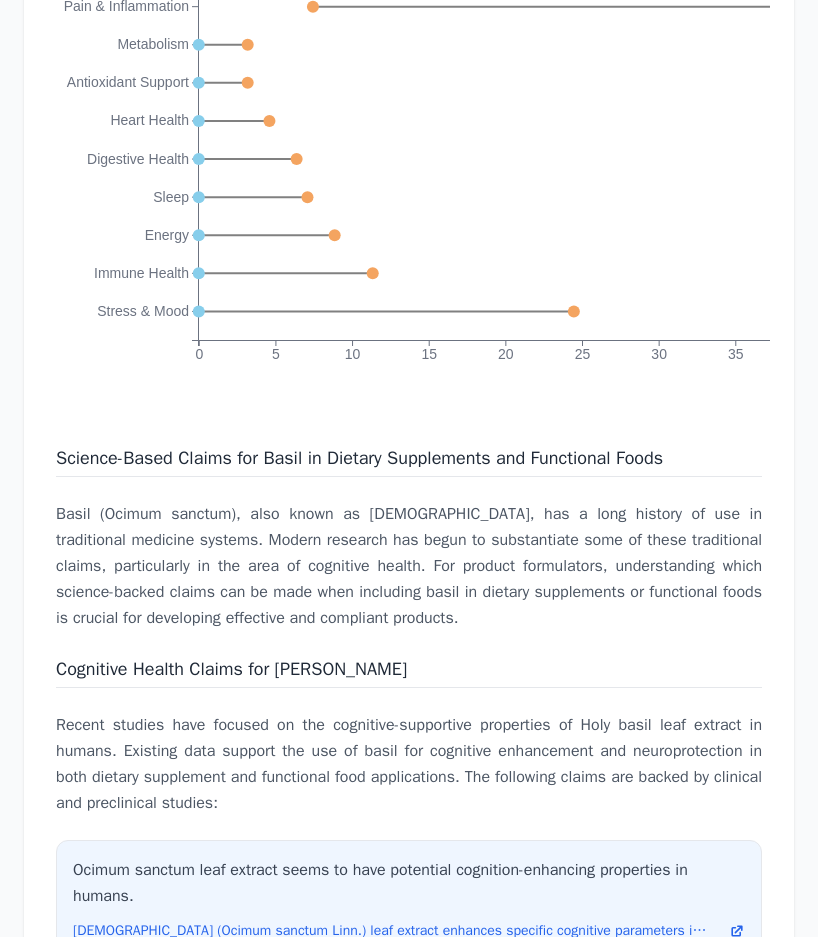 click on "Basil (Ocimum sanctum), also known as Holy basil, has a long history of use in traditional medicine systems. Modern research has begun to substantiate some of these traditional claims, particularly in the area of cognitive health. For product formulators, understanding which science-backed claims can be made when including basil in dietary supplements or functional foods is crucial for developing effective and compliant products." at bounding box center (409, 566) 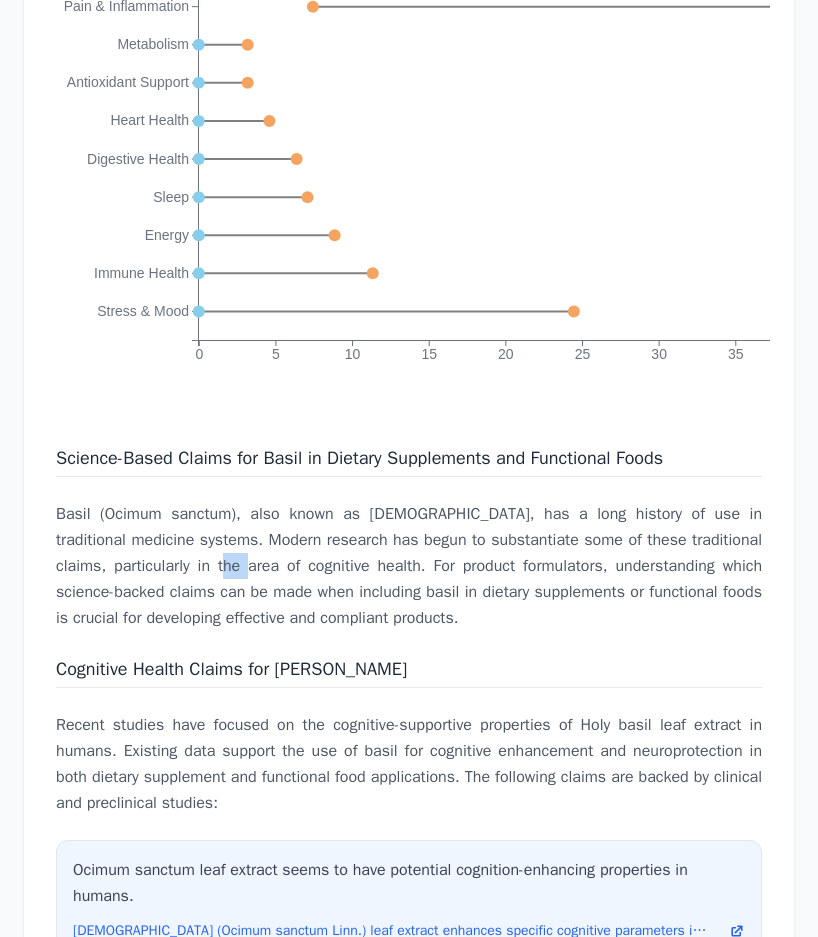 click on "Basil (Ocimum sanctum), also known as Holy basil, has a long history of use in traditional medicine systems. Modern research has begun to substantiate some of these traditional claims, particularly in the area of cognitive health. For product formulators, understanding which science-backed claims can be made when including basil in dietary supplements or functional foods is crucial for developing effective and compliant products." at bounding box center [409, 566] 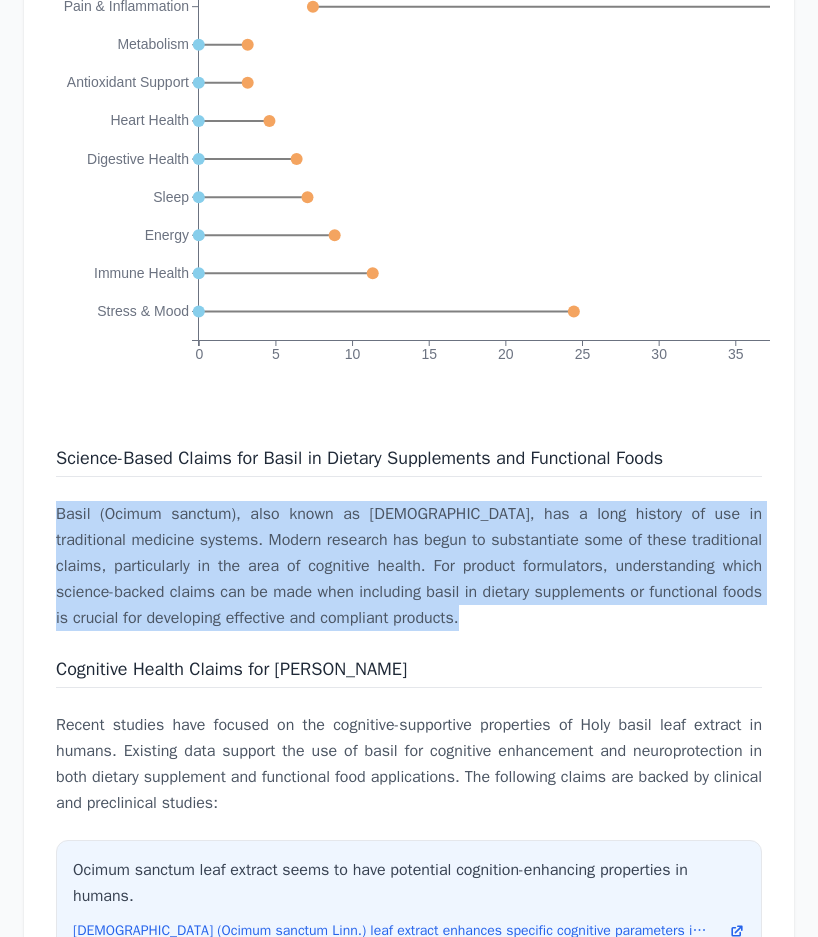 click on "Basil (Ocimum sanctum), also known as Holy basil, has a long history of use in traditional medicine systems. Modern research has begun to substantiate some of these traditional claims, particularly in the area of cognitive health. For product formulators, understanding which science-backed claims can be made when including basil in dietary supplements or functional foods is crucial for developing effective and compliant products." at bounding box center (409, 566) 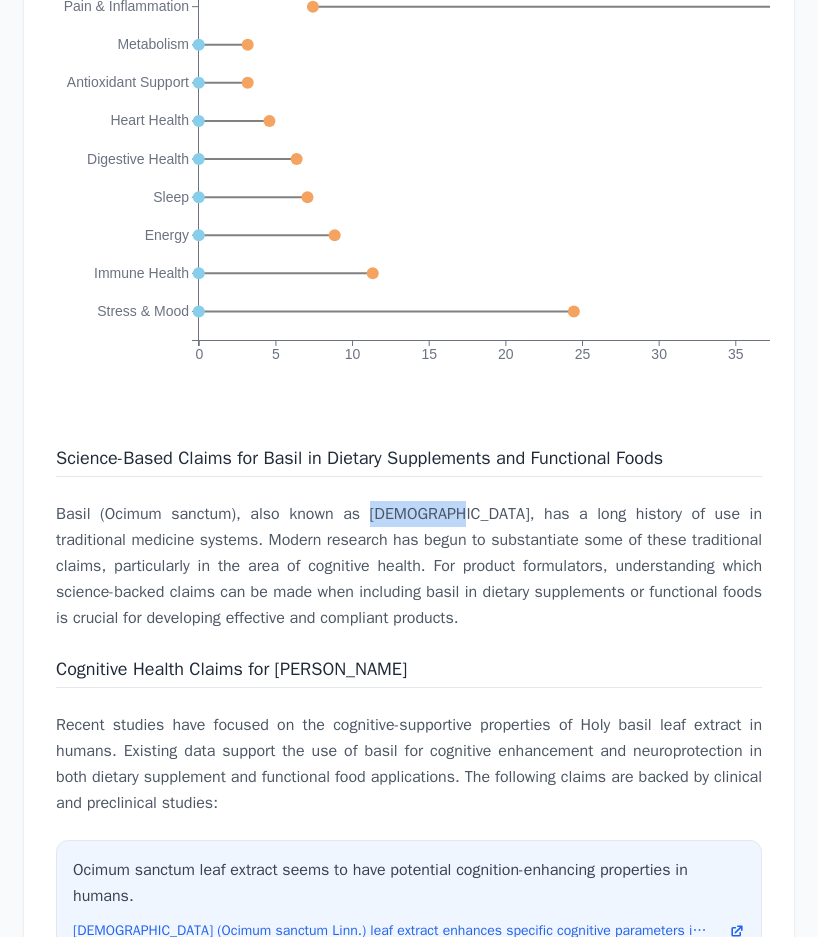 drag, startPoint x: 346, startPoint y: 532, endPoint x: 411, endPoint y: 531, distance: 65.00769 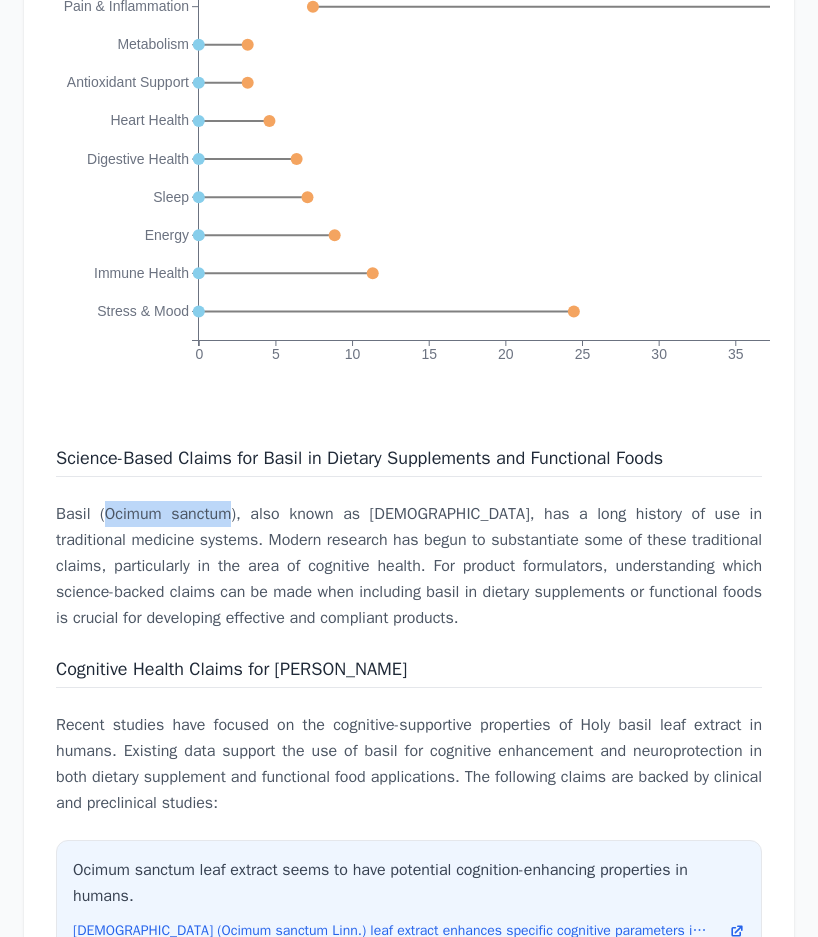 drag, startPoint x: 100, startPoint y: 532, endPoint x: 223, endPoint y: 527, distance: 123.101585 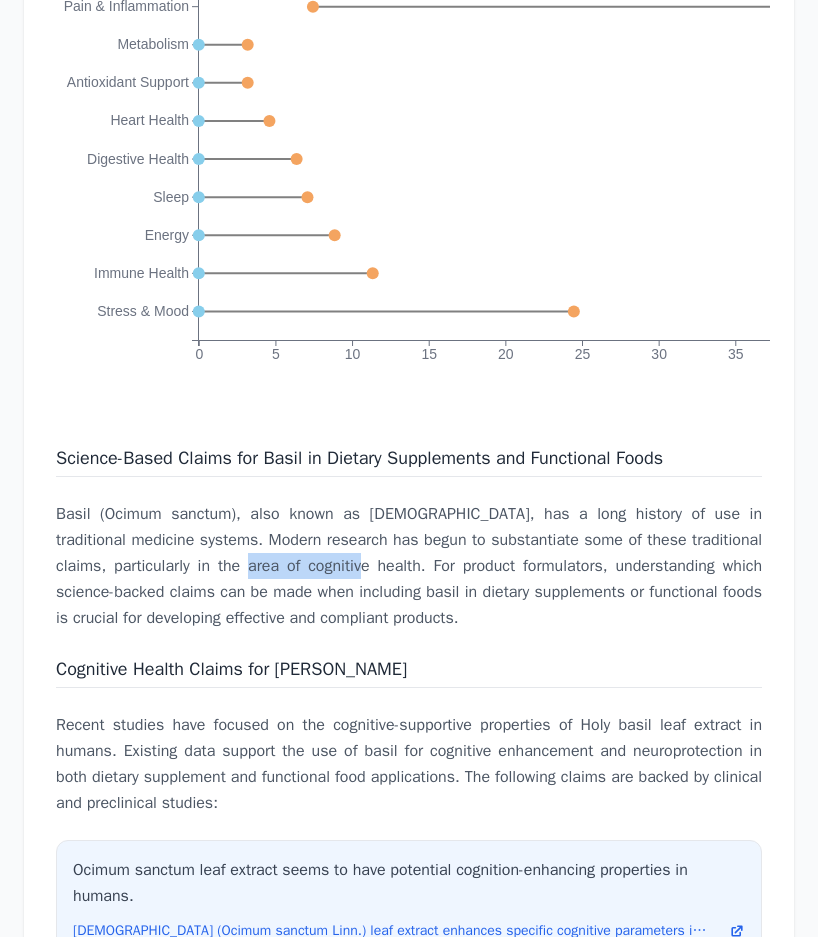 drag, startPoint x: 145, startPoint y: 584, endPoint x: 252, endPoint y: 582, distance: 107.01869 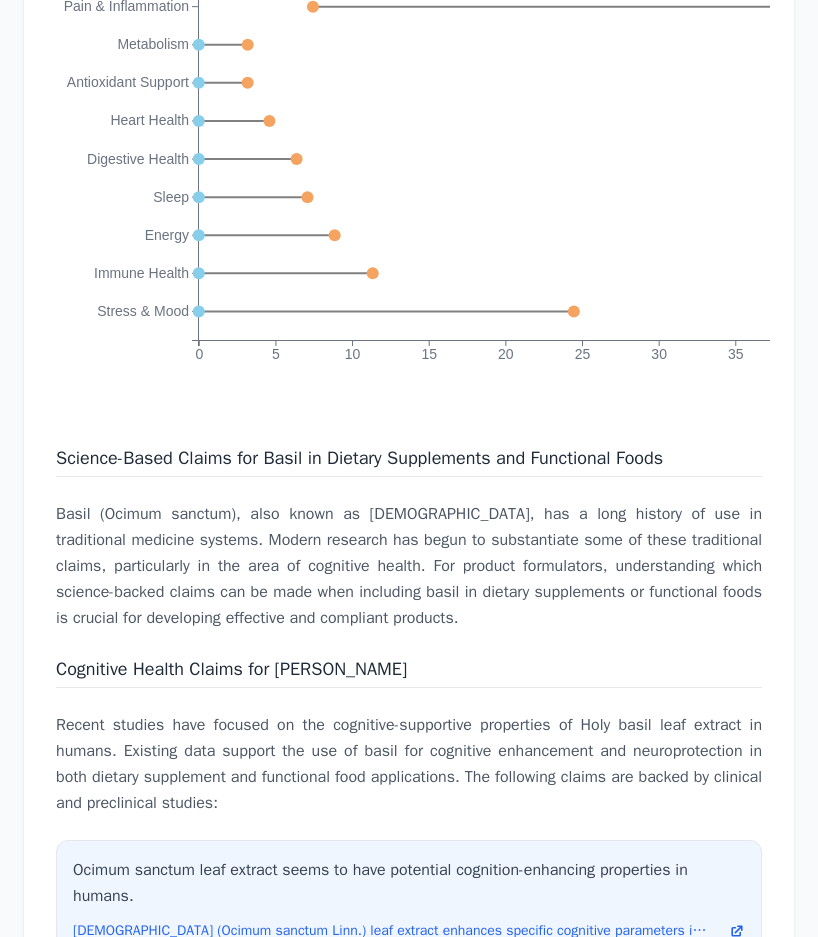 click on "Cognitive Health Claims for Basil" at bounding box center (231, 669) 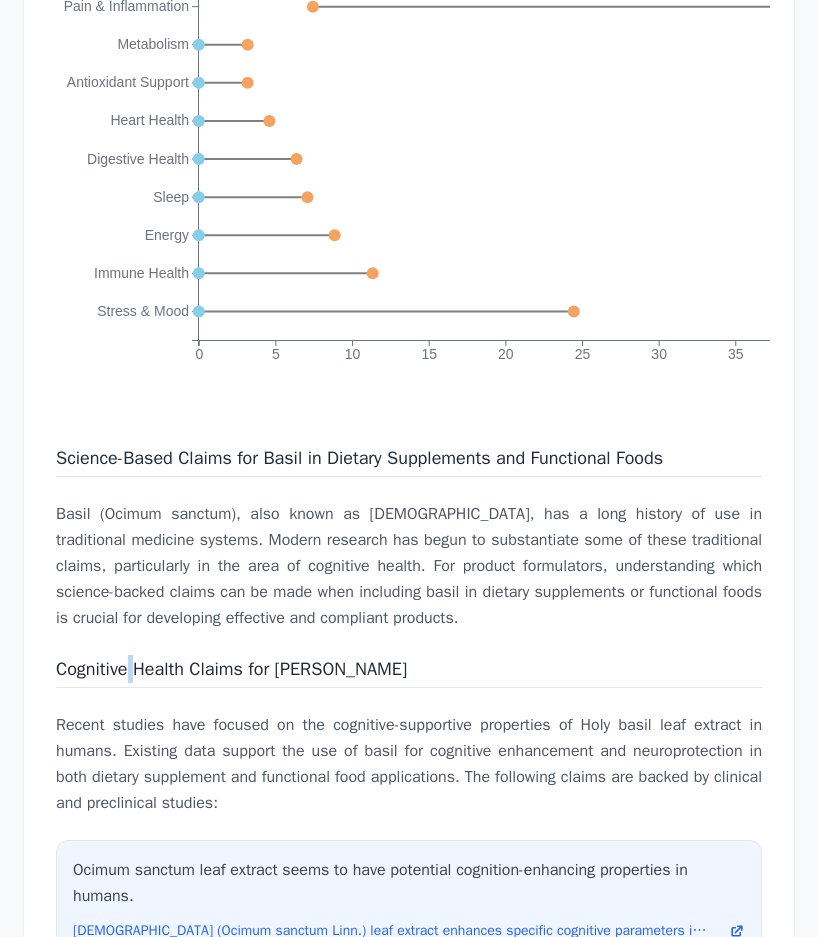 click on "Cognitive Health Claims for Basil" at bounding box center [231, 669] 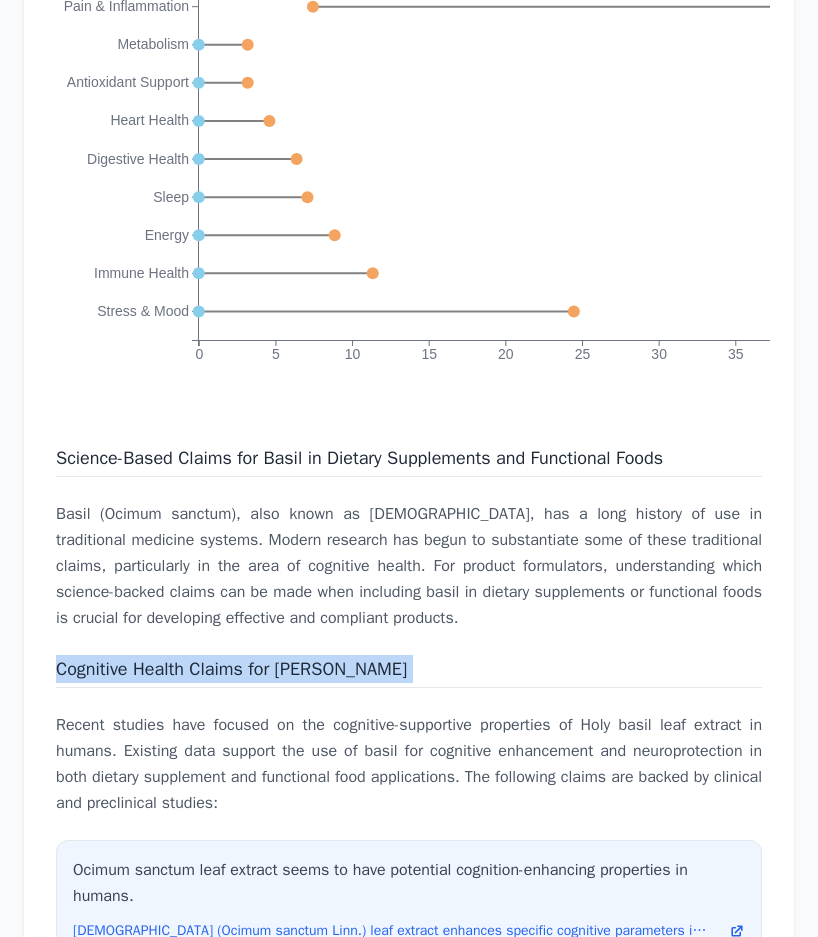 click on "Cognitive Health Claims for Basil" at bounding box center (231, 669) 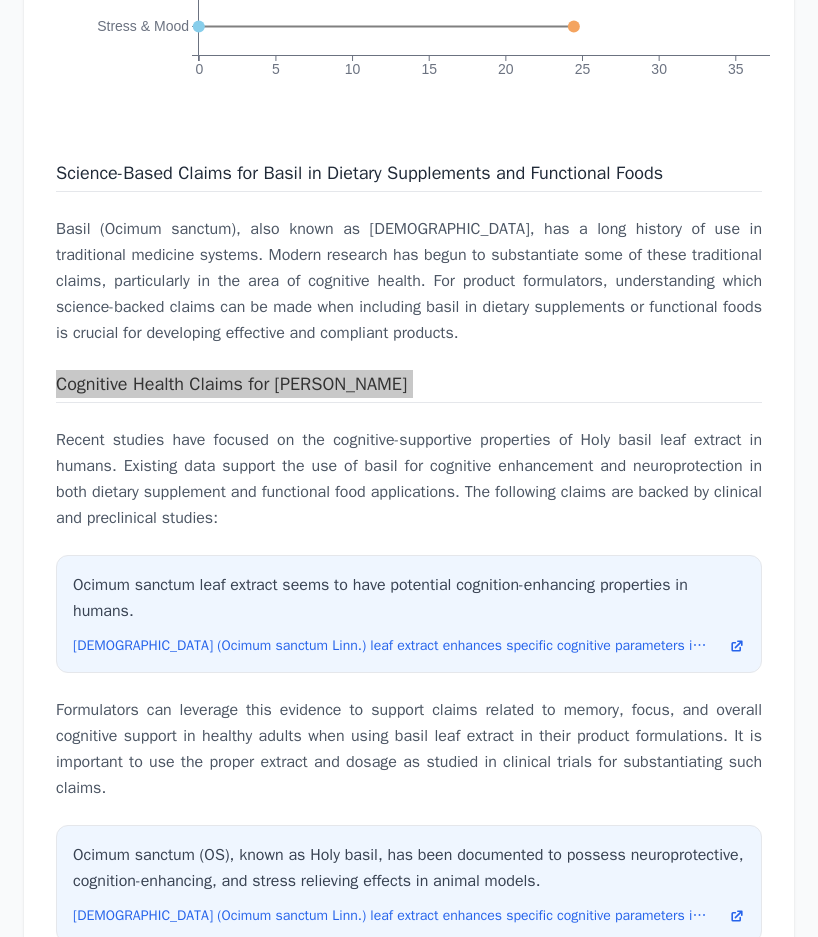 scroll, scrollTop: 4737, scrollLeft: 0, axis: vertical 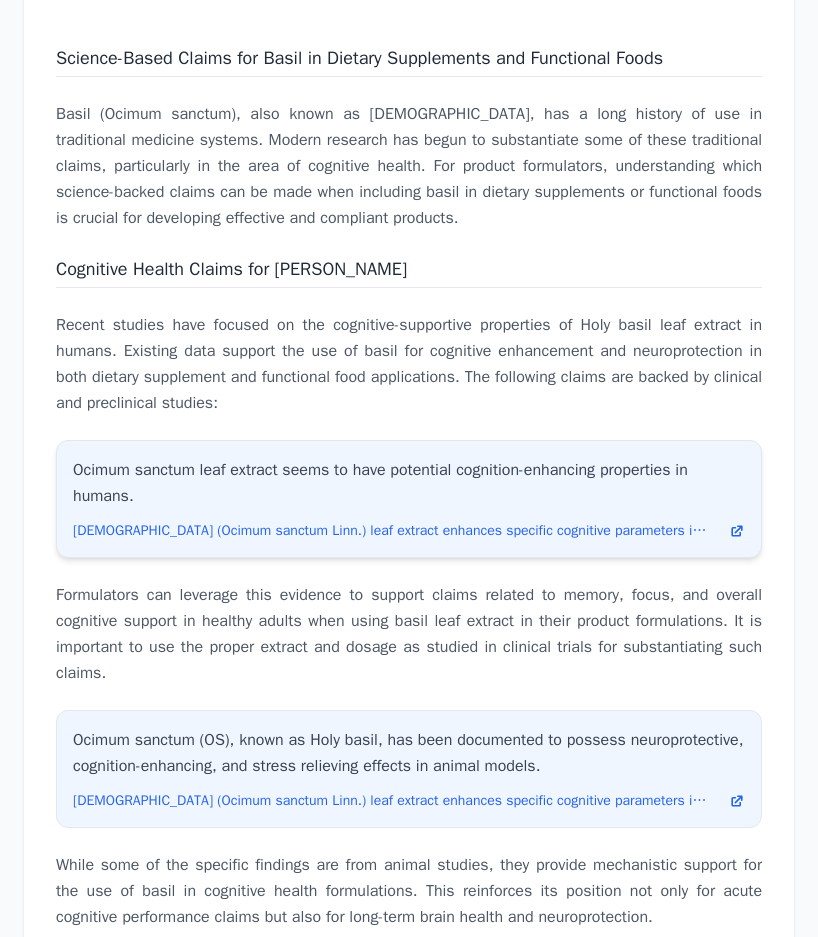 click on "Ocimum sanctum leaf extract seems to have potential cognition-enhancing properties in humans." at bounding box center (409, 483) 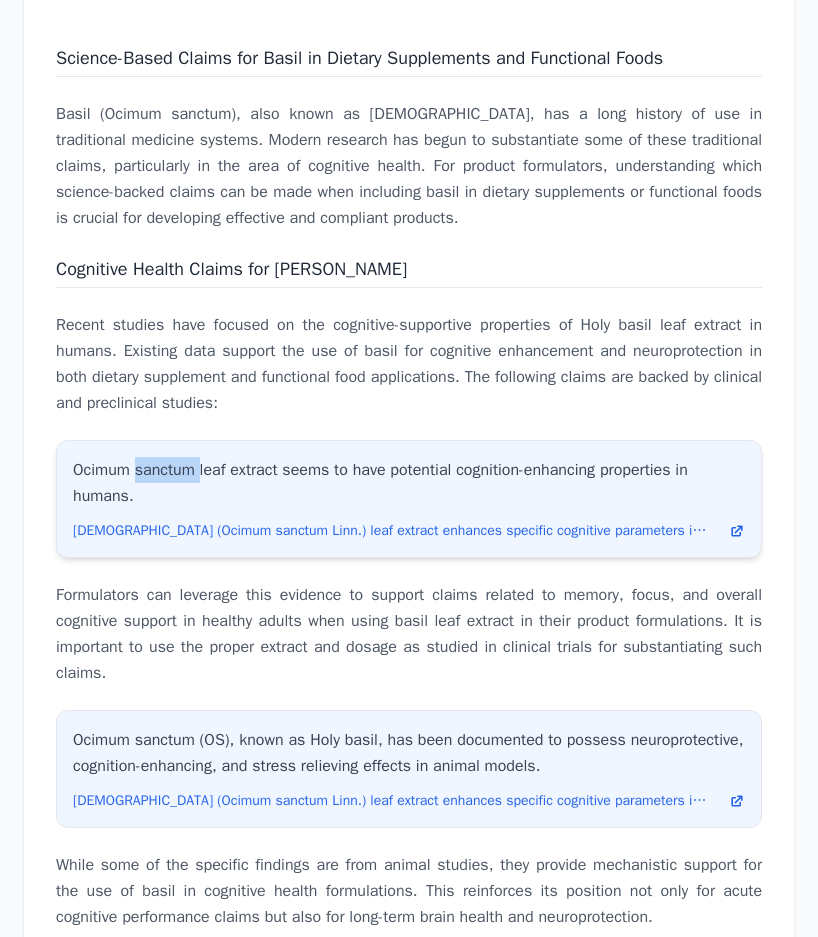 click on "Ocimum sanctum leaf extract seems to have potential cognition-enhancing properties in humans." at bounding box center (409, 483) 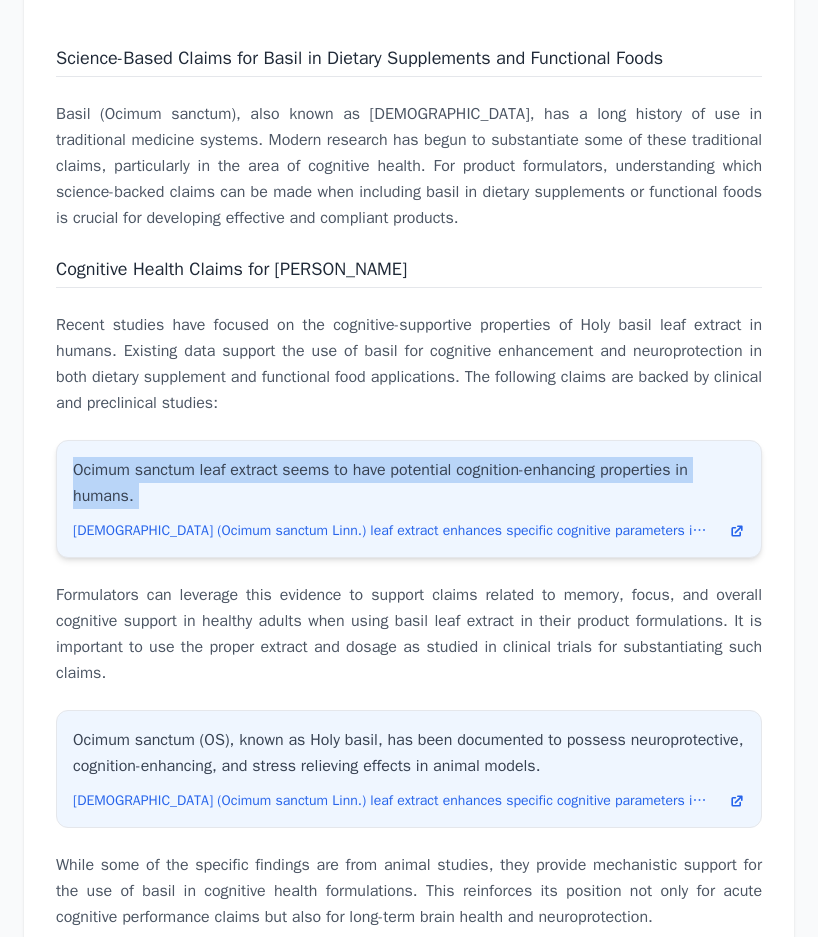 click on "Ocimum sanctum leaf extract seems to have potential cognition-enhancing properties in humans." at bounding box center [409, 483] 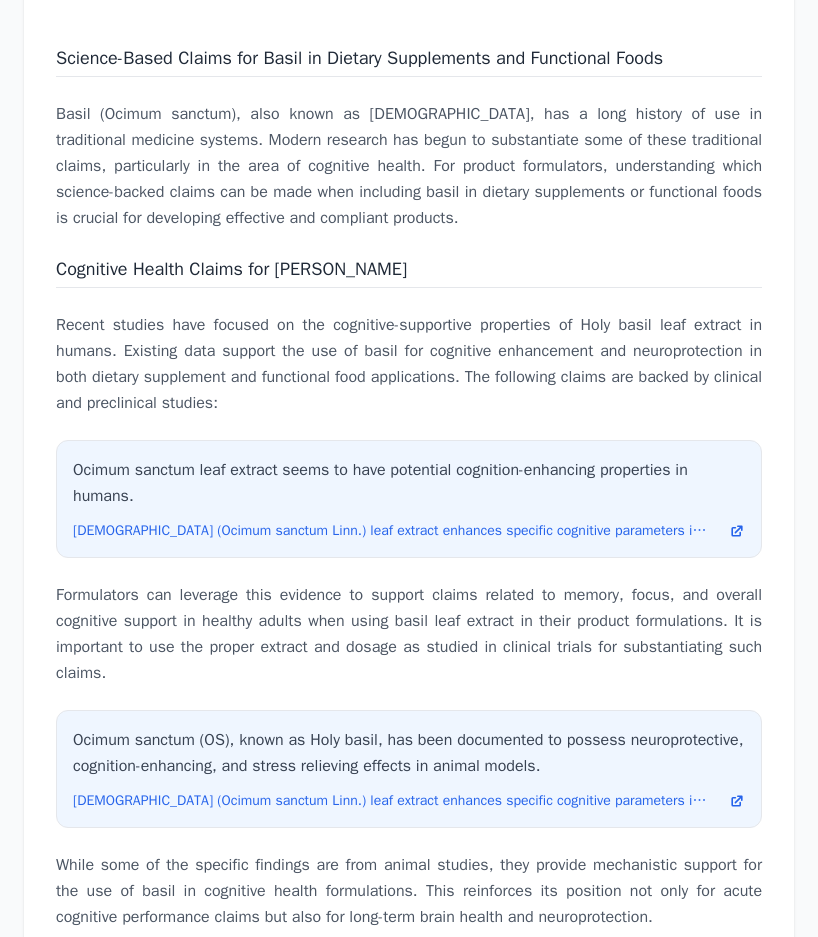 click on "Formulators can leverage this evidence to support claims related to memory, focus, and overall cognitive support in healthy adults when using basil leaf extract in their product formulations. It is important to use the proper extract and dosage as studied in clinical trials for substantiating such claims." at bounding box center (409, 634) 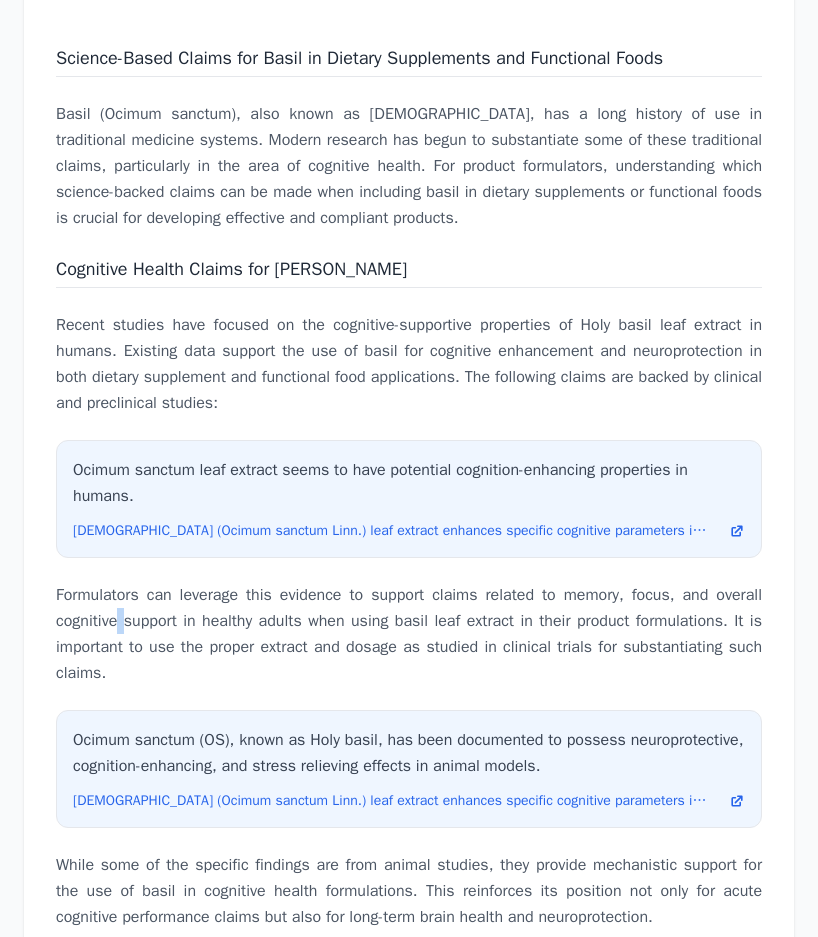 click on "Formulators can leverage this evidence to support claims related to memory, focus, and overall cognitive support in healthy adults when using basil leaf extract in their product formulations. It is important to use the proper extract and dosage as studied in clinical trials for substantiating such claims." at bounding box center [409, 634] 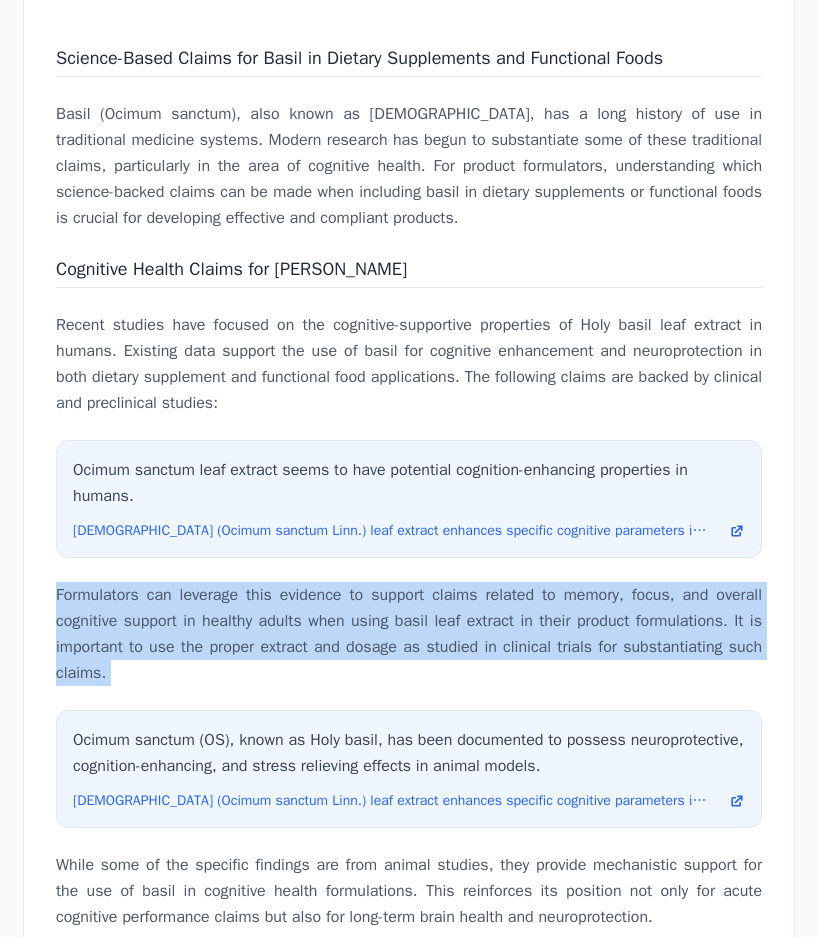click on "Formulators can leverage this evidence to support claims related to memory, focus, and overall cognitive support in healthy adults when using basil leaf extract in their product formulations. It is important to use the proper extract and dosage as studied in clinical trials for substantiating such claims." at bounding box center (409, 634) 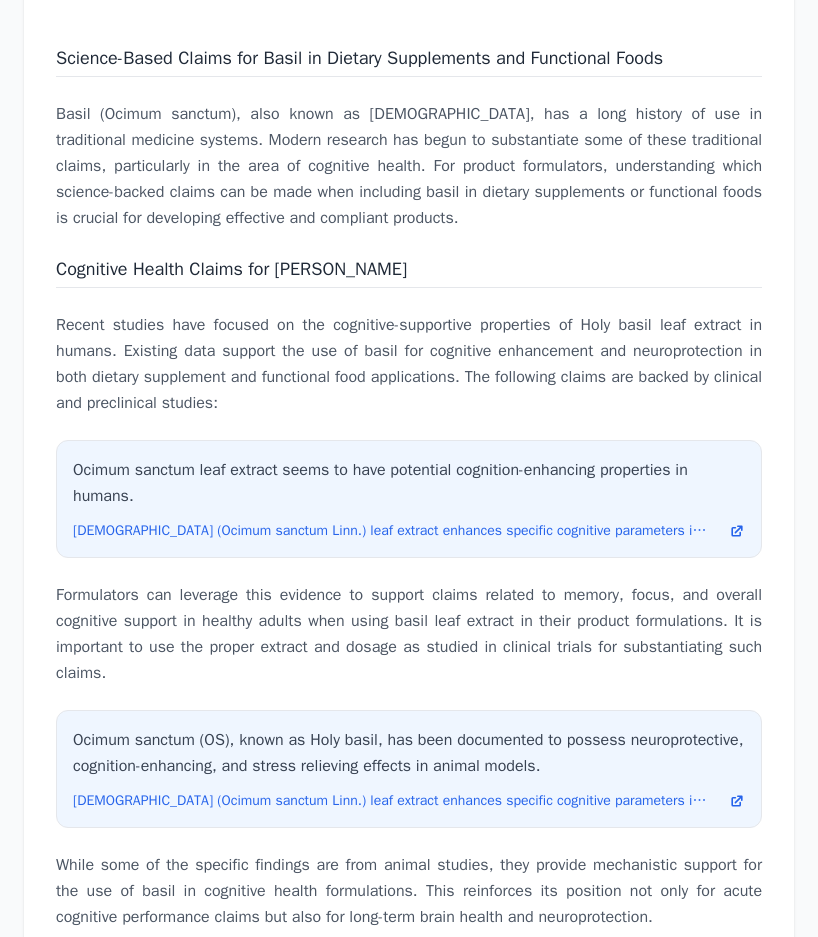 click on "Recent studies have focused on the cognitive-supportive properties of Holy basil leaf extract in humans. Existing data support the use of basil for cognitive enhancement and neuroprotection in both dietary supplement and functional food applications. The following claims are backed by clinical and preclinical studies:" at bounding box center [409, 364] 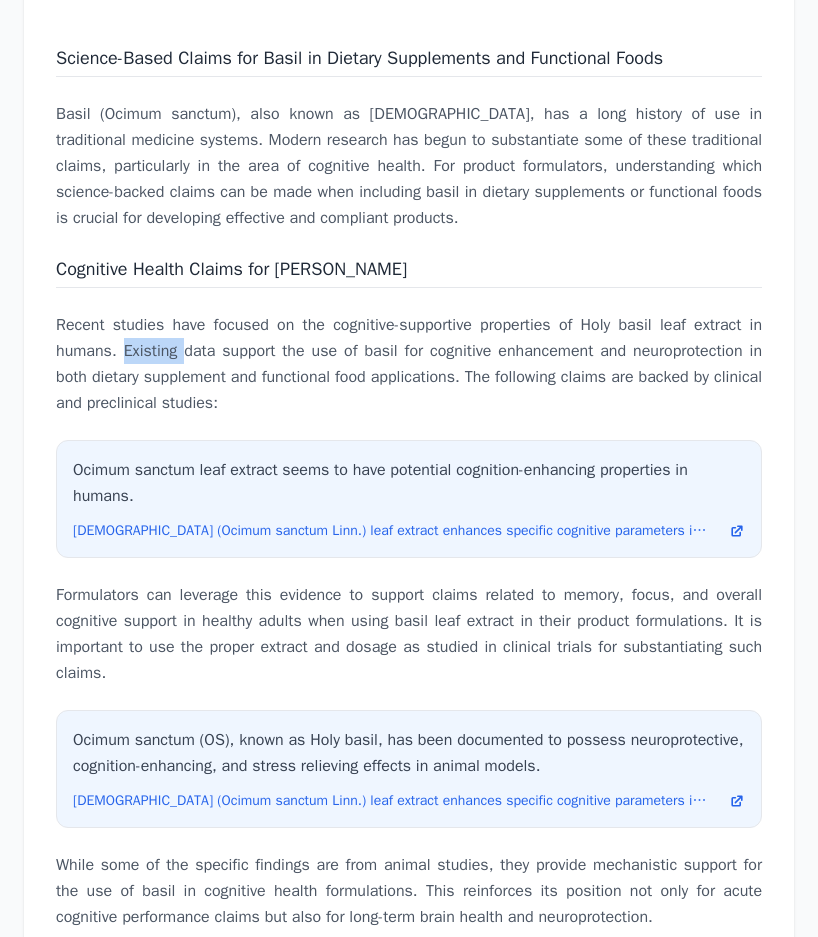 click on "Recent studies have focused on the cognitive-supportive properties of Holy basil leaf extract in humans. Existing data support the use of basil for cognitive enhancement and neuroprotection in both dietary supplement and functional food applications. The following claims are backed by clinical and preclinical studies:" at bounding box center (409, 364) 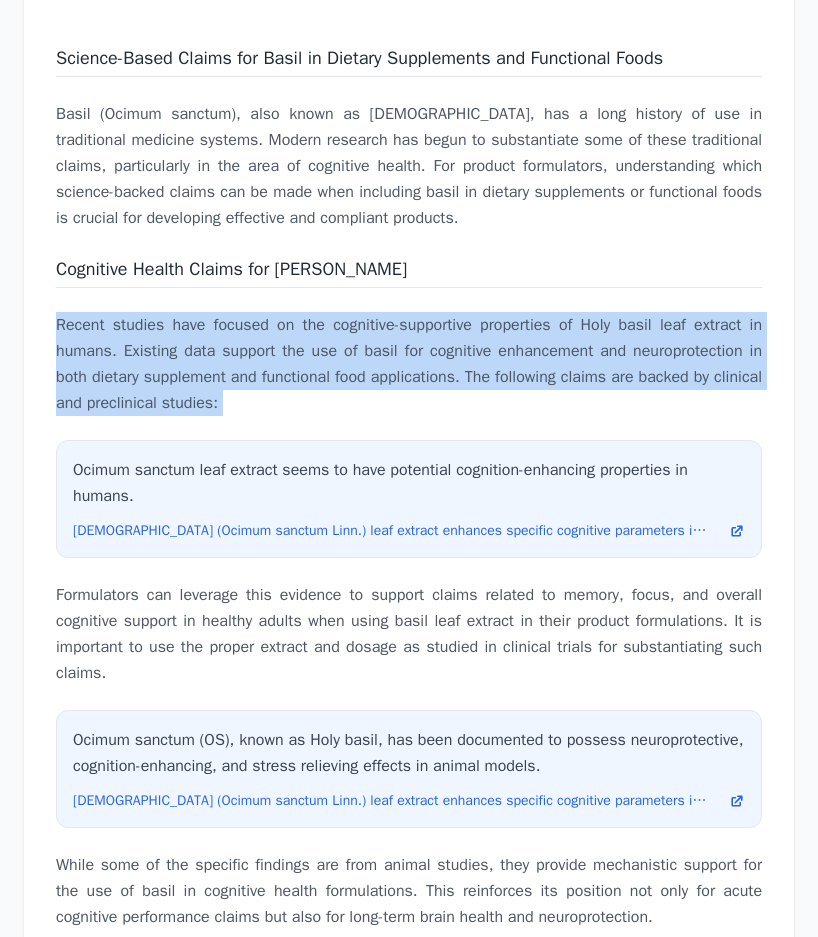 click on "Recent studies have focused on the cognitive-supportive properties of Holy basil leaf extract in humans. Existing data support the use of basil for cognitive enhancement and neuroprotection in both dietary supplement and functional food applications. The following claims are backed by clinical and preclinical studies:" at bounding box center (409, 364) 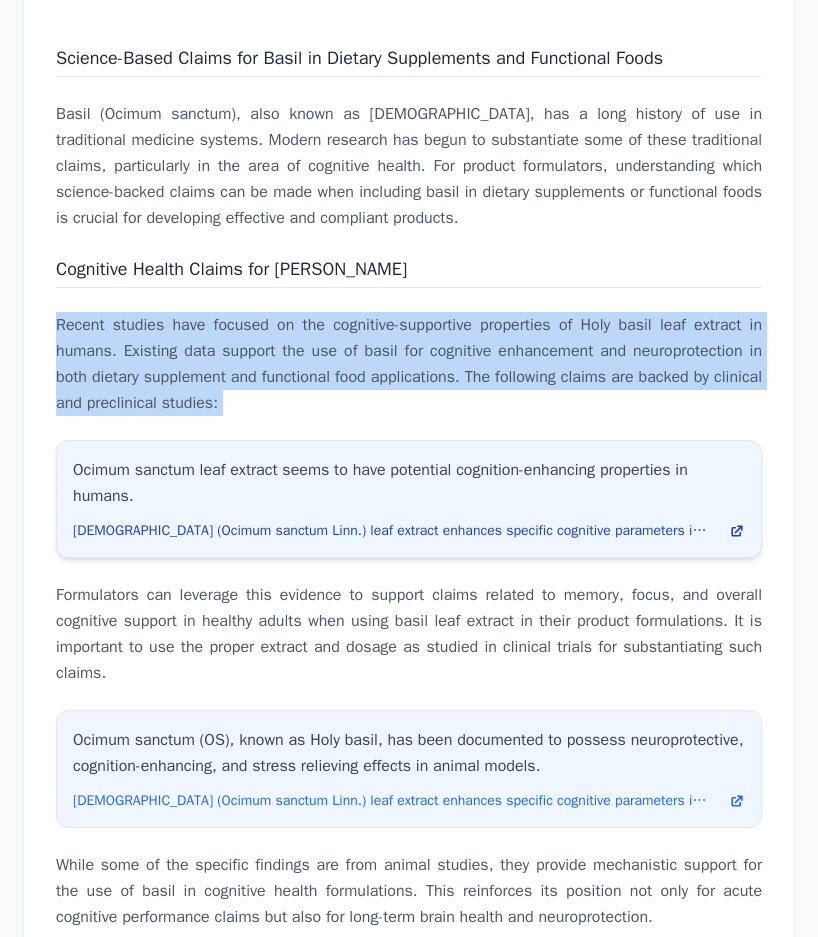 click on "Holy basil (Ocimum sanctum Linn.) leaf extract enhances specific cognitive parameters in healthy adult volunteers: A placebo controlled study." at bounding box center (393, 531) 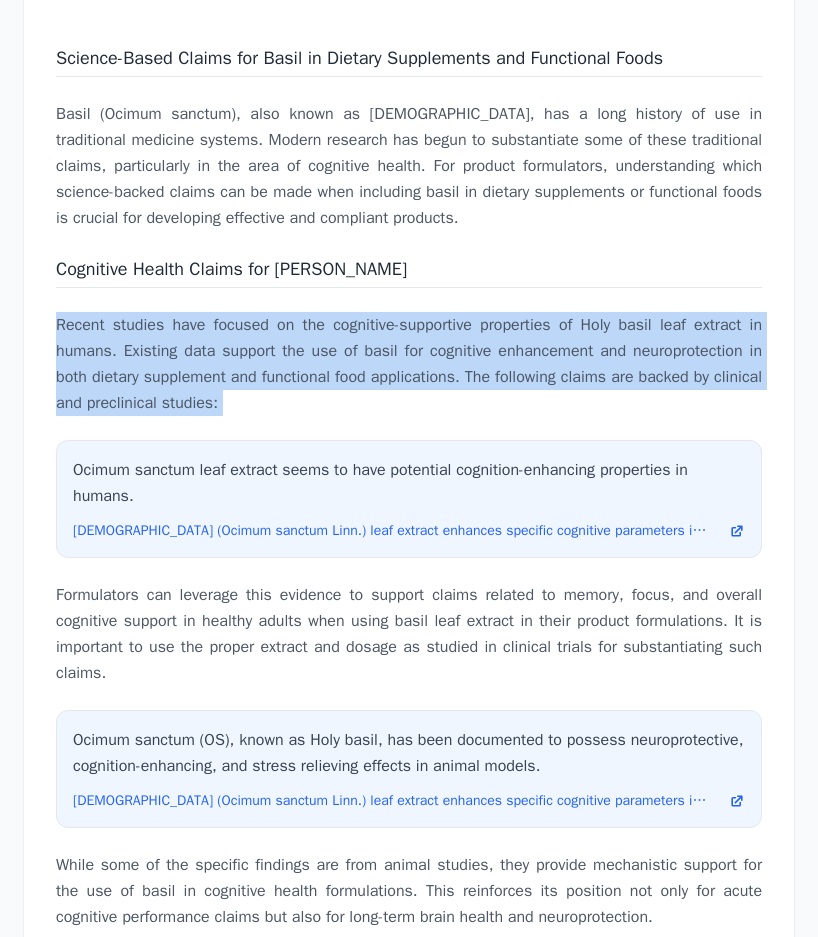 scroll, scrollTop: 4837, scrollLeft: 0, axis: vertical 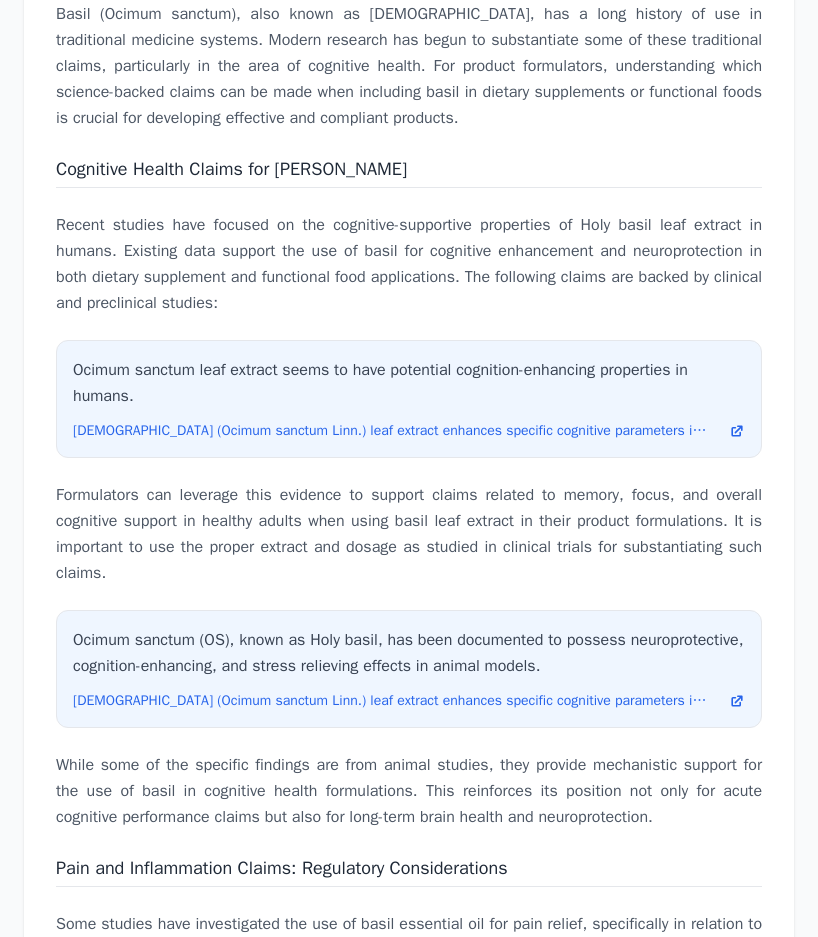 click on "Formulators can leverage this evidence to support claims related to memory, focus, and overall cognitive support in healthy adults when using basil leaf extract in their product formulations. It is important to use the proper extract and dosage as studied in clinical trials for substantiating such claims." at bounding box center (409, 534) 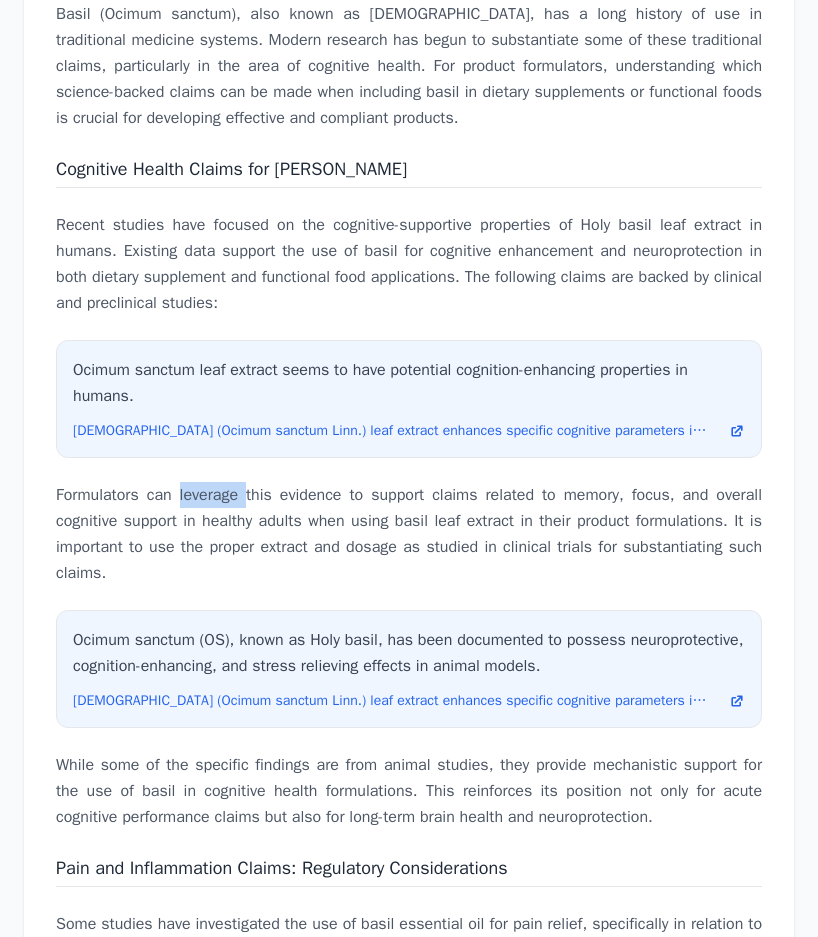 click on "Formulators can leverage this evidence to support claims related to memory, focus, and overall cognitive support in healthy adults when using basil leaf extract in their product formulations. It is important to use the proper extract and dosage as studied in clinical trials for substantiating such claims." at bounding box center (409, 534) 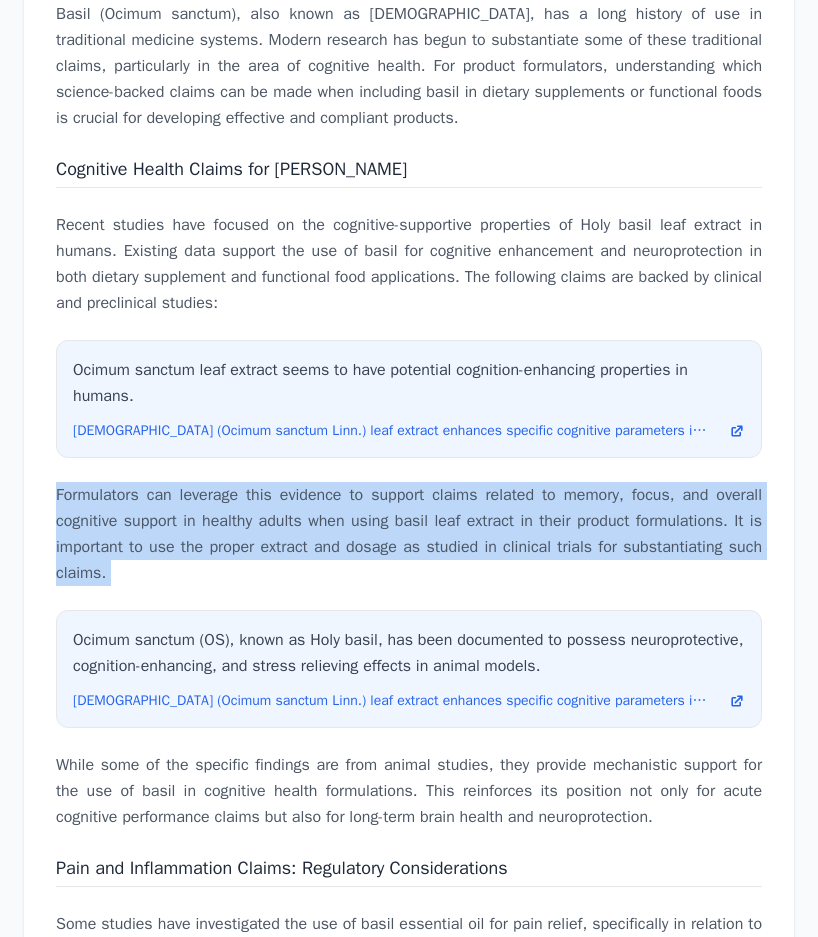 click on "Formulators can leverage this evidence to support claims related to memory, focus, and overall cognitive support in healthy adults when using basil leaf extract in their product formulations. It is important to use the proper extract and dosage as studied in clinical trials for substantiating such claims." at bounding box center (409, 534) 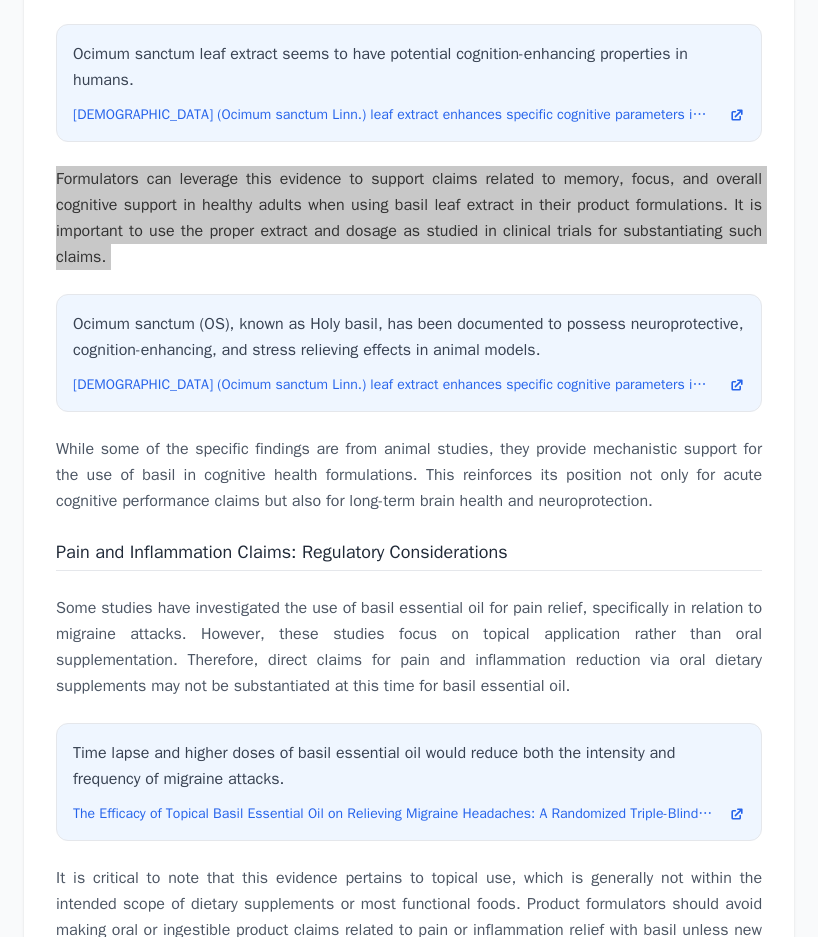 scroll, scrollTop: 5200, scrollLeft: 0, axis: vertical 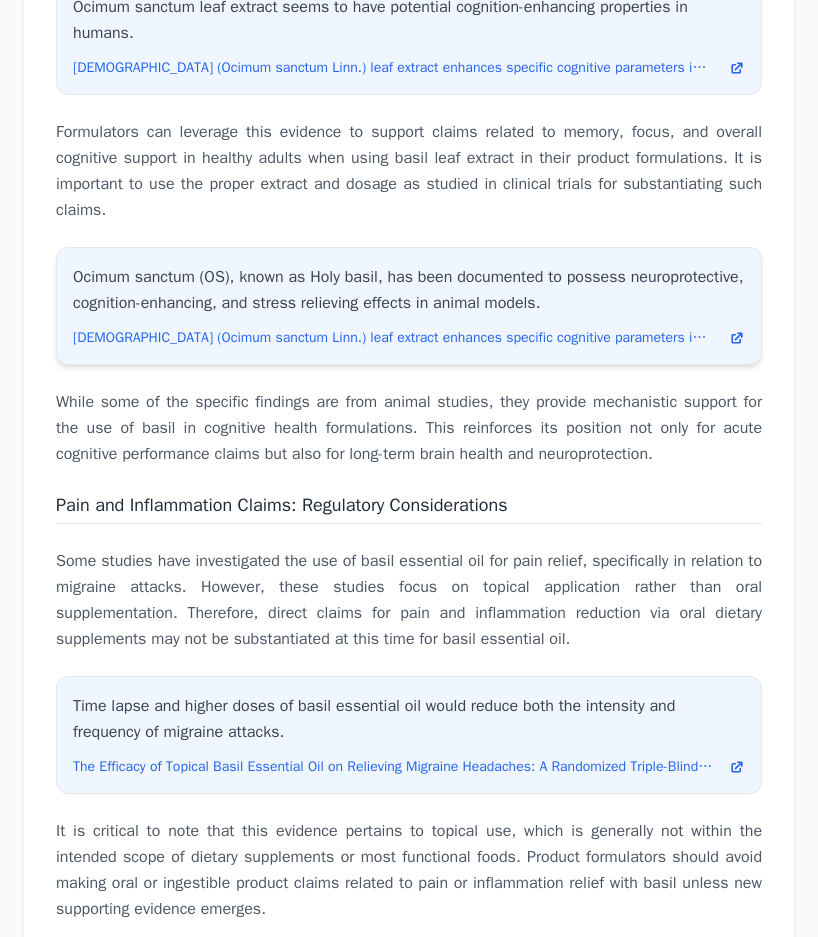 click on "Ocimum sanctum (OS), known as Holy basil, has been documented to possess neuroprotective, cognition-enhancing, and stress relieving effects in animal models." at bounding box center [409, 290] 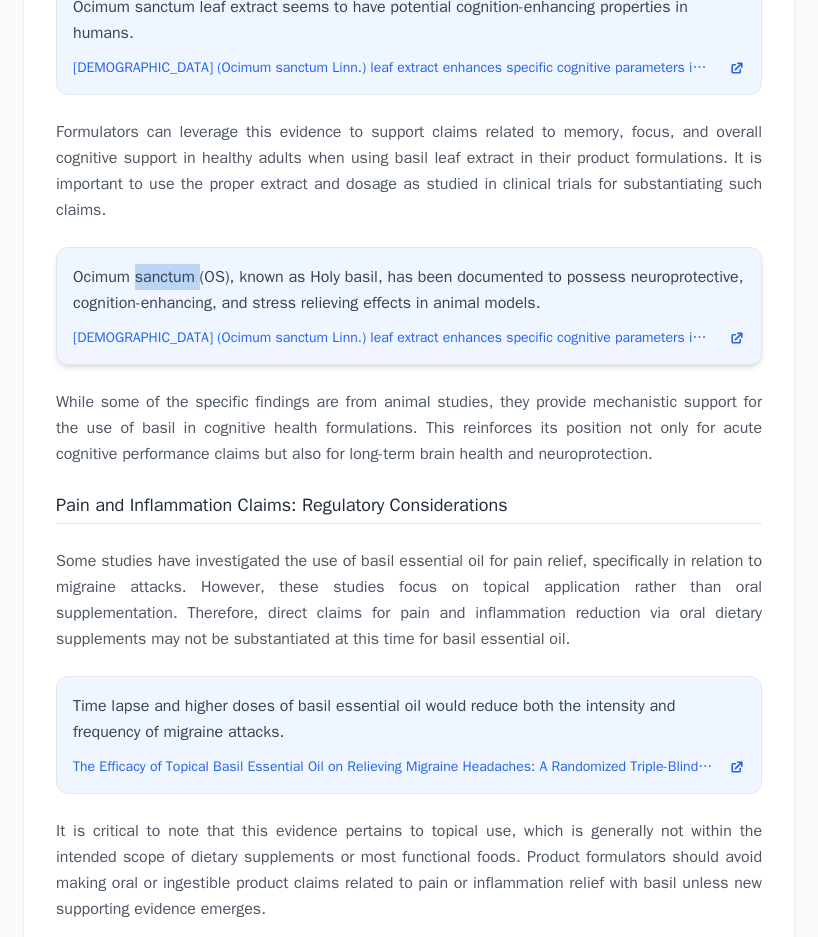 click on "Ocimum sanctum (OS), known as Holy basil, has been documented to possess neuroprotective, cognition-enhancing, and stress relieving effects in animal models." at bounding box center [409, 290] 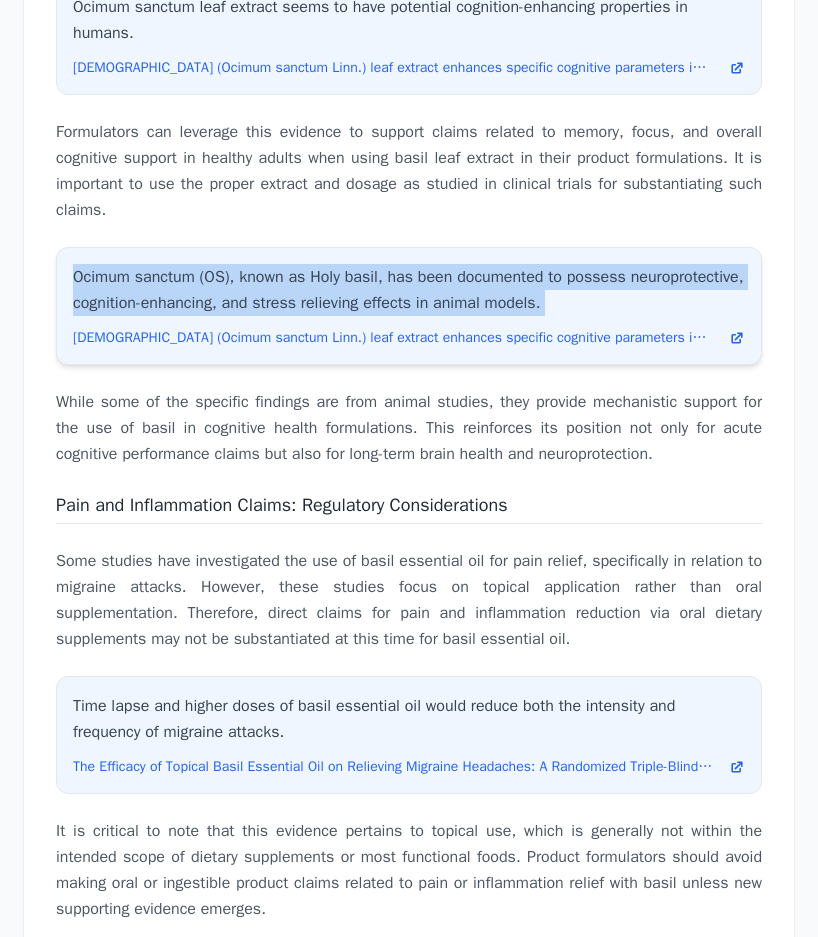 click on "Ocimum sanctum (OS), known as Holy basil, has been documented to possess neuroprotective, cognition-enhancing, and stress relieving effects in animal models." at bounding box center (409, 290) 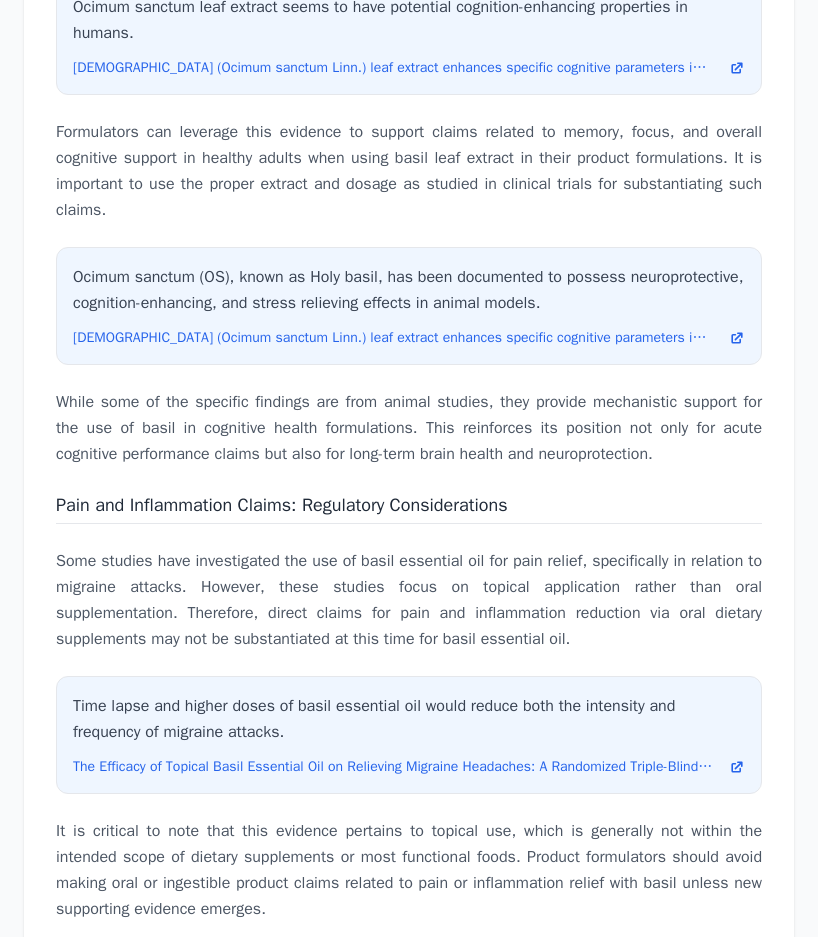 click on "While some of the specific findings are from animal studies, they provide mechanistic support for the use of basil in cognitive health formulations. This reinforces its position not only for acute cognitive performance claims but also for long-term brain health and neuroprotection." at bounding box center (409, 428) 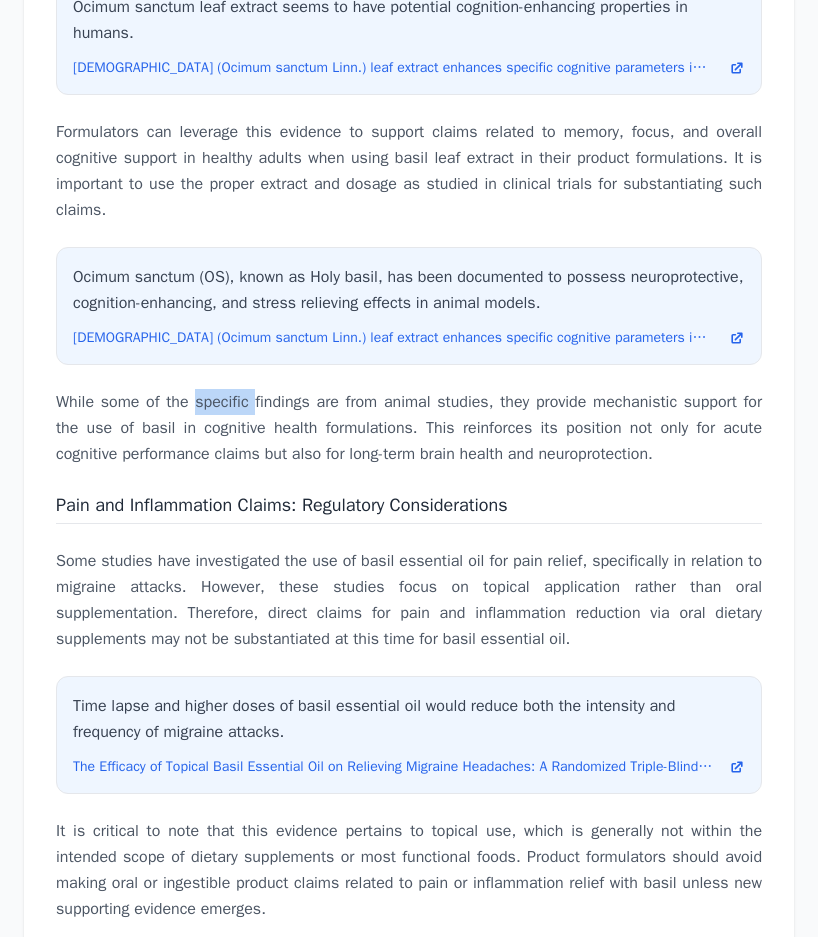 click on "While some of the specific findings are from animal studies, they provide mechanistic support for the use of basil in cognitive health formulations. This reinforces its position not only for acute cognitive performance claims but also for long-term brain health and neuroprotection." at bounding box center [409, 428] 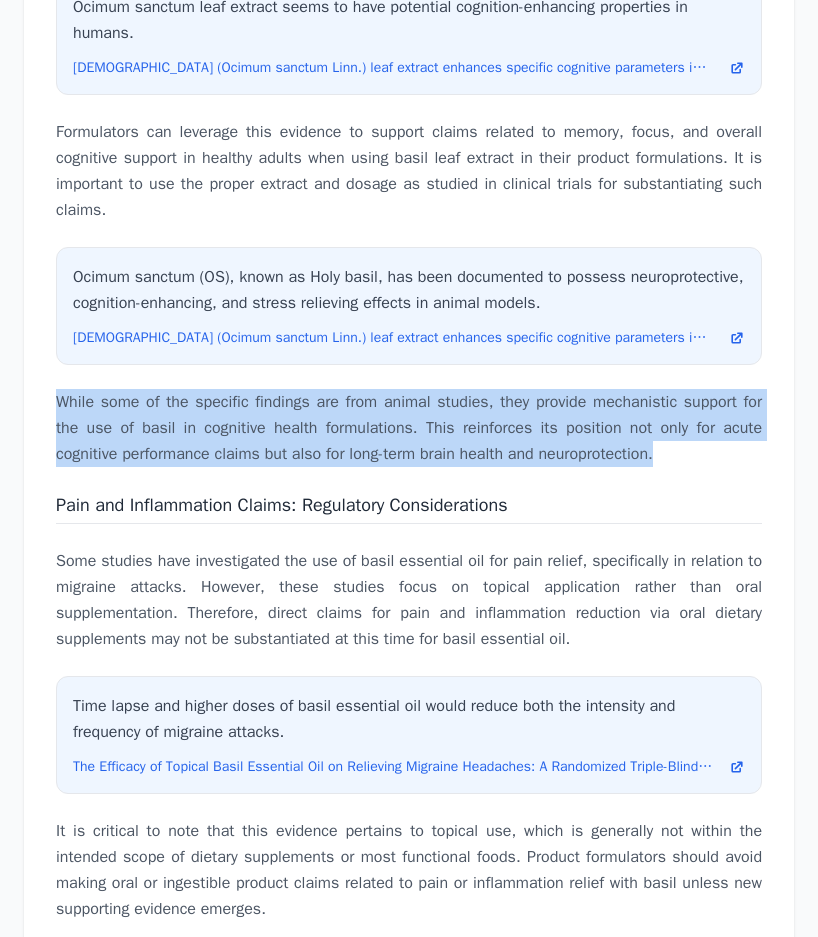 click on "While some of the specific findings are from animal studies, they provide mechanistic support for the use of basil in cognitive health formulations. This reinforces its position not only for acute cognitive performance claims but also for long-term brain health and neuroprotection." at bounding box center [409, 428] 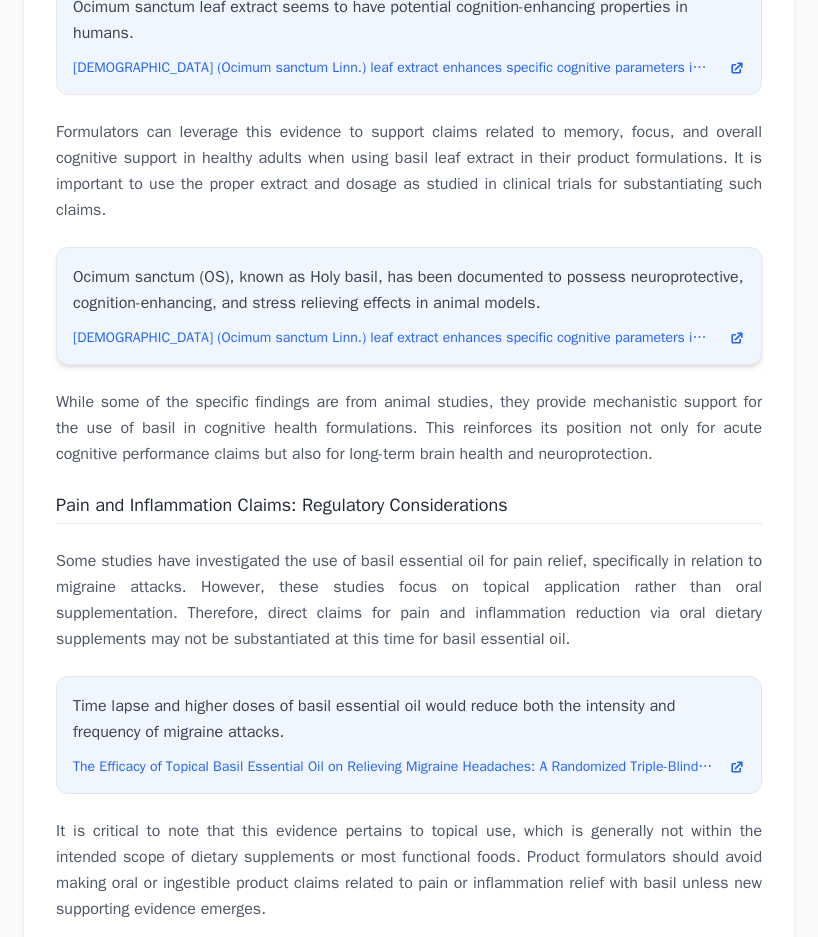 click on "Ocimum sanctum (OS), known as Holy basil, has been documented to possess neuroprotective, cognition-enhancing, and stress relieving effects in animal models." at bounding box center [409, 290] 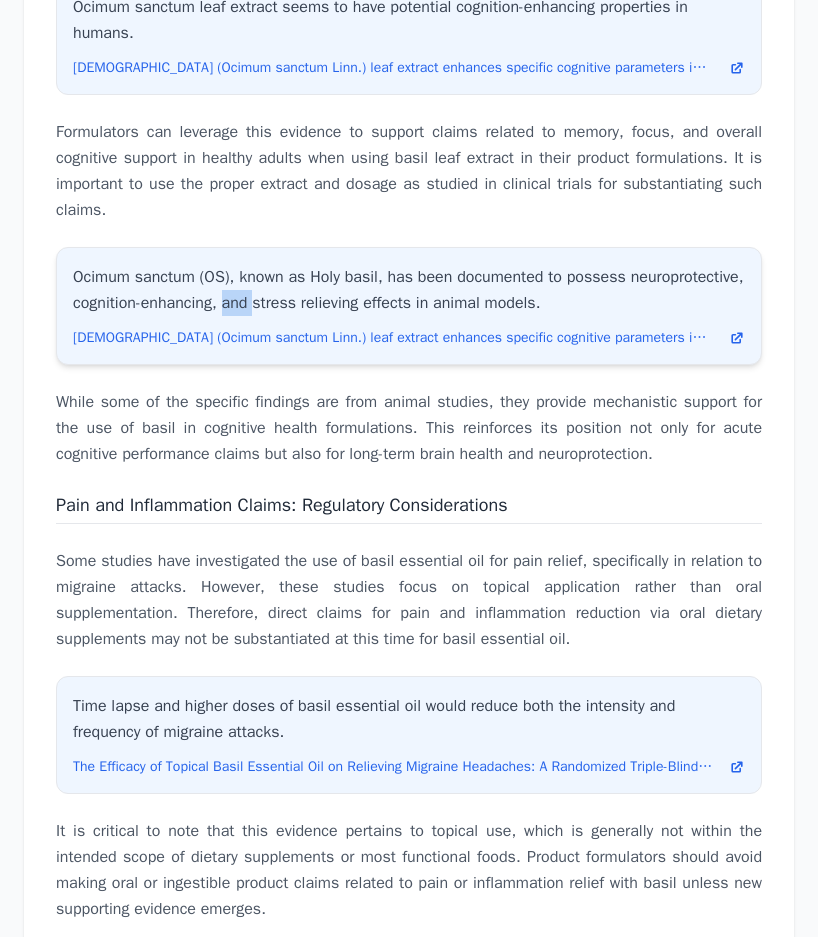 click on "Ocimum sanctum (OS), known as Holy basil, has been documented to possess neuroprotective, cognition-enhancing, and stress relieving effects in animal models." at bounding box center (409, 290) 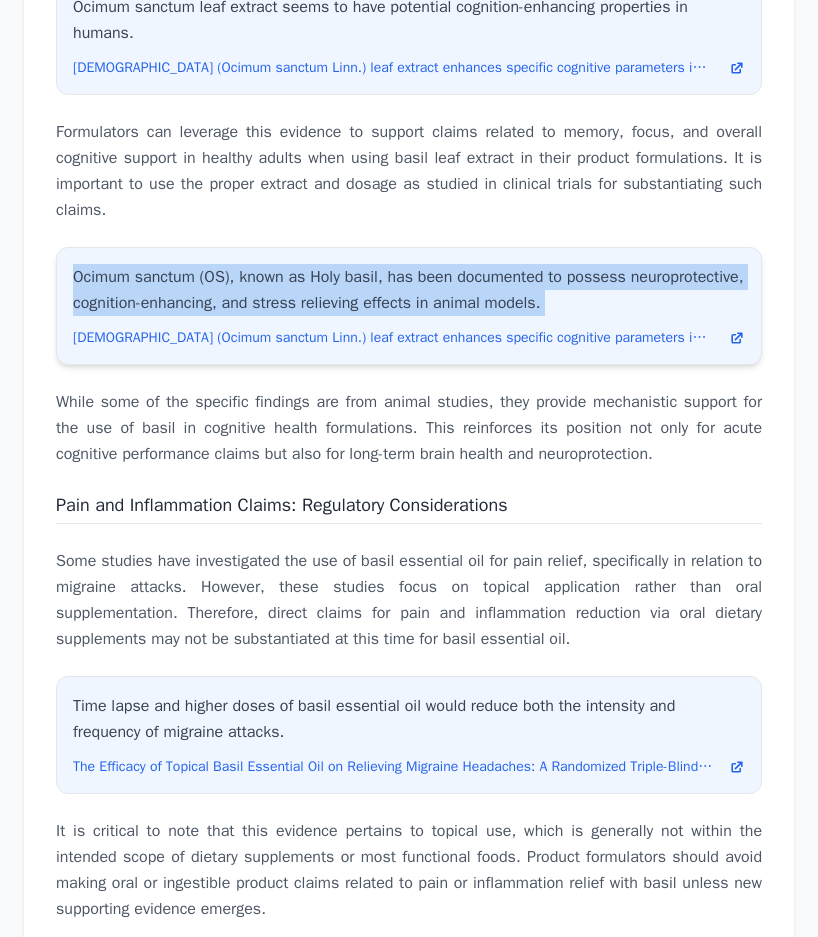 click on "Ocimum sanctum (OS), known as Holy basil, has been documented to possess neuroprotective, cognition-enhancing, and stress relieving effects in animal models." at bounding box center [409, 290] 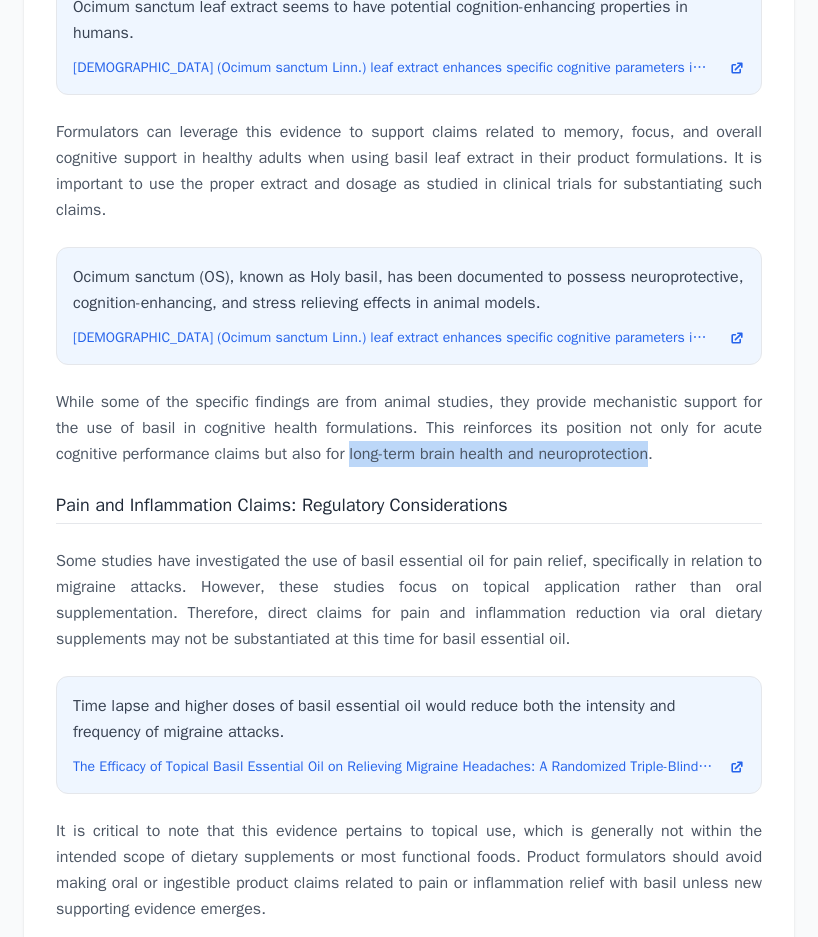 drag, startPoint x: 352, startPoint y: 476, endPoint x: 662, endPoint y: 473, distance: 310.01453 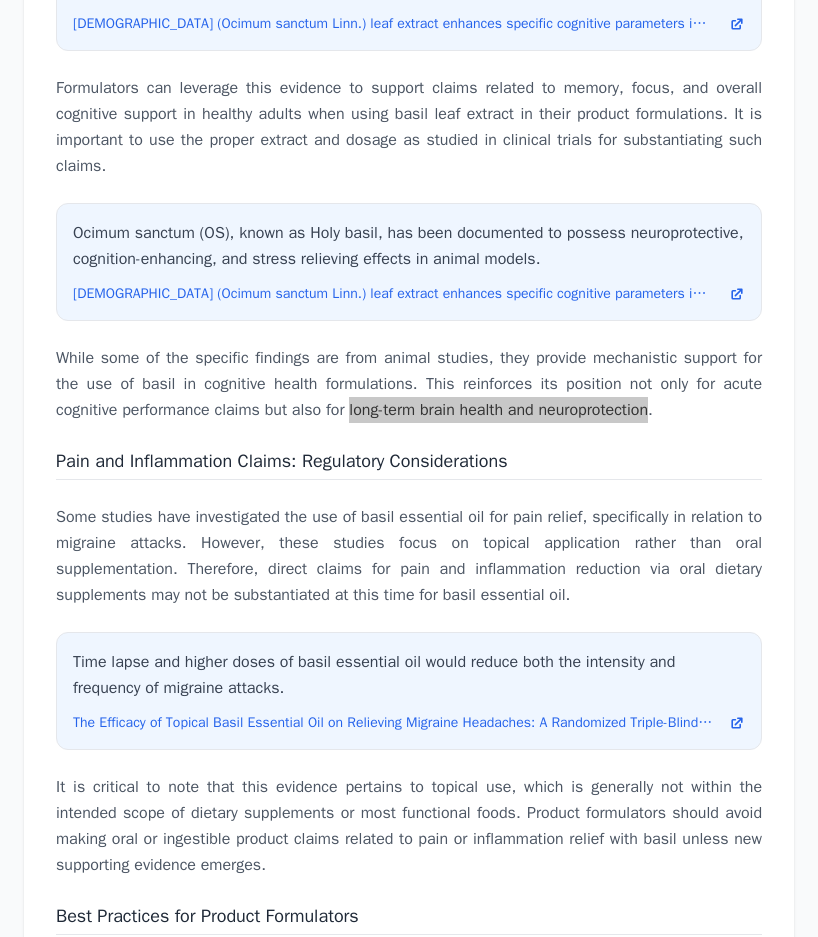 scroll, scrollTop: 5300, scrollLeft: 0, axis: vertical 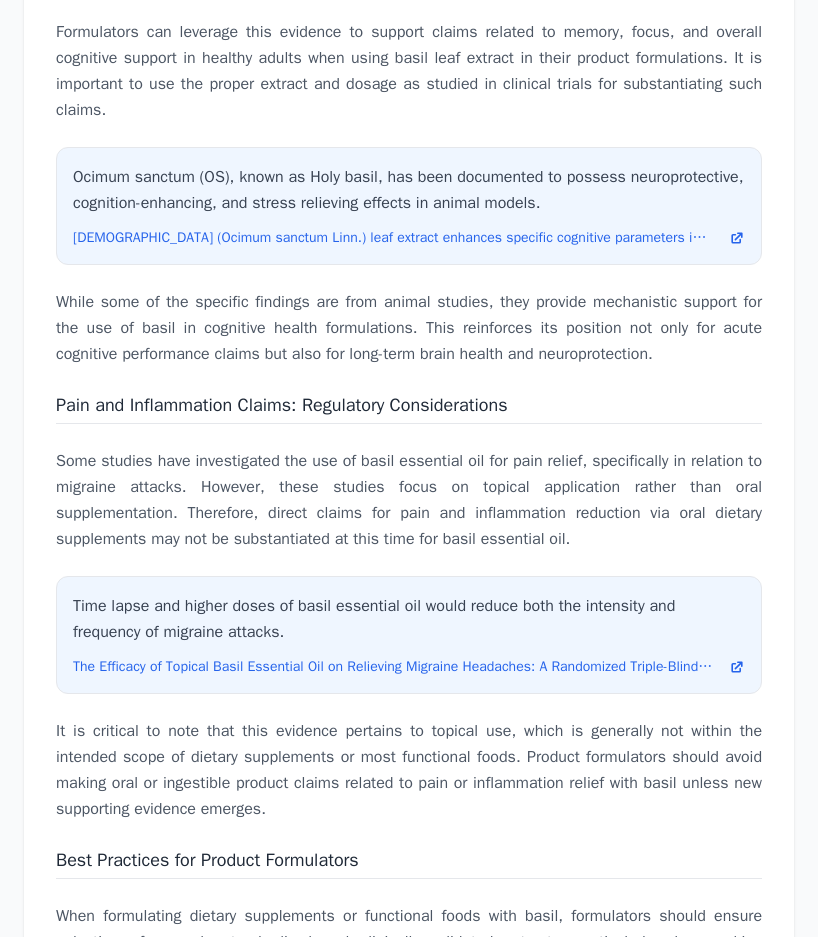 click on "Pain and Inflammation Claims: Regulatory Considerations" at bounding box center [281, 405] 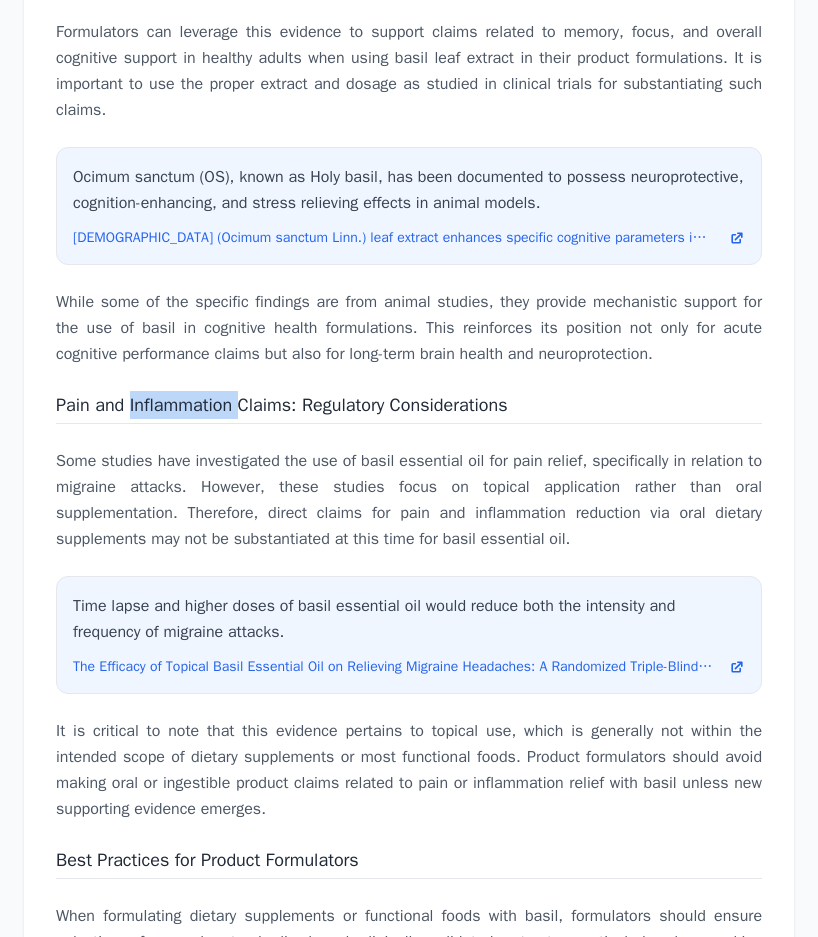 click on "Pain and Inflammation Claims: Regulatory Considerations" at bounding box center (281, 405) 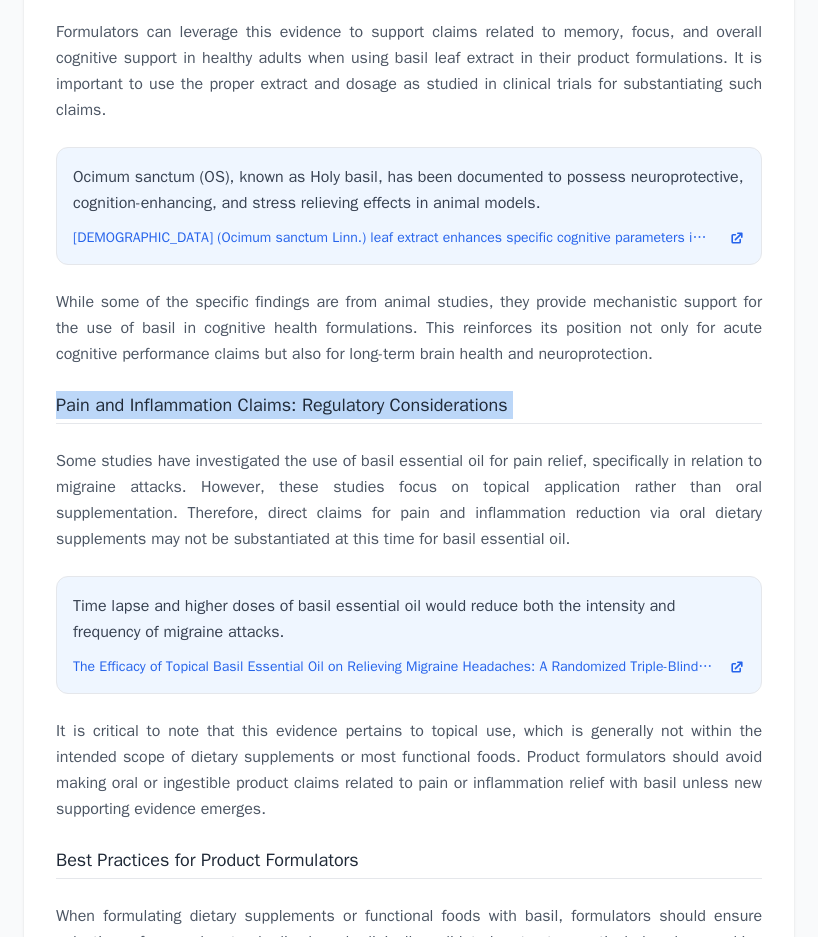 click on "Pain and Inflammation Claims: Regulatory Considerations" at bounding box center [281, 405] 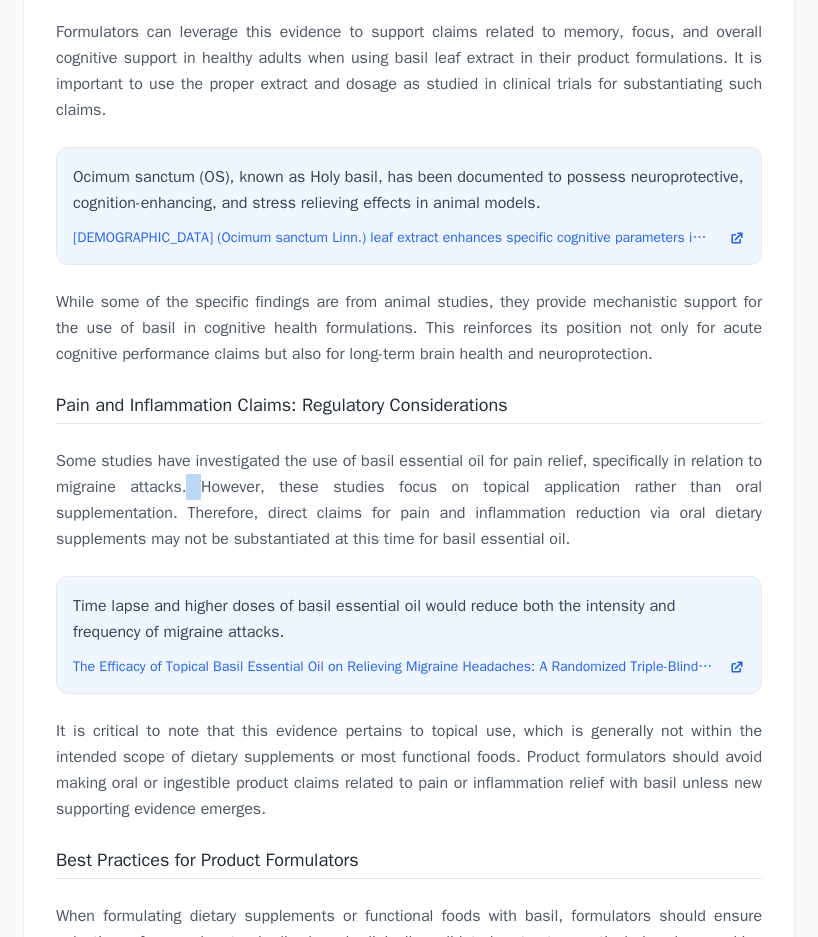 click on "Some studies have investigated the use of basil essential oil for pain relief, specifically in relation to migraine attacks. However, these studies focus on topical application rather than oral supplementation. Therefore, direct claims for pain and inflammation reduction via oral dietary supplements may not be substantiated at this time for basil essential oil." at bounding box center [409, 500] 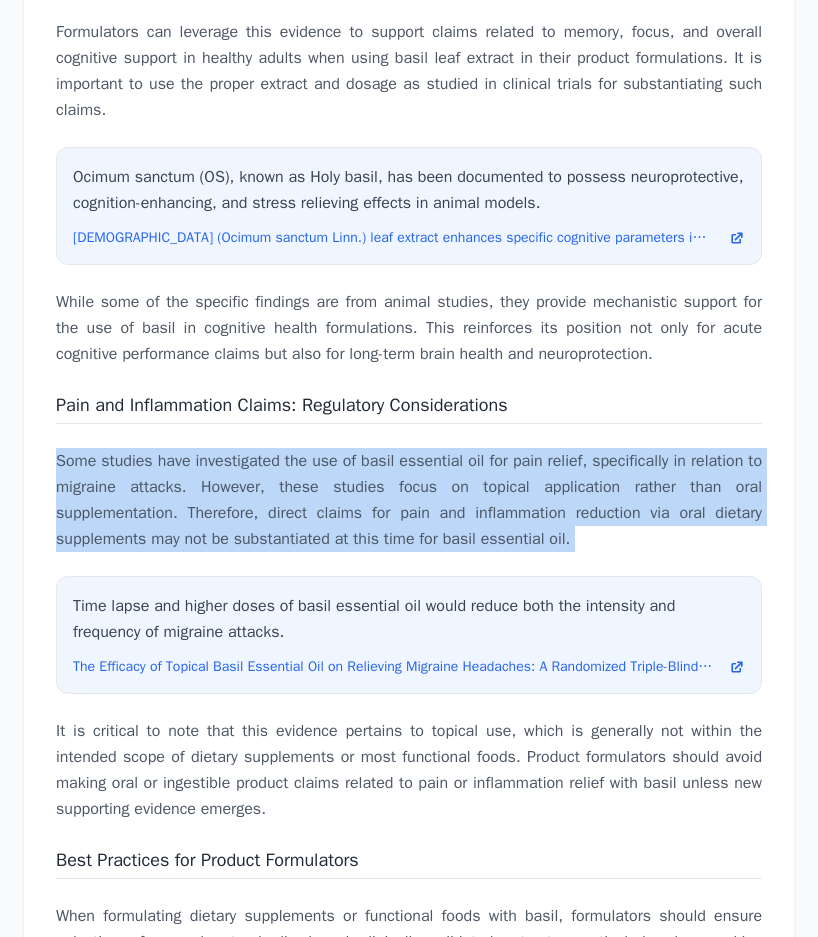 click on "Some studies have investigated the use of basil essential oil for pain relief, specifically in relation to migraine attacks. However, these studies focus on topical application rather than oral supplementation. Therefore, direct claims for pain and inflammation reduction via oral dietary supplements may not be substantiated at this time for basil essential oil." at bounding box center (409, 500) 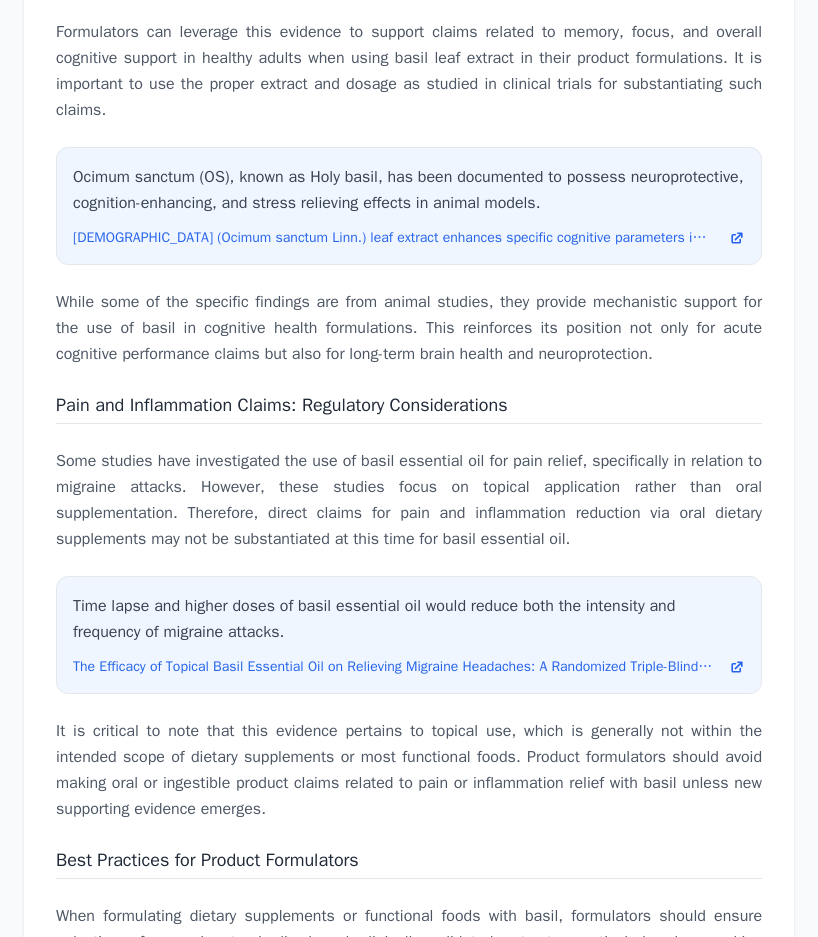 click on "It is critical to note that this evidence pertains to topical use, which is generally not within the intended scope of dietary supplements or most functional foods. Product formulators should avoid making oral or ingestible product claims related to pain or inflammation relief with basil unless new supporting evidence emerges." at bounding box center (409, 770) 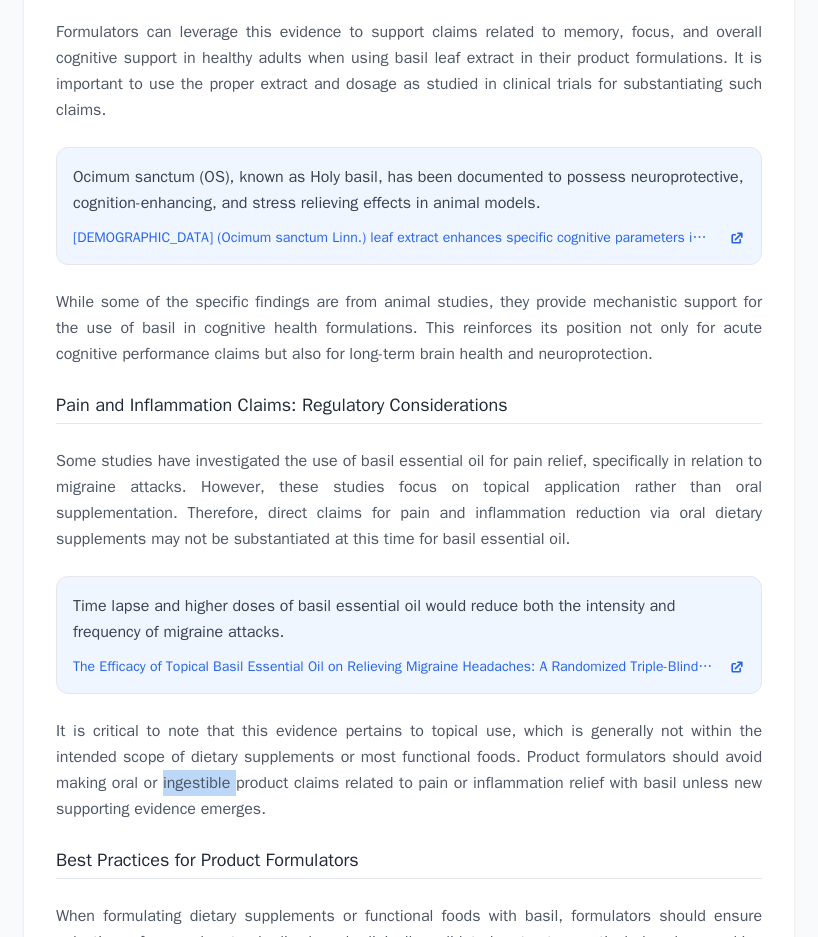 click on "It is critical to note that this evidence pertains to topical use, which is generally not within the intended scope of dietary supplements or most functional foods. Product formulators should avoid making oral or ingestible product claims related to pain or inflammation relief with basil unless new supporting evidence emerges." at bounding box center [409, 770] 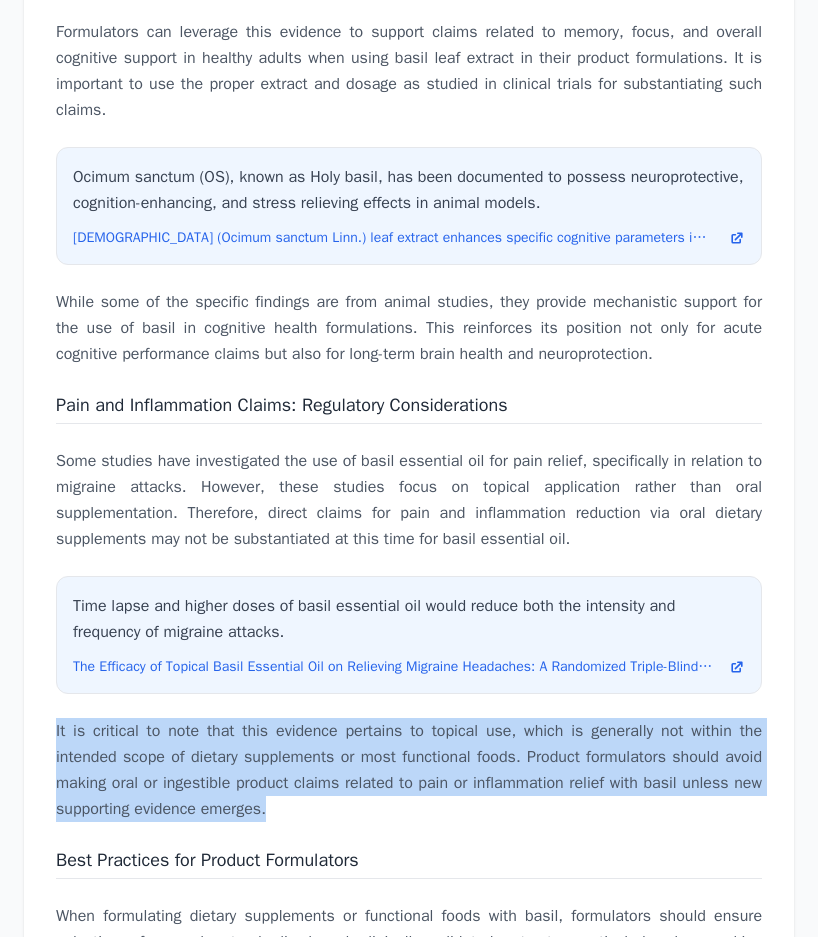 click on "It is critical to note that this evidence pertains to topical use, which is generally not within the intended scope of dietary supplements or most functional foods. Product formulators should avoid making oral or ingestible product claims related to pain or inflammation relief with basil unless new supporting evidence emerges." at bounding box center [409, 770] 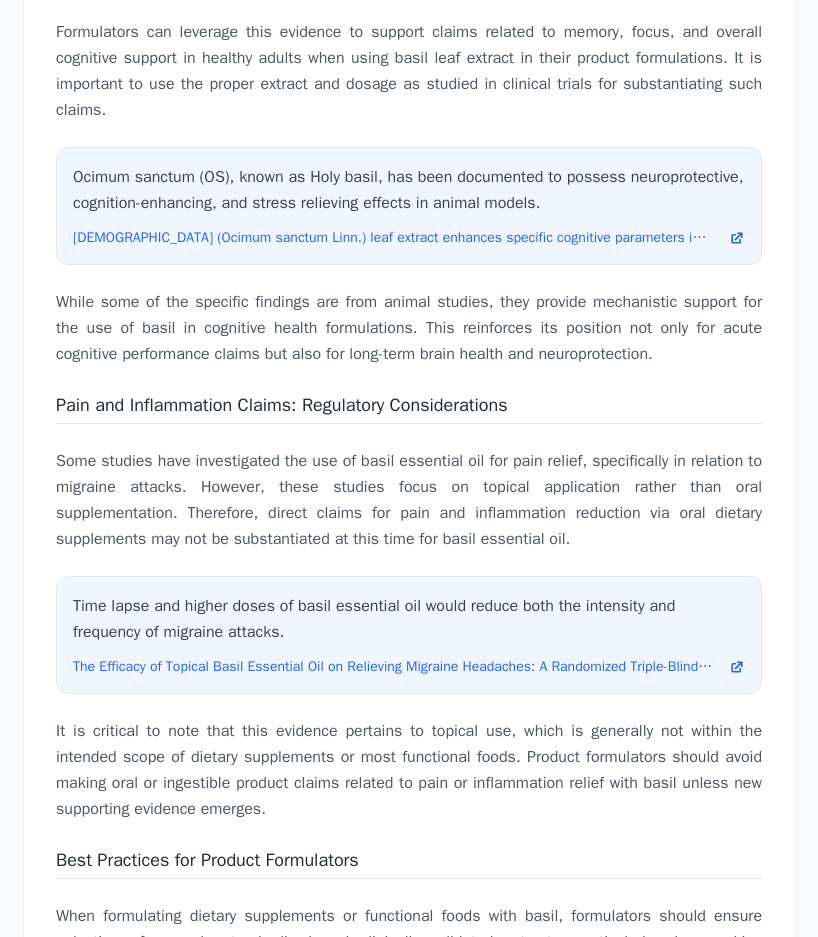 click on "Some studies have investigated the use of basil essential oil for pain relief, specifically in relation to migraine attacks. However, these studies focus on topical application rather than oral supplementation. Therefore, direct claims for pain and inflammation reduction via oral dietary supplements may not be substantiated at this time for basil essential oil." at bounding box center (409, 500) 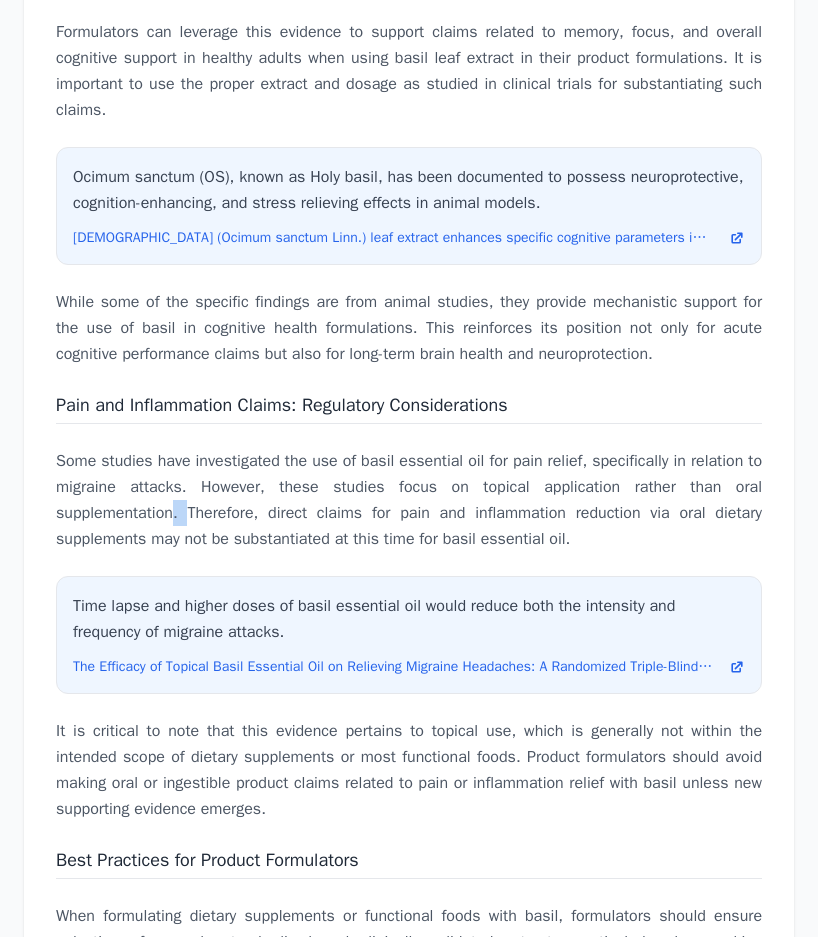 click on "Some studies have investigated the use of basil essential oil for pain relief, specifically in relation to migraine attacks. However, these studies focus on topical application rather than oral supplementation. Therefore, direct claims for pain and inflammation reduction via oral dietary supplements may not be substantiated at this time for basil essential oil." at bounding box center (409, 500) 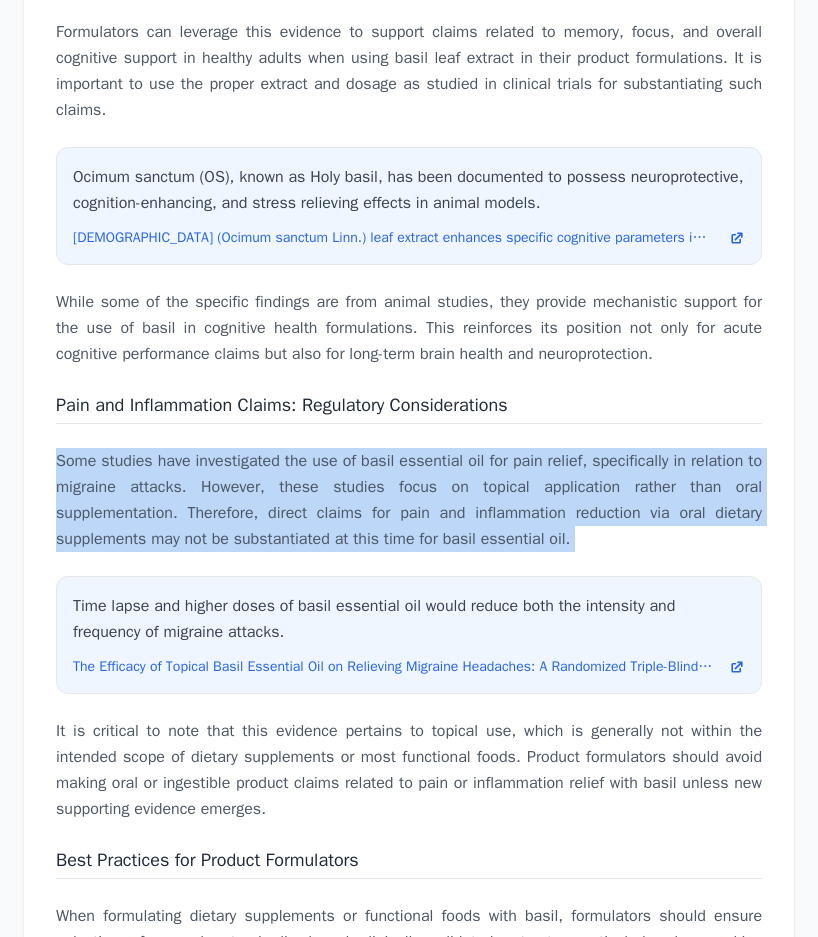 click on "Some studies have investigated the use of basil essential oil for pain relief, specifically in relation to migraine attacks. However, these studies focus on topical application rather than oral supplementation. Therefore, direct claims for pain and inflammation reduction via oral dietary supplements may not be substantiated at this time for basil essential oil." at bounding box center [409, 500] 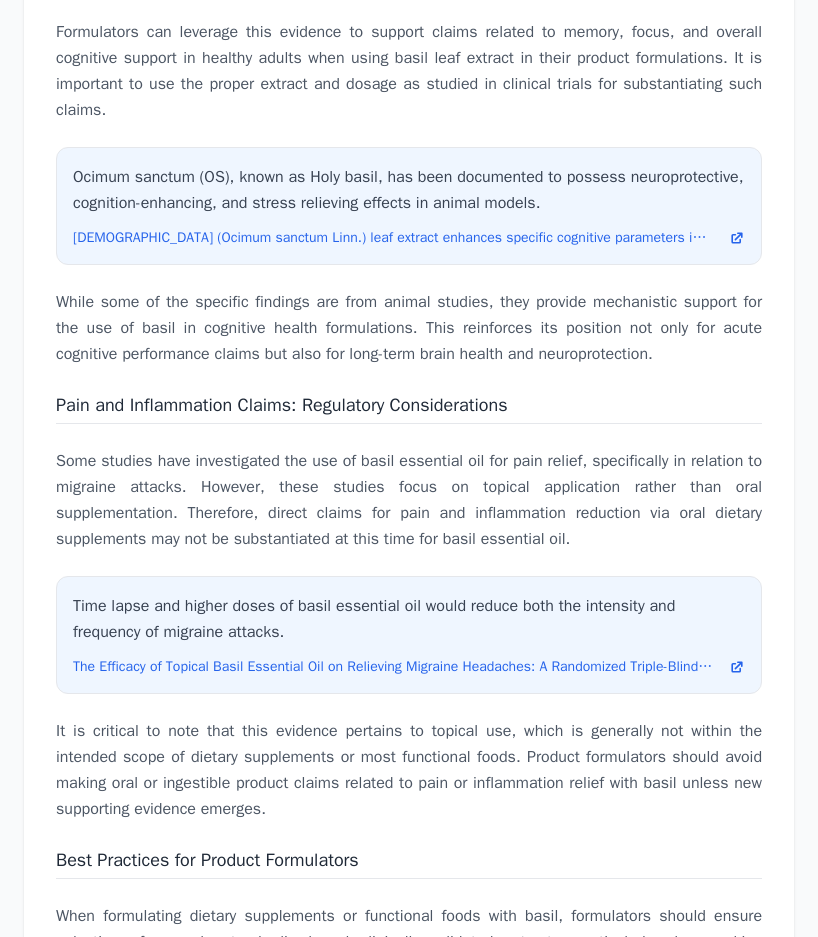 click on "It is critical to note that this evidence pertains to topical use, which is generally not within the intended scope of dietary supplements or most functional foods. Product formulators should avoid making oral or ingestible product claims related to pain or inflammation relief with basil unless new supporting evidence emerges." at bounding box center [409, 770] 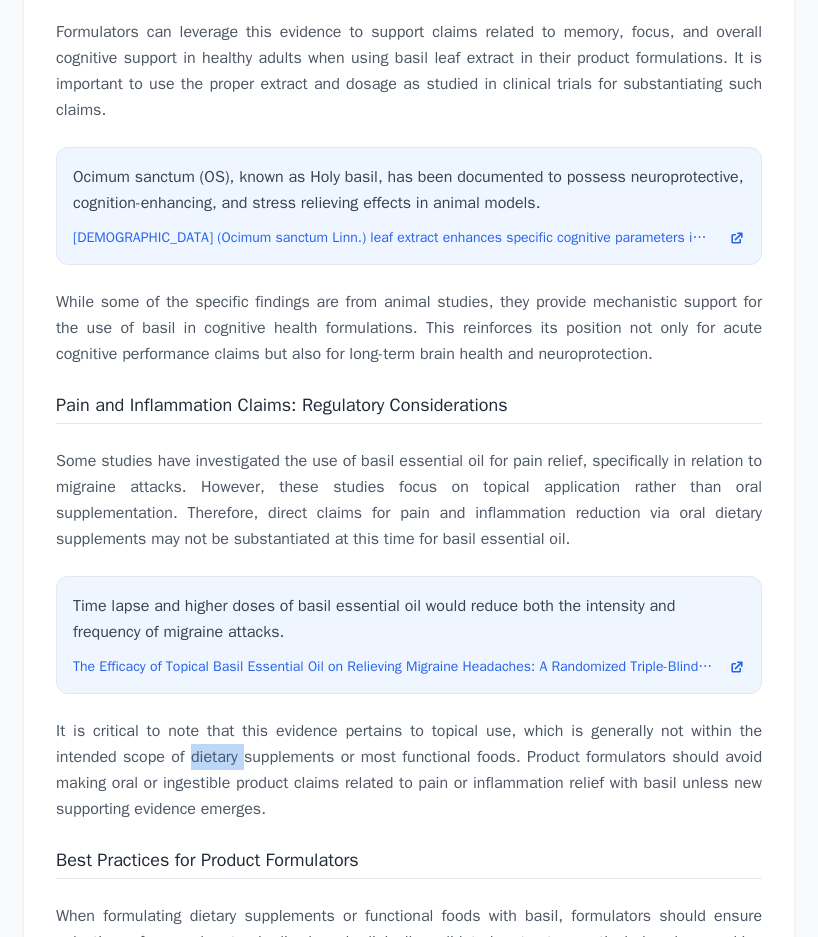 click on "It is critical to note that this evidence pertains to topical use, which is generally not within the intended scope of dietary supplements or most functional foods. Product formulators should avoid making oral or ingestible product claims related to pain or inflammation relief with basil unless new supporting evidence emerges." at bounding box center [409, 770] 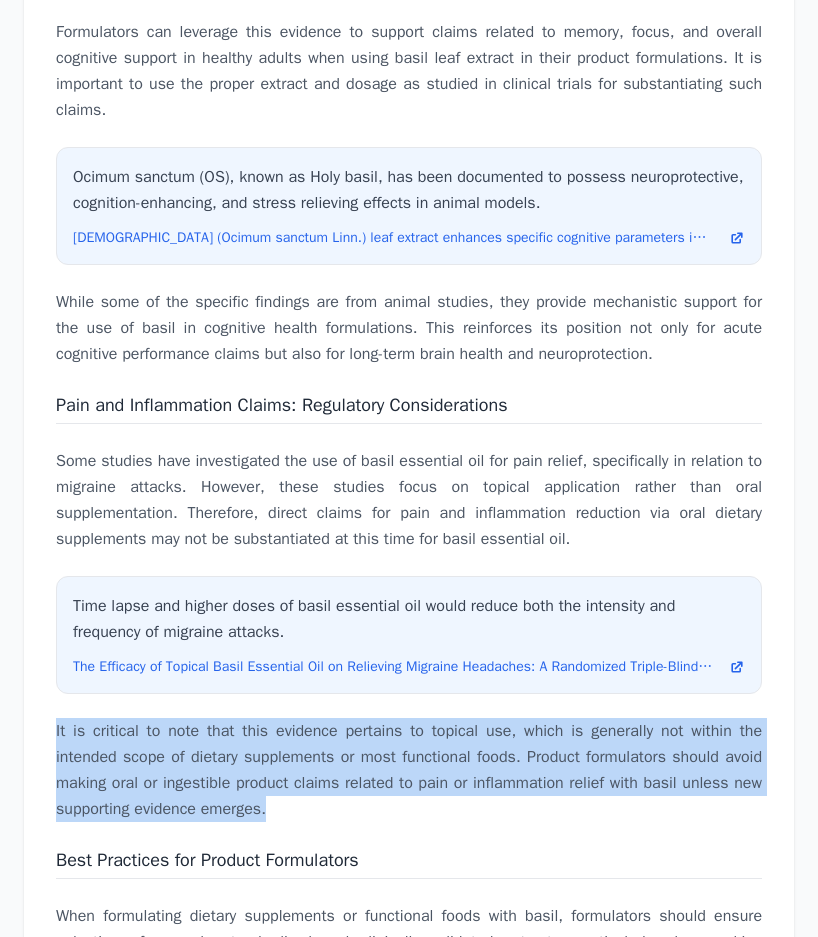 click on "It is critical to note that this evidence pertains to topical use, which is generally not within the intended scope of dietary supplements or most functional foods. Product formulators should avoid making oral or ingestible product claims related to pain or inflammation relief with basil unless new supporting evidence emerges." at bounding box center [409, 770] 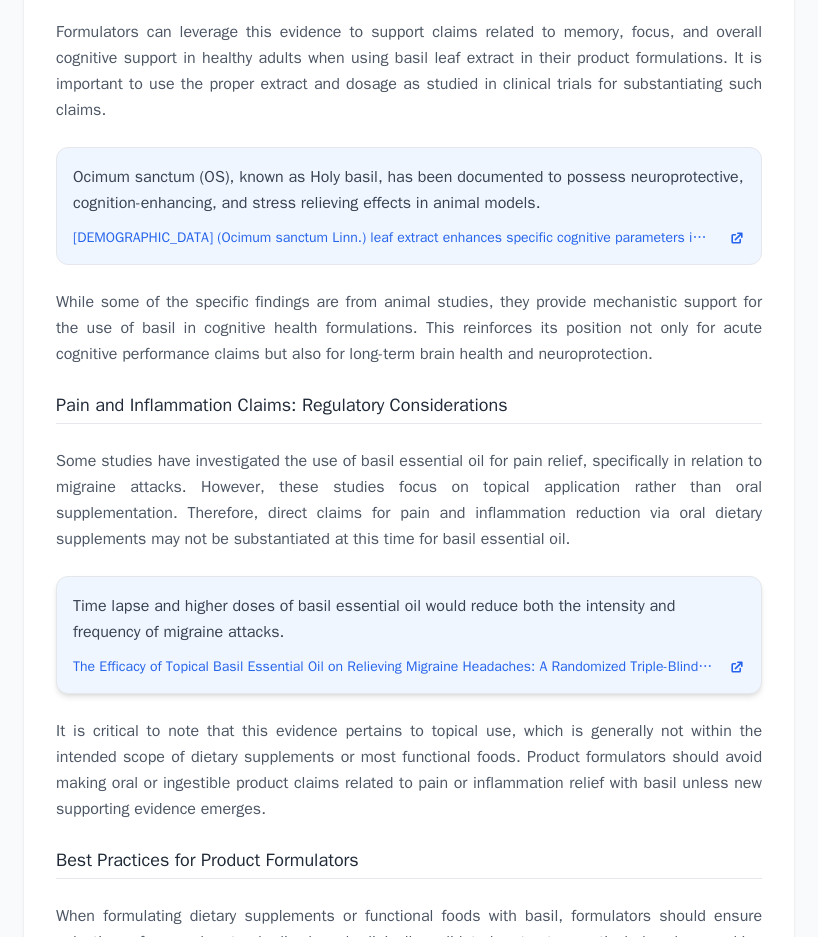 click on "Time lapse and higher doses of basil essential oil would reduce both the intensity and frequency of migraine attacks." at bounding box center [409, 619] 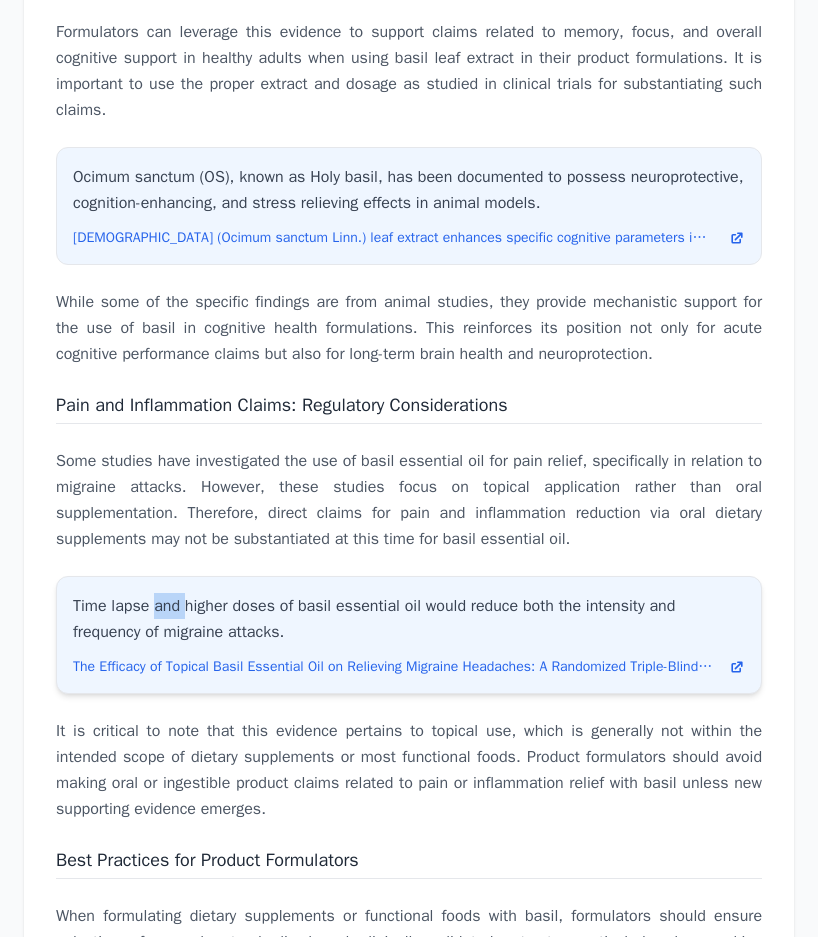 click on "Time lapse and higher doses of basil essential oil would reduce both the intensity and frequency of migraine attacks." at bounding box center (409, 619) 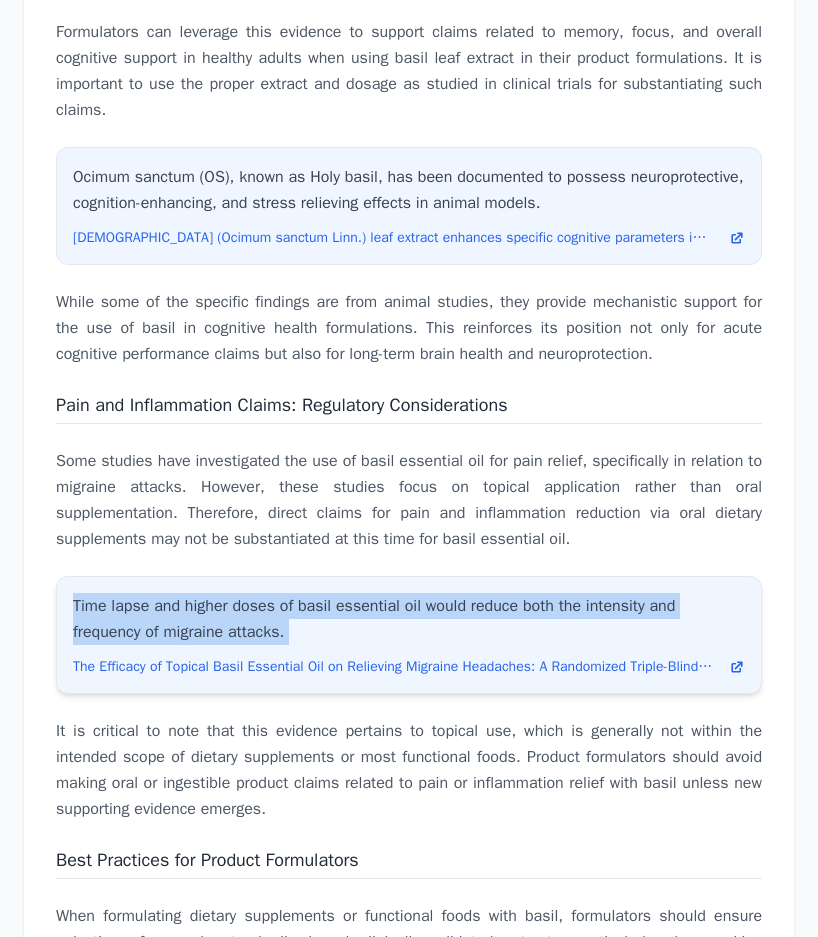 click on "Time lapse and higher doses of basil essential oil would reduce both the intensity and frequency of migraine attacks." at bounding box center [409, 619] 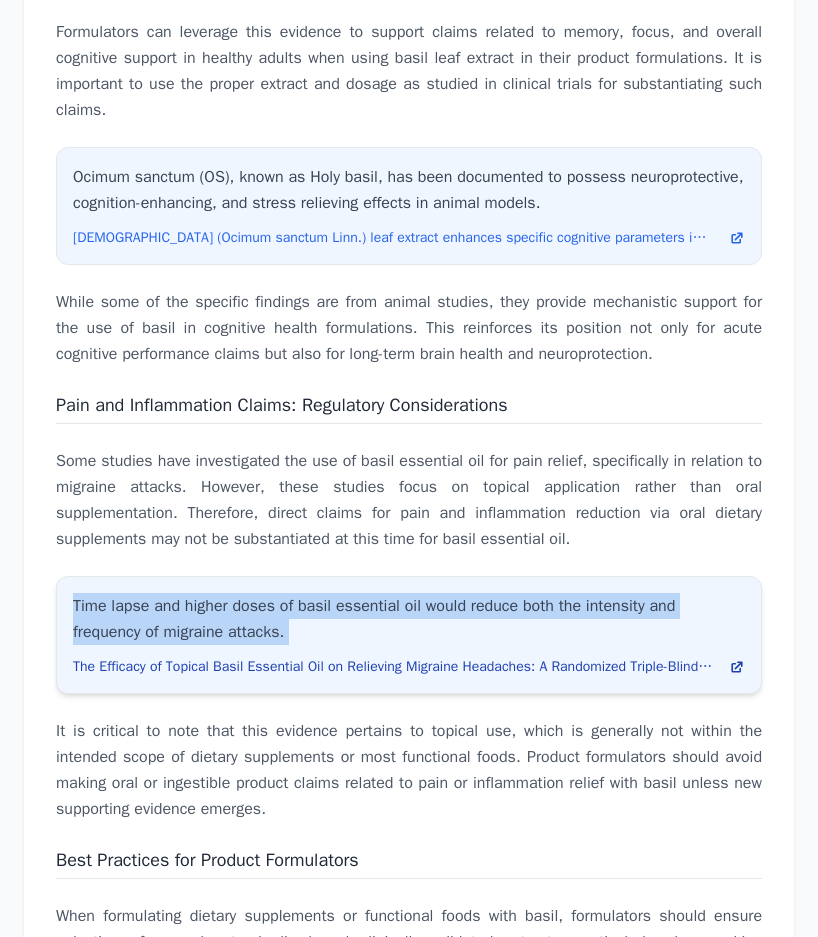 click on "The Efficacy of Topical Basil Essential Oil on Relieving Migraine Headaches: A Randomized Triple-Blind Study." at bounding box center (393, 667) 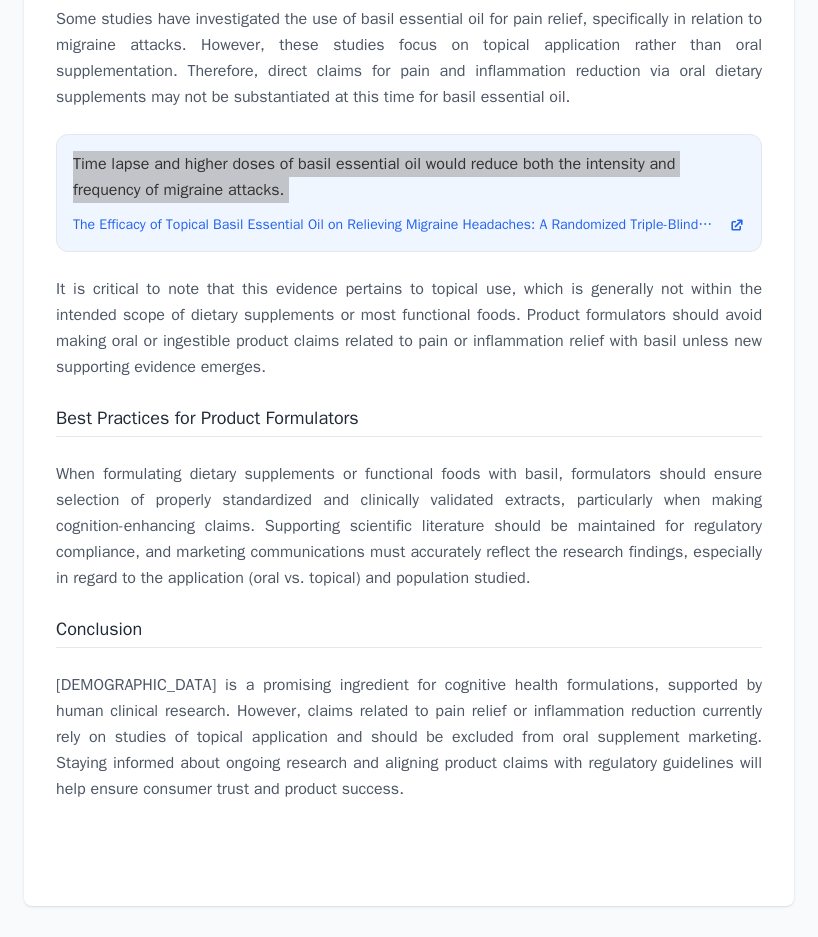 scroll, scrollTop: 5758, scrollLeft: 0, axis: vertical 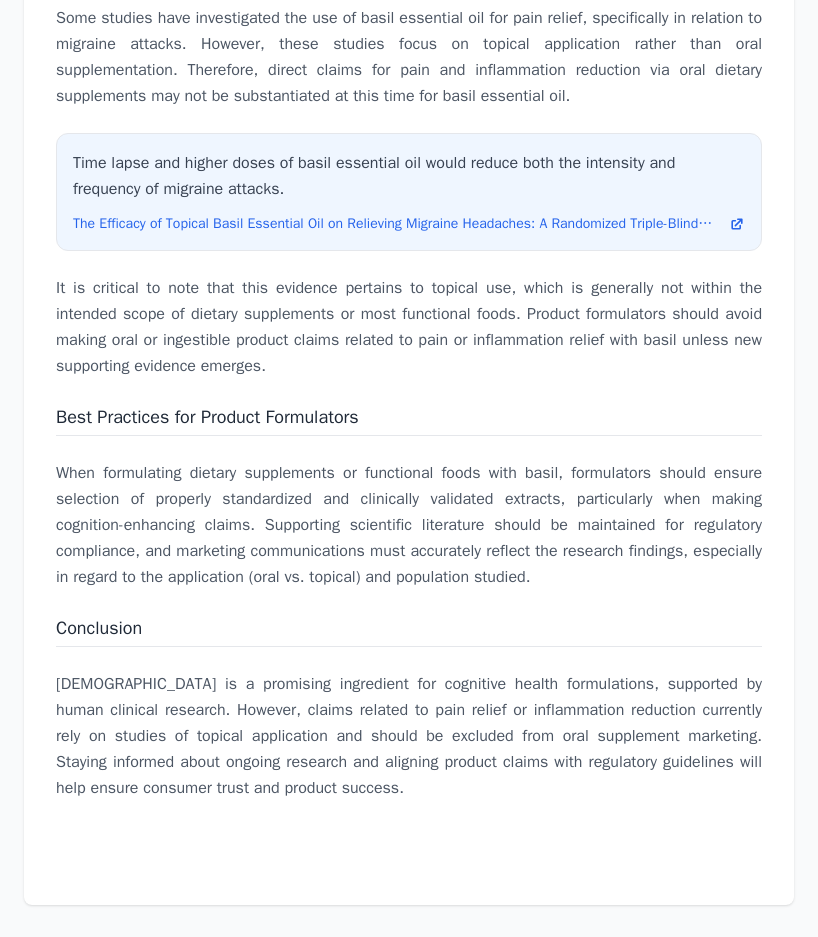 click on "When formulating dietary supplements or functional foods with basil, formulators should ensure selection of properly standardized and clinically validated extracts, particularly when making cognition-enhancing claims. Supporting scientific literature should be maintained for regulatory compliance, and marketing communications must accurately reflect the research findings, especially in regard to the application (oral vs. topical) and population studied." at bounding box center (409, 525) 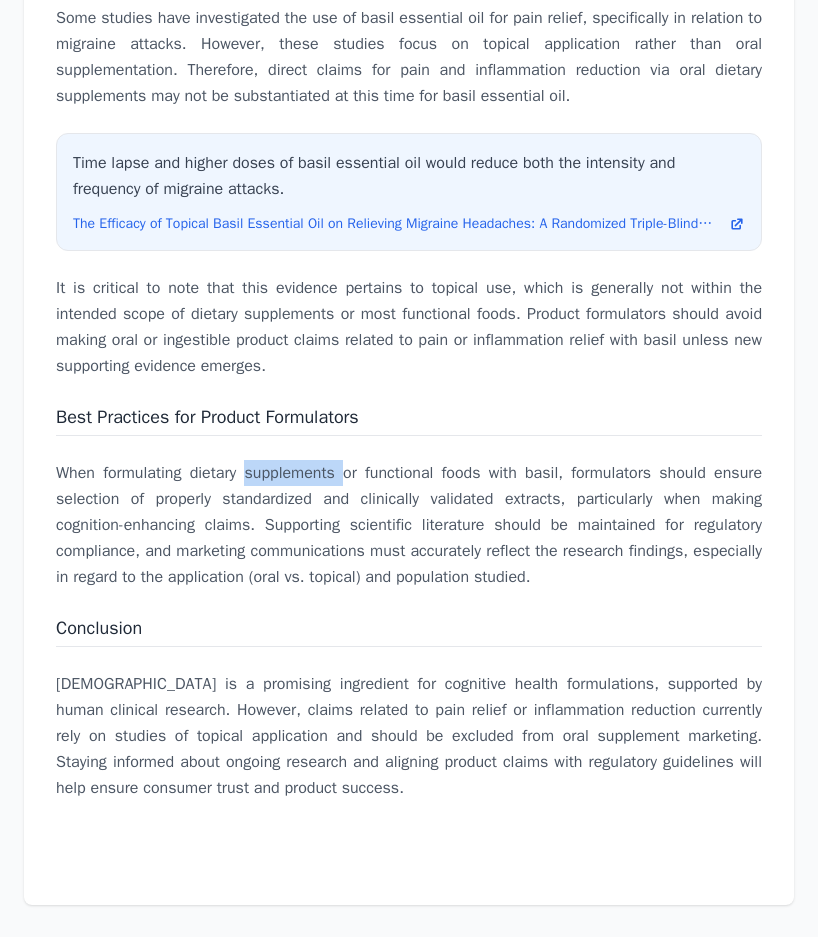 click on "When formulating dietary supplements or functional foods with basil, formulators should ensure selection of properly standardized and clinically validated extracts, particularly when making cognition-enhancing claims. Supporting scientific literature should be maintained for regulatory compliance, and marketing communications must accurately reflect the research findings, especially in regard to the application (oral vs. topical) and population studied." at bounding box center (409, 525) 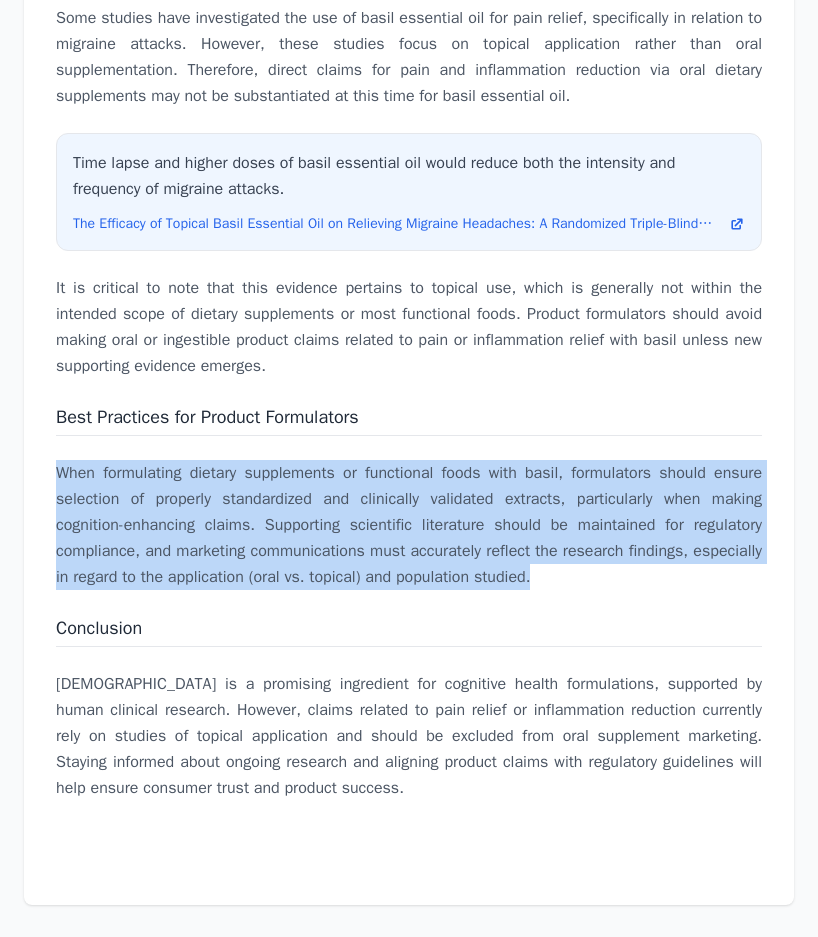 click on "When formulating dietary supplements or functional foods with basil, formulators should ensure selection of properly standardized and clinically validated extracts, particularly when making cognition-enhancing claims. Supporting scientific literature should be maintained for regulatory compliance, and marketing communications must accurately reflect the research findings, especially in regard to the application (oral vs. topical) and population studied." at bounding box center (409, 525) 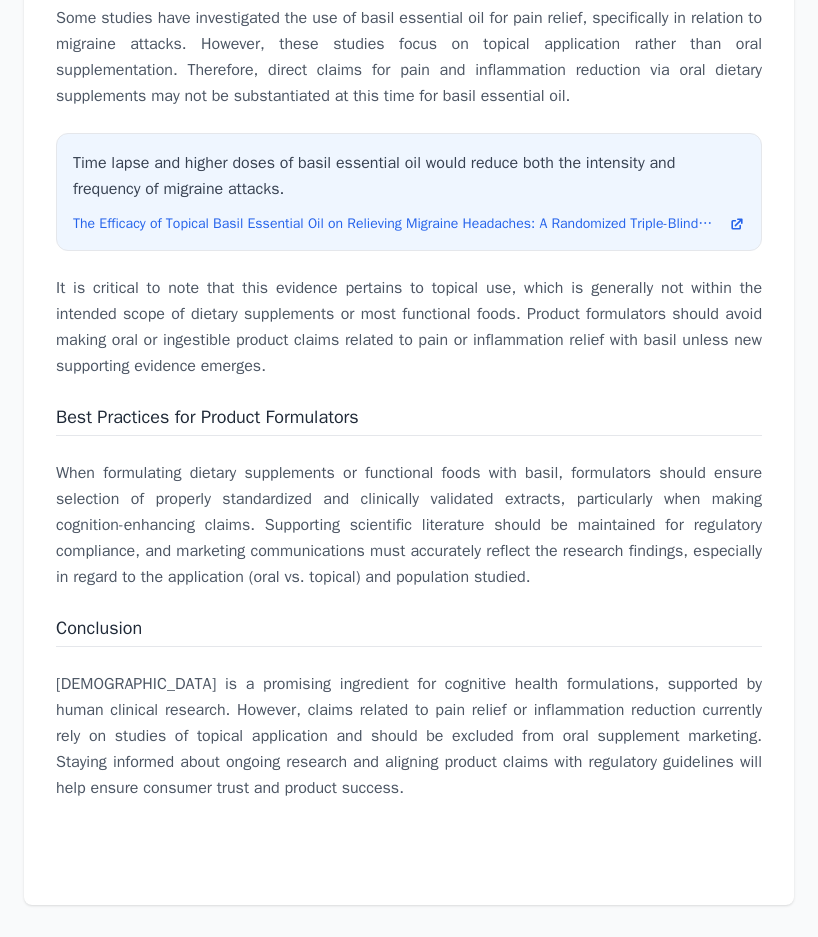 click on "Holy basil is a promising ingredient for cognitive health formulations, supported by human clinical research. However, claims related to pain relief or inflammation reduction currently rely on studies of topical application and should be excluded from oral supplement marketing. Staying informed about ongoing research and aligning product claims with regulatory guidelines will help ensure consumer trust and product success." at bounding box center [409, 736] 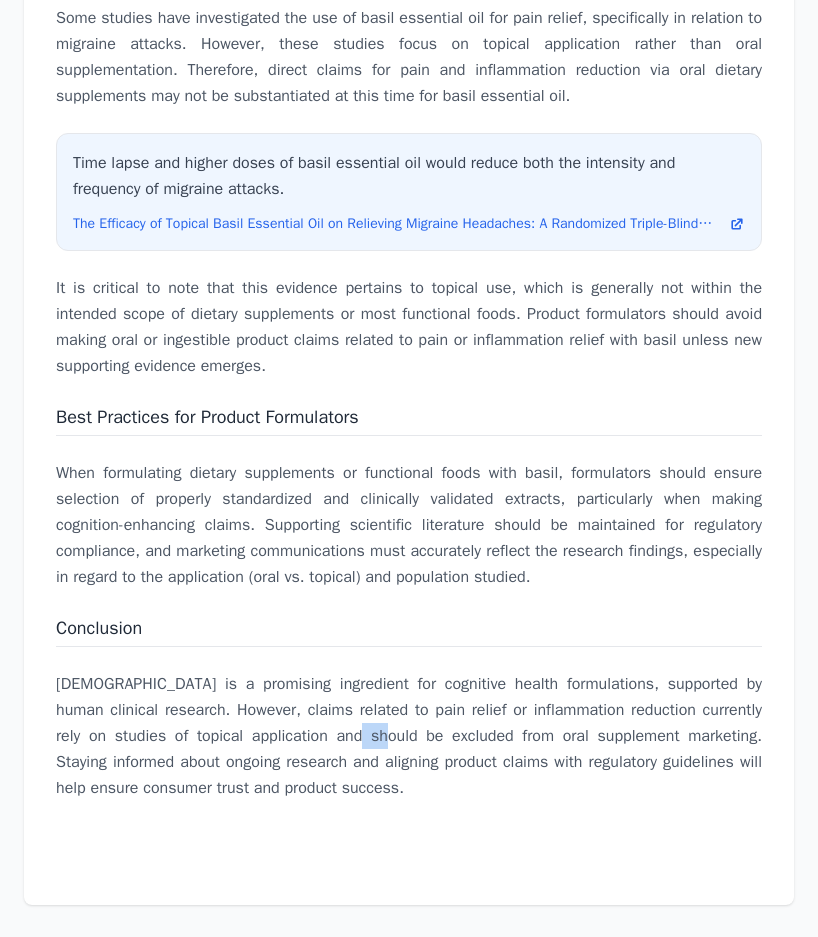 click on "Holy basil is a promising ingredient for cognitive health formulations, supported by human clinical research. However, claims related to pain relief or inflammation reduction currently rely on studies of topical application and should be excluded from oral supplement marketing. Staying informed about ongoing research and aligning product claims with regulatory guidelines will help ensure consumer trust and product success." at bounding box center [409, 736] 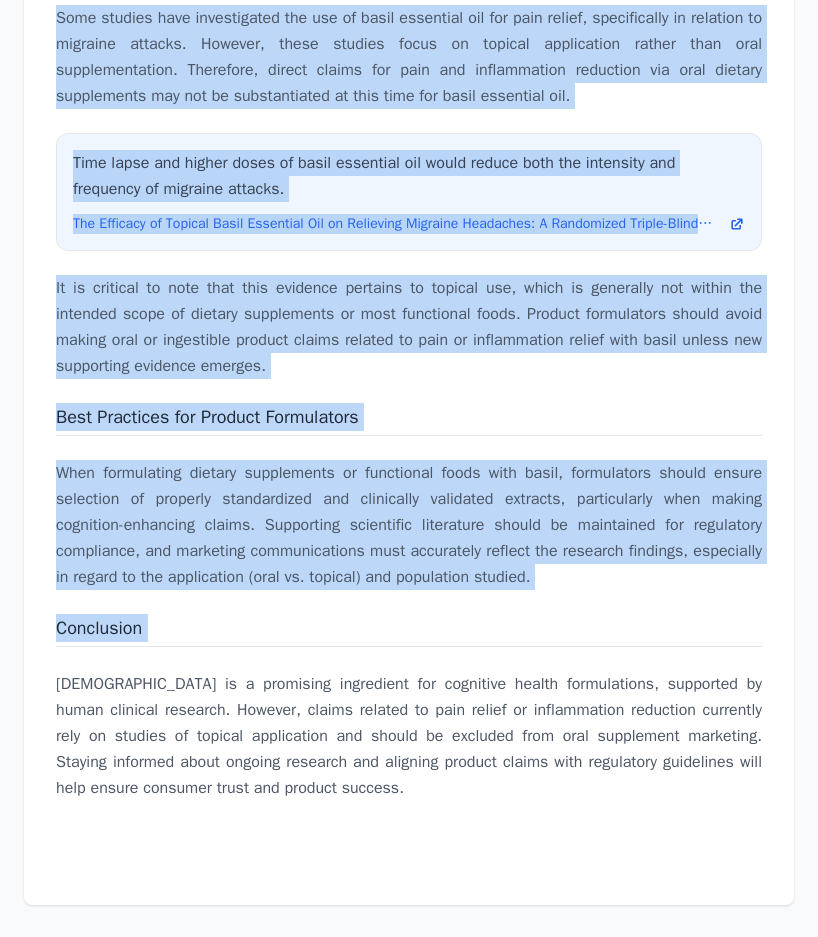 click on "Holy basil is a promising ingredient for cognitive health formulations, supported by human clinical research. However, claims related to pain relief or inflammation reduction currently rely on studies of topical application and should be excluded from oral supplement marketing. Staying informed about ongoing research and aligning product claims with regulatory guidelines will help ensure consumer trust and product success." at bounding box center [409, 736] 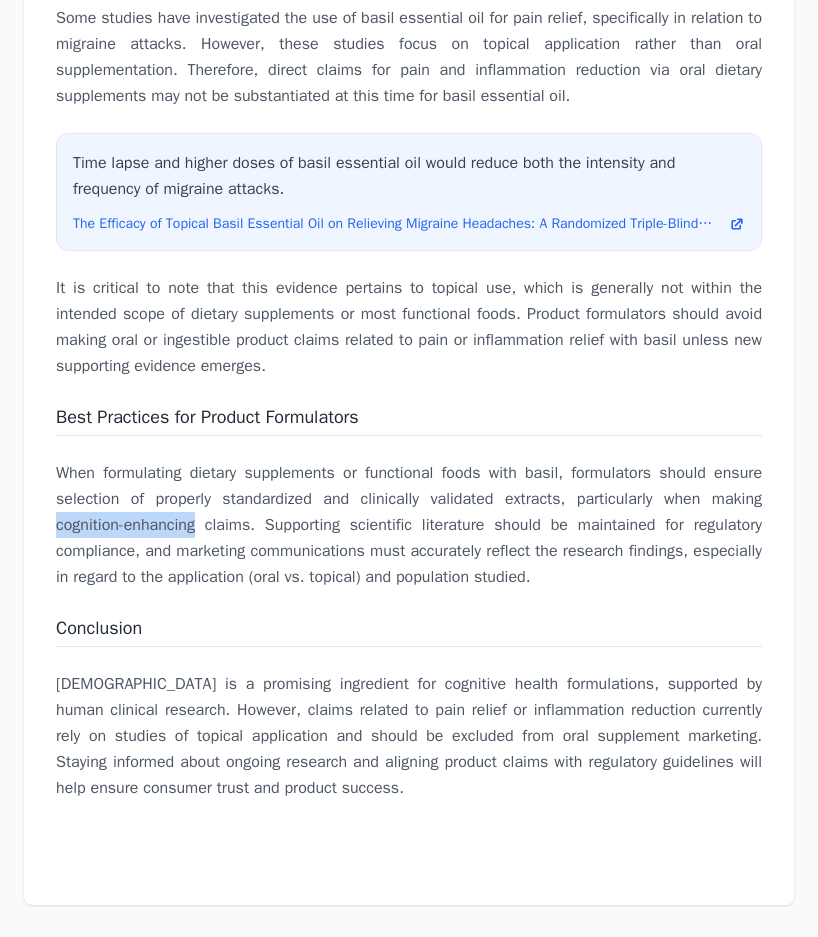 drag, startPoint x: 55, startPoint y: 524, endPoint x: 199, endPoint y: 529, distance: 144.08678 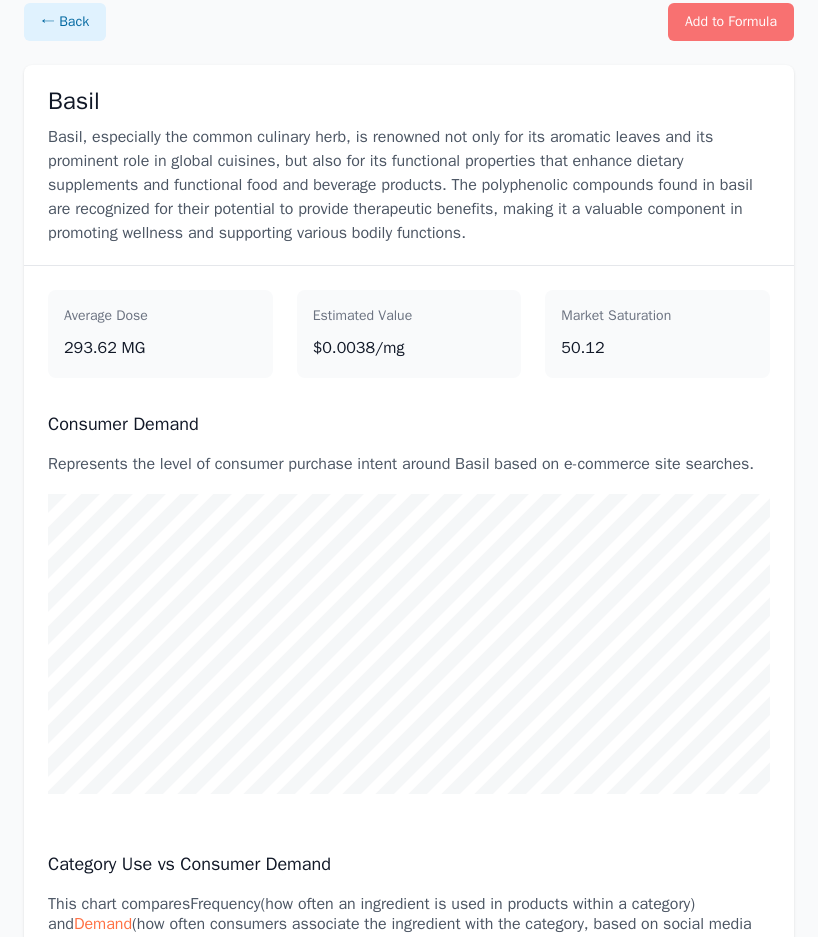 scroll, scrollTop: 0, scrollLeft: 0, axis: both 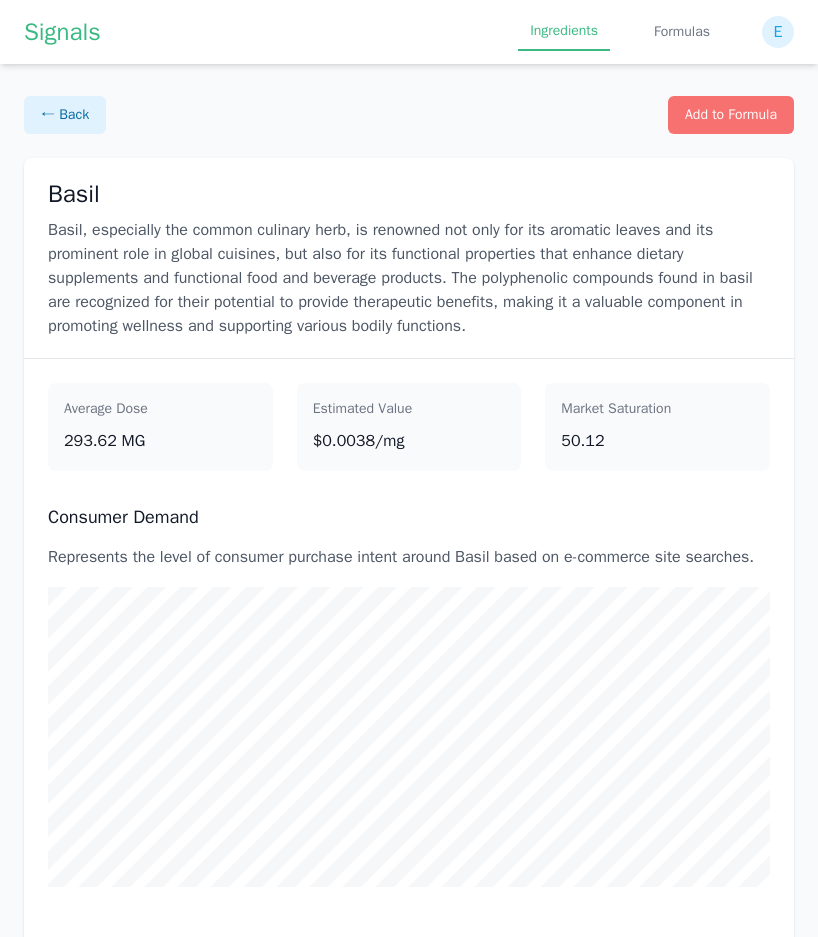 click on "Ingredients" at bounding box center (564, 32) 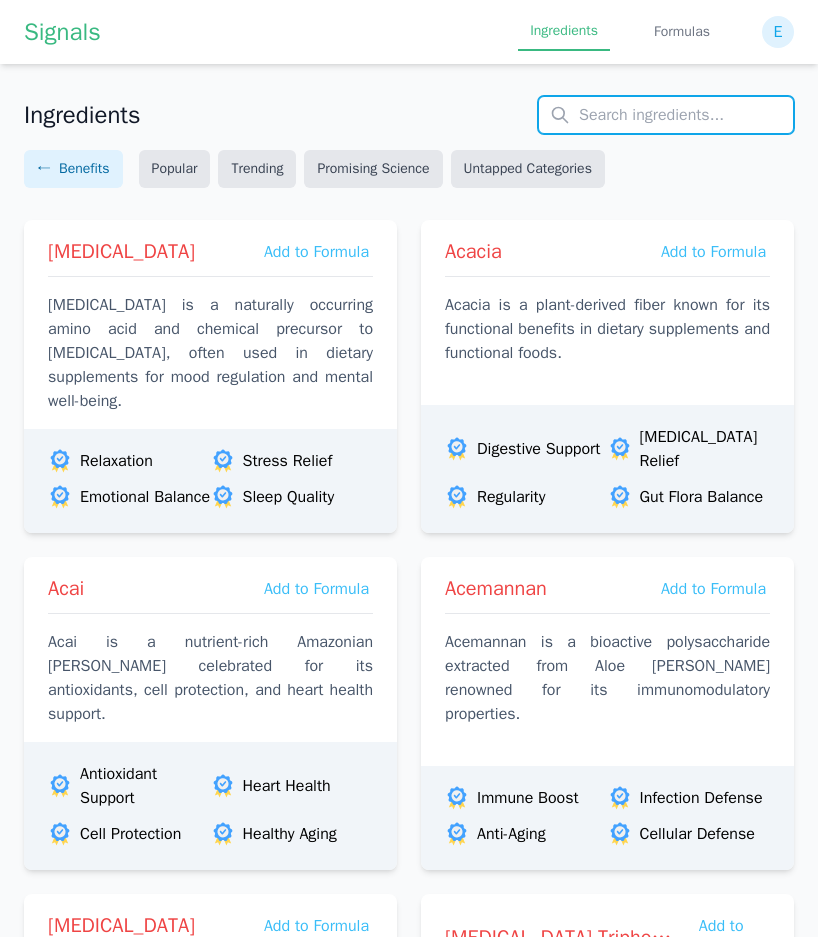 click at bounding box center [666, 115] 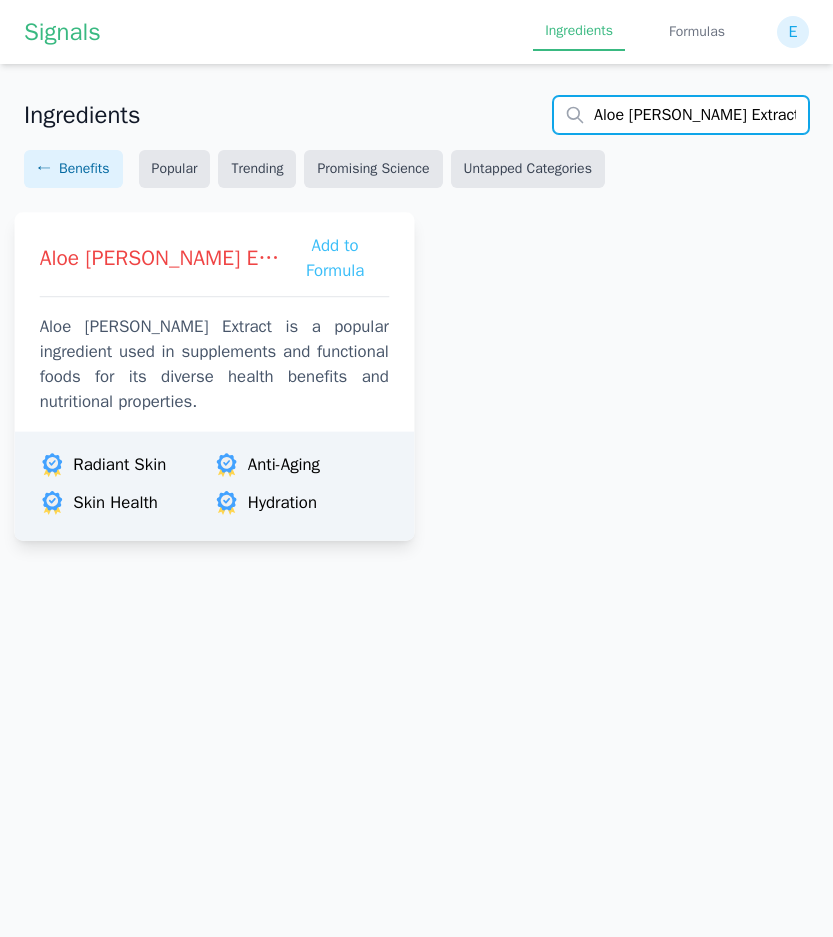 type on "Aloe [PERSON_NAME] Extract" 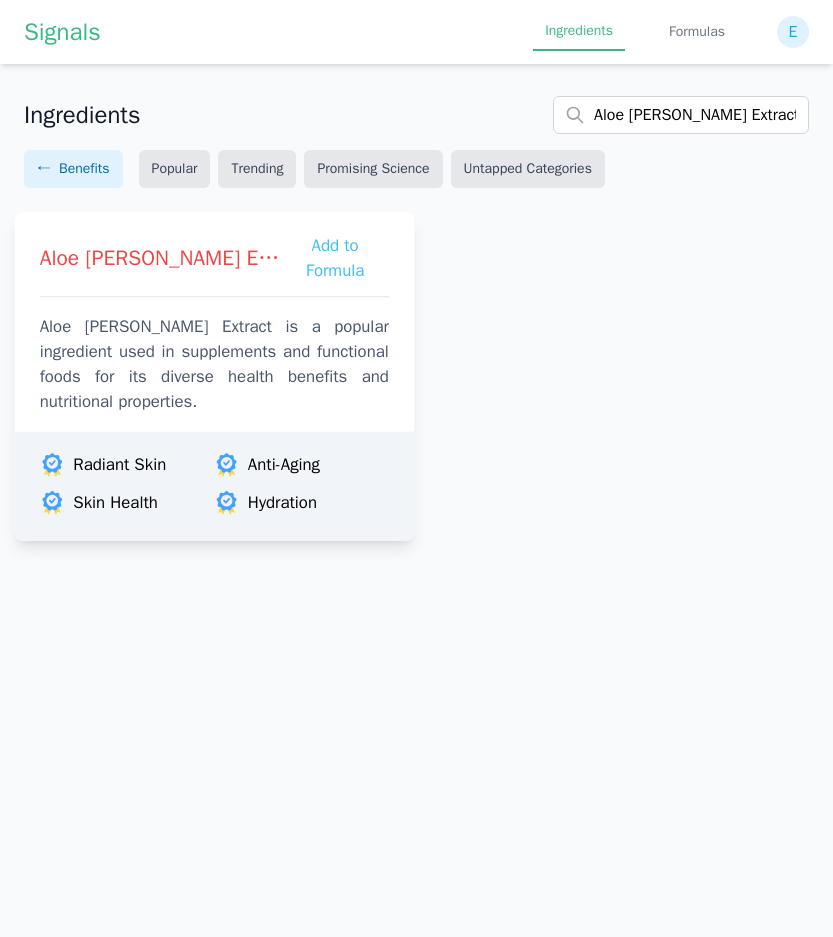 click on "Aloe Vera Extract is a popular ingredient used in supplements and functional foods for its diverse health benefits and nutritional properties." at bounding box center [214, 364] 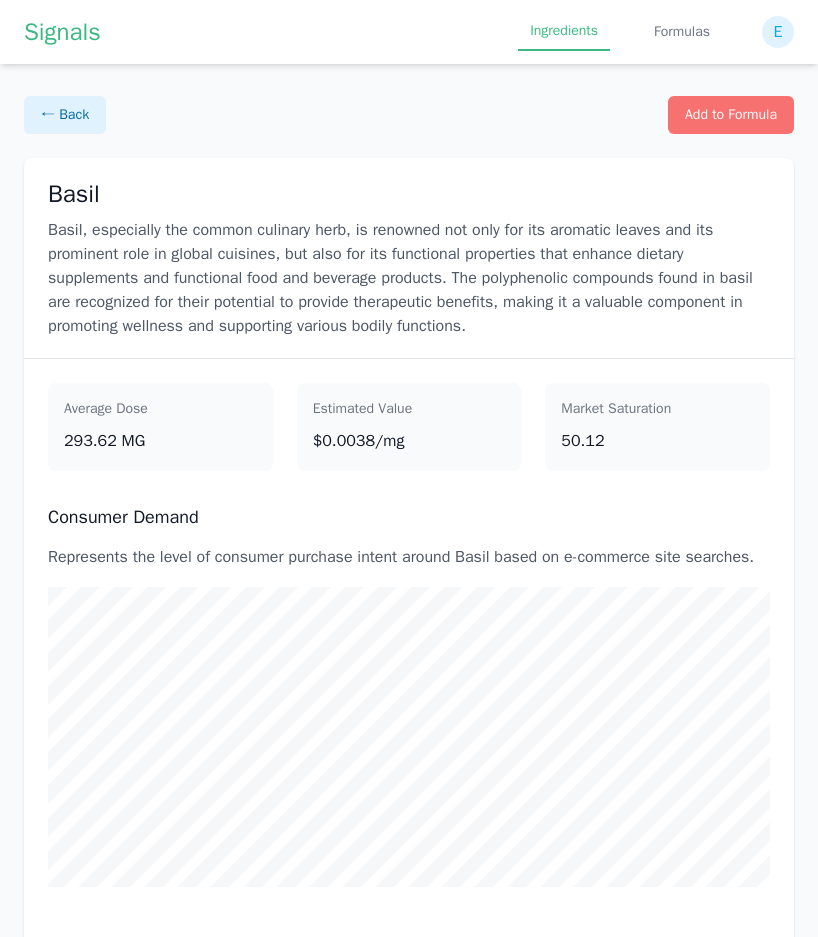 click on "Signals  Ingredients   Formulas  E" at bounding box center [409, 32] 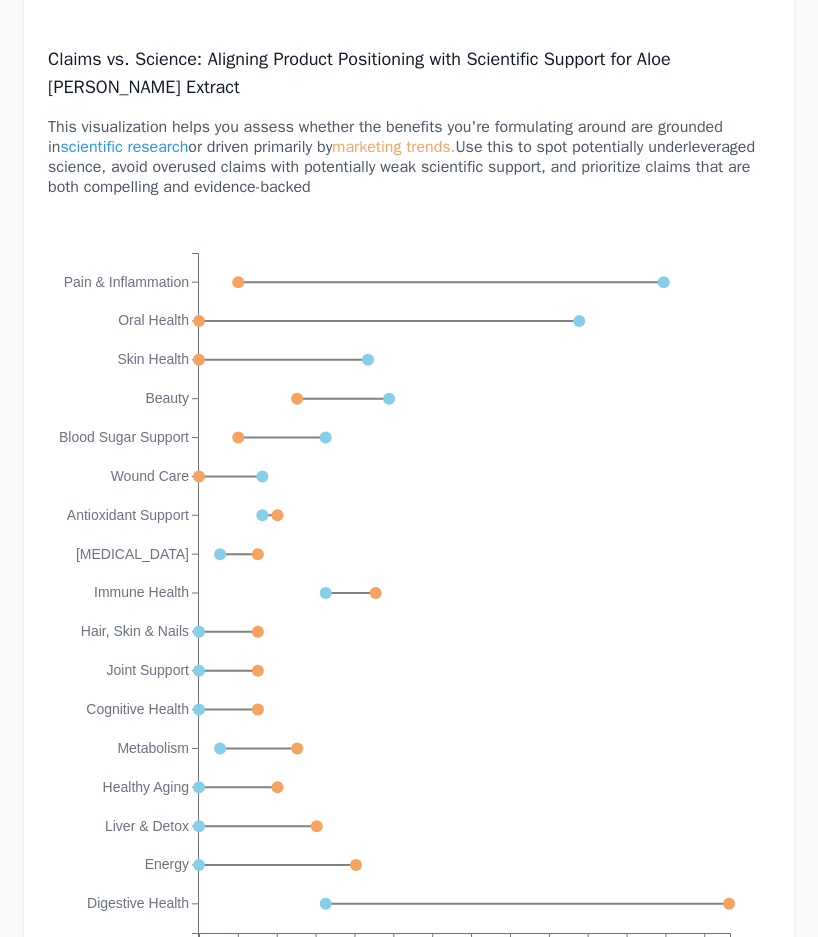 scroll, scrollTop: 3644, scrollLeft: 0, axis: vertical 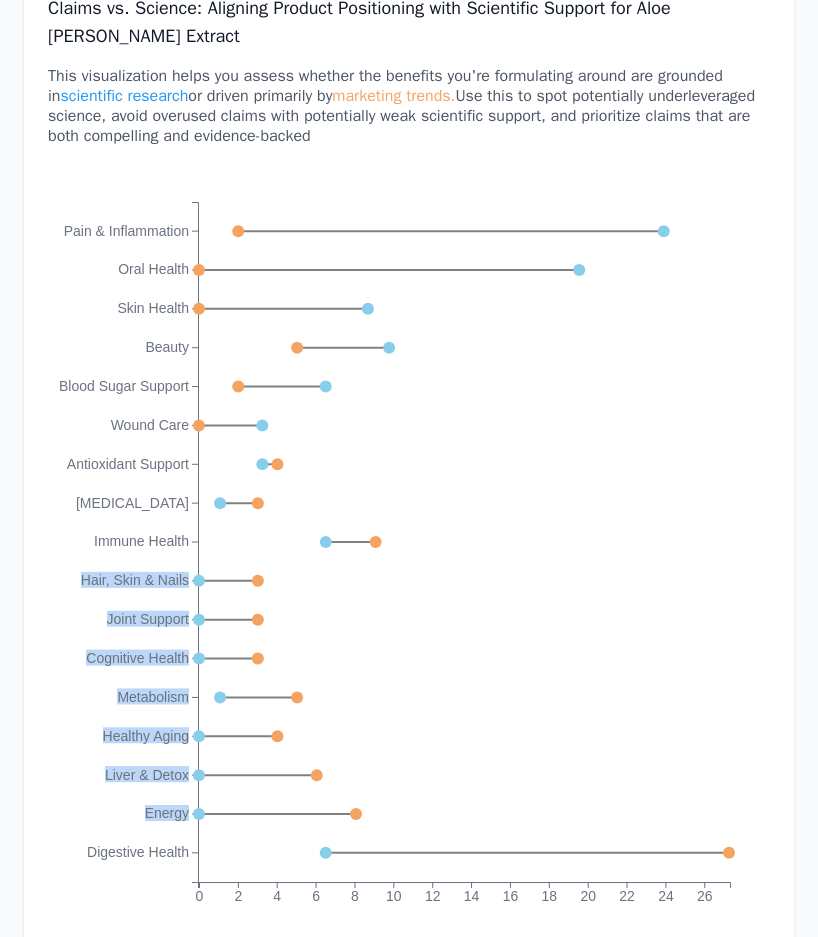drag, startPoint x: 84, startPoint y: 550, endPoint x: 188, endPoint y: 787, distance: 258.8146 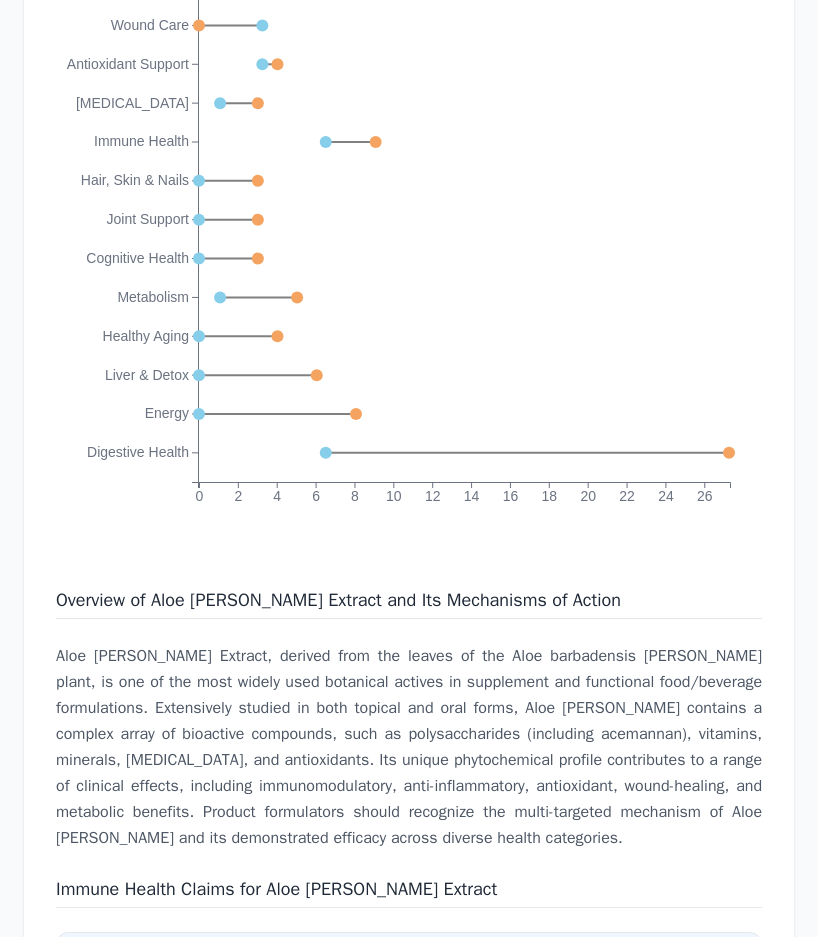 scroll, scrollTop: 4344, scrollLeft: 0, axis: vertical 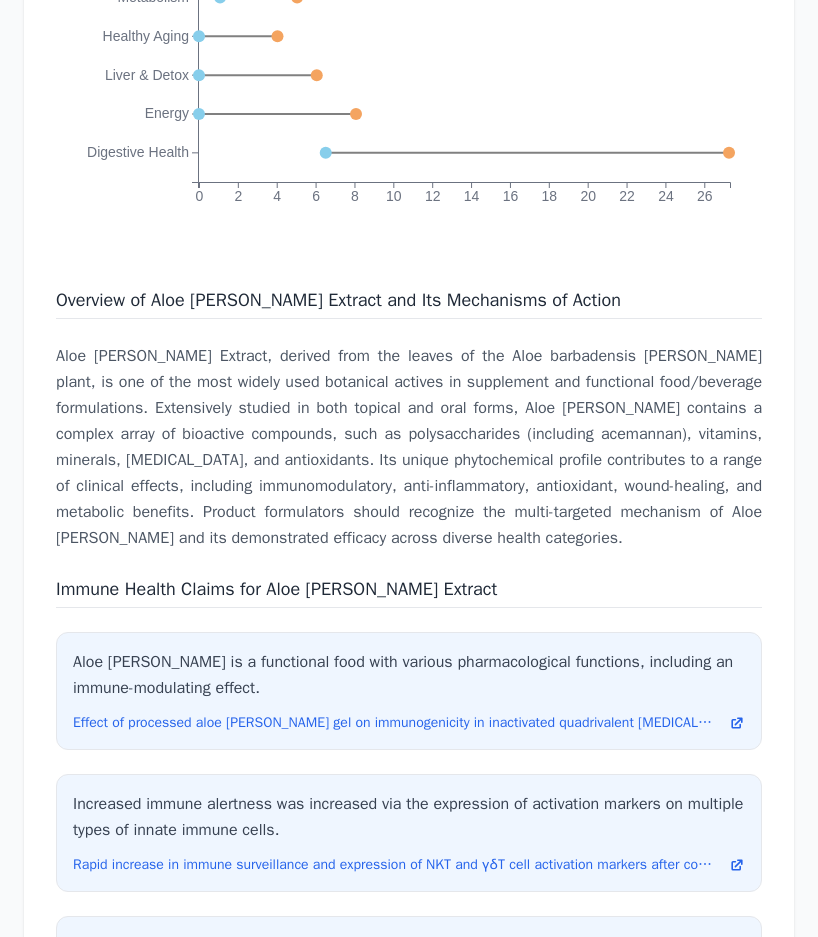 click on "Aloe [PERSON_NAME] Extract, derived from the leaves of the Aloe barbadensis [PERSON_NAME] plant, is one of the most widely used botanical actives in supplement and functional food/beverage formulations. Extensively studied in both topical and oral forms, Aloe [PERSON_NAME] contains a complex array of bioactive compounds, such as polysaccharides (including acemannan), vitamins, minerals, [MEDICAL_DATA], and antioxidants. Its unique phytochemical profile contributes to a range of clinical effects, including immunomodulatory, anti-inflammatory, antioxidant, wound-healing, and metabolic benefits. Product formulators should recognize the multi-targeted mechanism of Aloe [PERSON_NAME] and its demonstrated efficacy across diverse health categories." at bounding box center [409, 447] 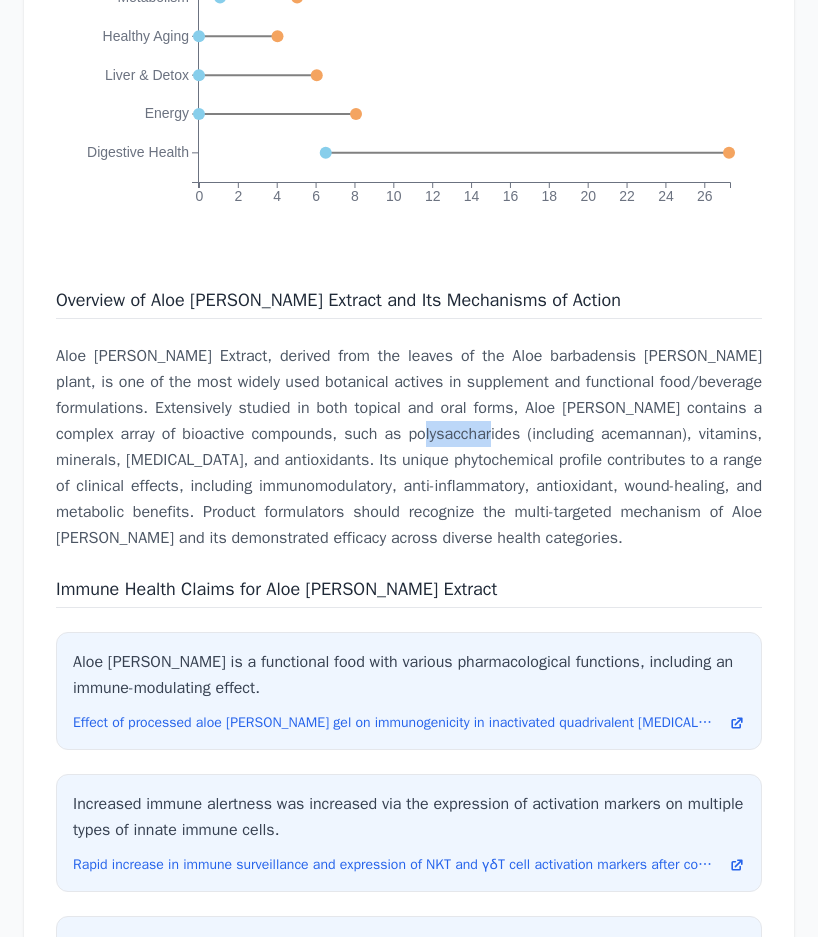click on "Aloe [PERSON_NAME] Extract, derived from the leaves of the Aloe barbadensis [PERSON_NAME] plant, is one of the most widely used botanical actives in supplement and functional food/beverage formulations. Extensively studied in both topical and oral forms, Aloe [PERSON_NAME] contains a complex array of bioactive compounds, such as polysaccharides (including acemannan), vitamins, minerals, [MEDICAL_DATA], and antioxidants. Its unique phytochemical profile contributes to a range of clinical effects, including immunomodulatory, anti-inflammatory, antioxidant, wound-healing, and metabolic benefits. Product formulators should recognize the multi-targeted mechanism of Aloe [PERSON_NAME] and its demonstrated efficacy across diverse health categories." at bounding box center [409, 447] 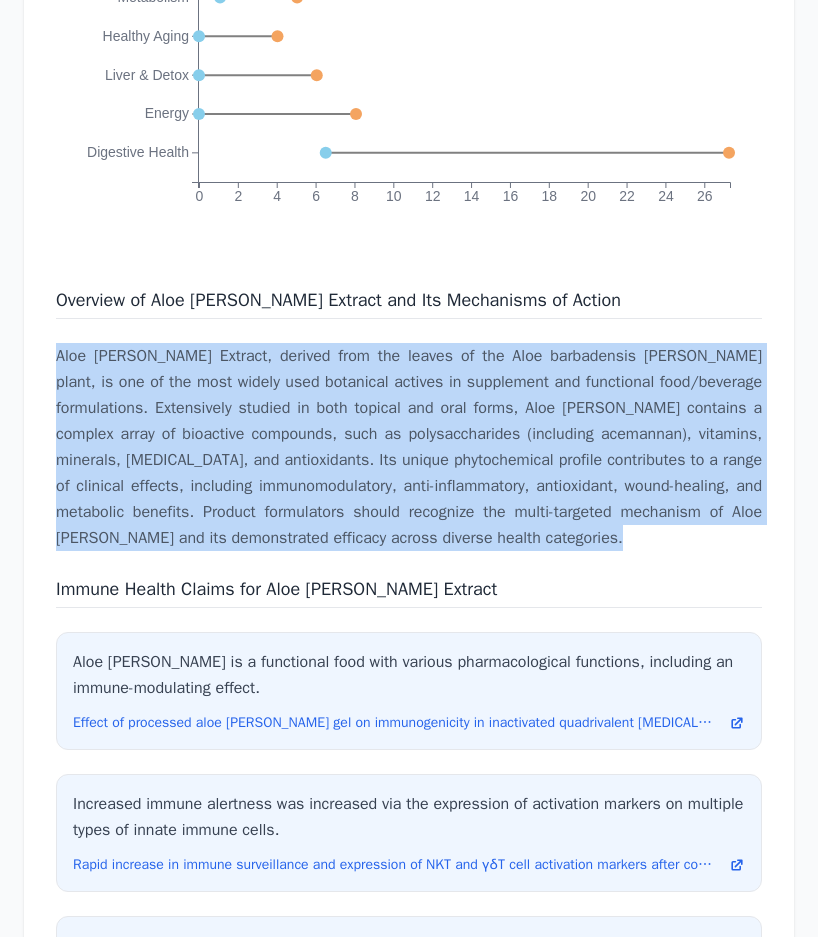 click on "Aloe [PERSON_NAME] Extract, derived from the leaves of the Aloe barbadensis [PERSON_NAME] plant, is one of the most widely used botanical actives in supplement and functional food/beverage formulations. Extensively studied in both topical and oral forms, Aloe [PERSON_NAME] contains a complex array of bioactive compounds, such as polysaccharides (including acemannan), vitamins, minerals, [MEDICAL_DATA], and antioxidants. Its unique phytochemical profile contributes to a range of clinical effects, including immunomodulatory, anti-inflammatory, antioxidant, wound-healing, and metabolic benefits. Product formulators should recognize the multi-targeted mechanism of Aloe [PERSON_NAME] and its demonstrated efficacy across diverse health categories." at bounding box center [409, 447] 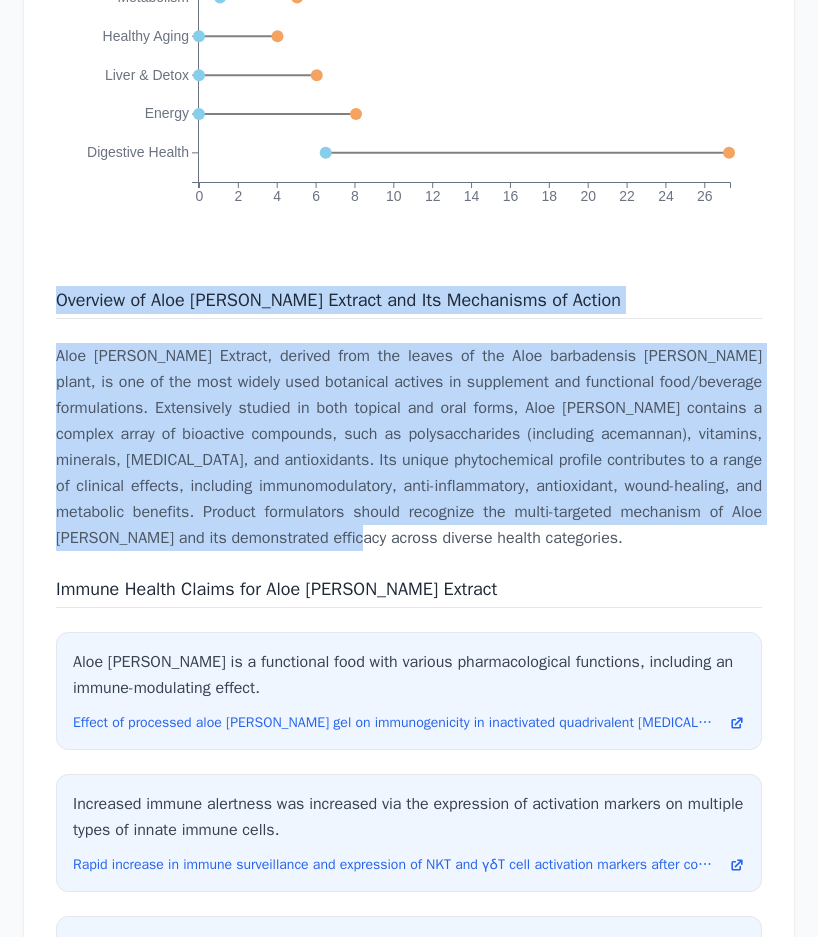 drag, startPoint x: 65, startPoint y: 267, endPoint x: 480, endPoint y: 520, distance: 486.0391 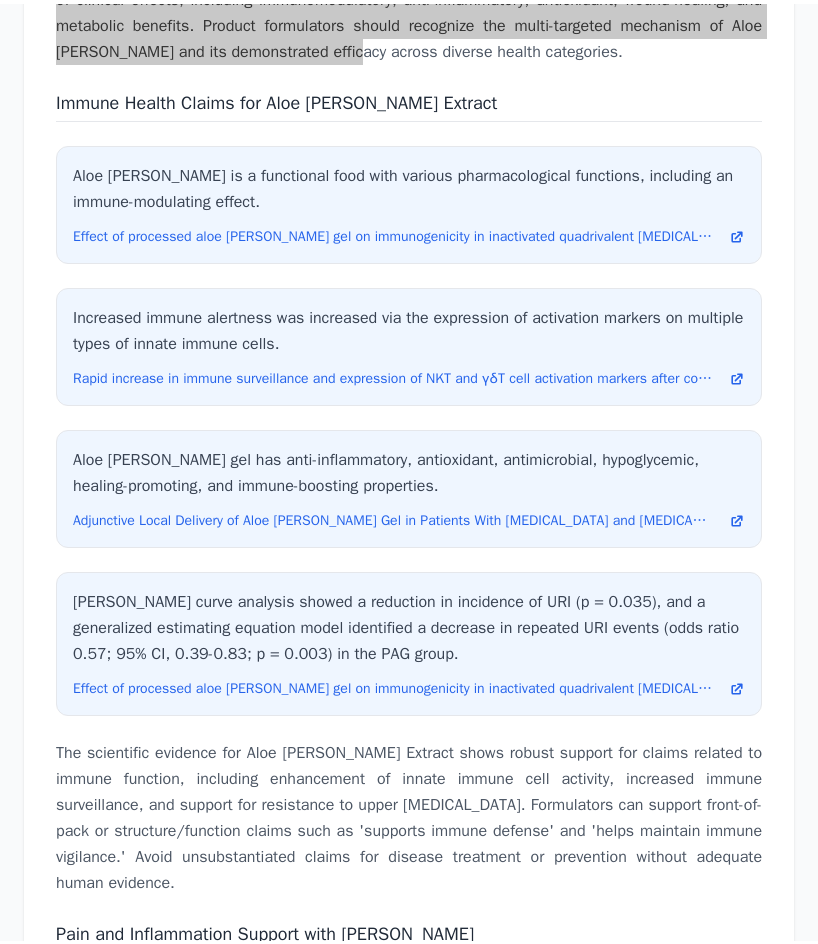 scroll, scrollTop: 4844, scrollLeft: 0, axis: vertical 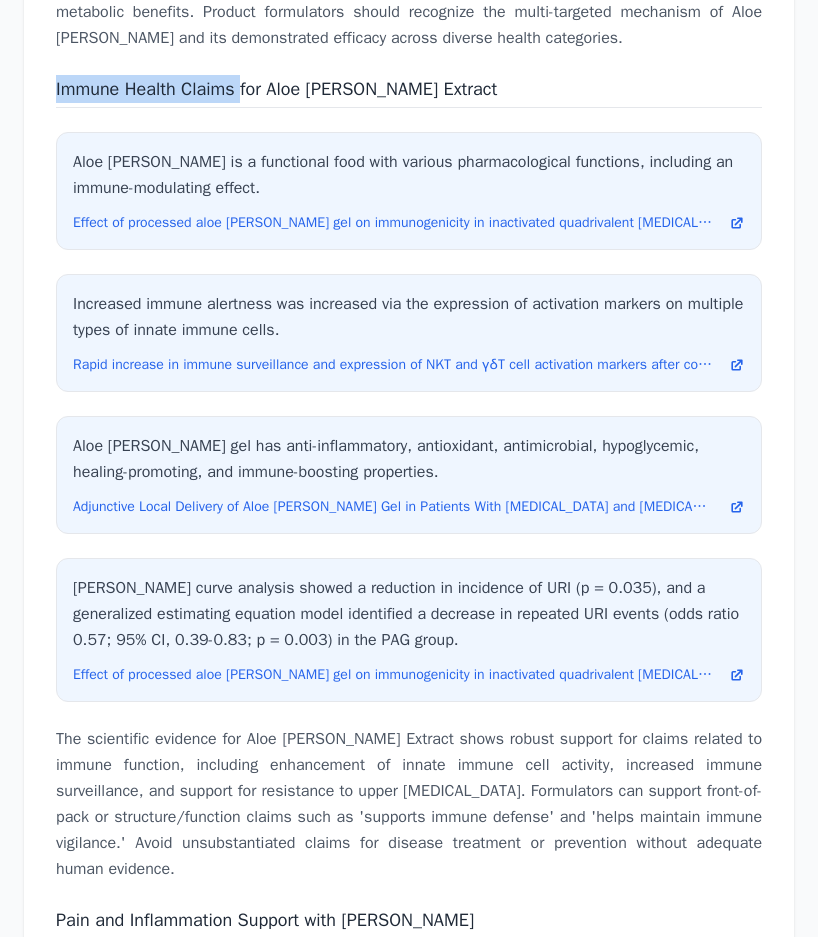 drag, startPoint x: 249, startPoint y: 52, endPoint x: 49, endPoint y: 64, distance: 200.35968 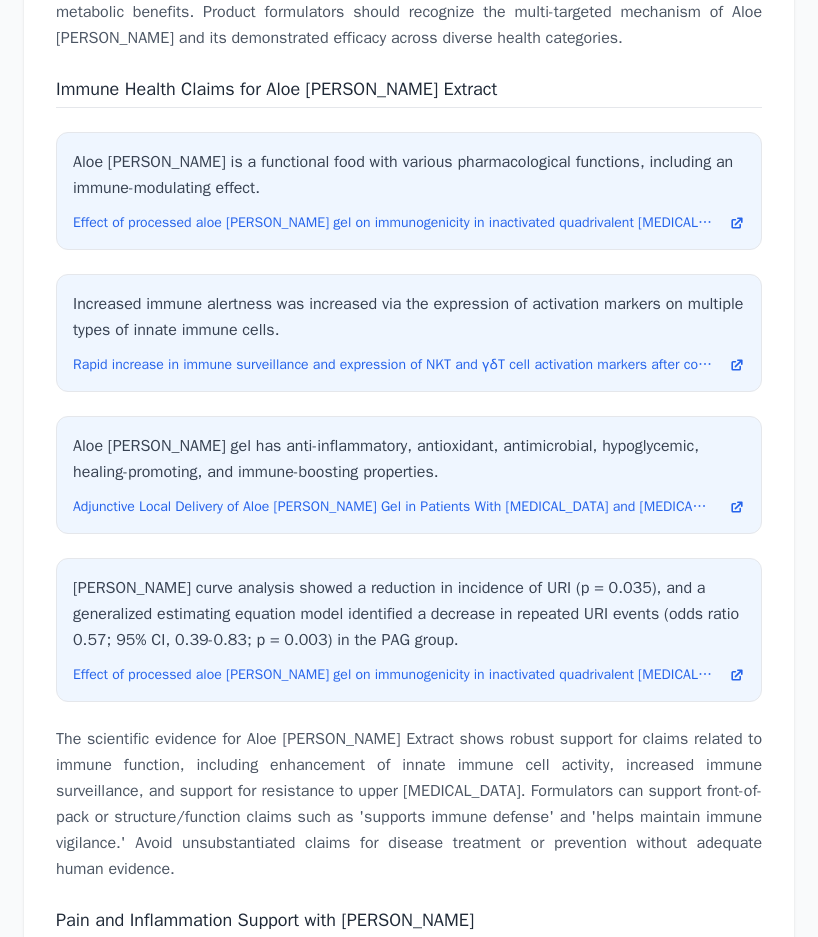 click on "The scientific evidence for Aloe [PERSON_NAME] Extract shows robust support for claims related to immune function, including enhancement of innate immune cell activity, increased immune surveillance, and support for resistance to upper [MEDICAL_DATA]. Formulators can support front-of-pack or structure/function claims such as 'supports immune defense' and 'helps maintain immune vigilance.' Avoid unsubstantiated claims for disease treatment or prevention without adequate human evidence." at bounding box center [409, 804] 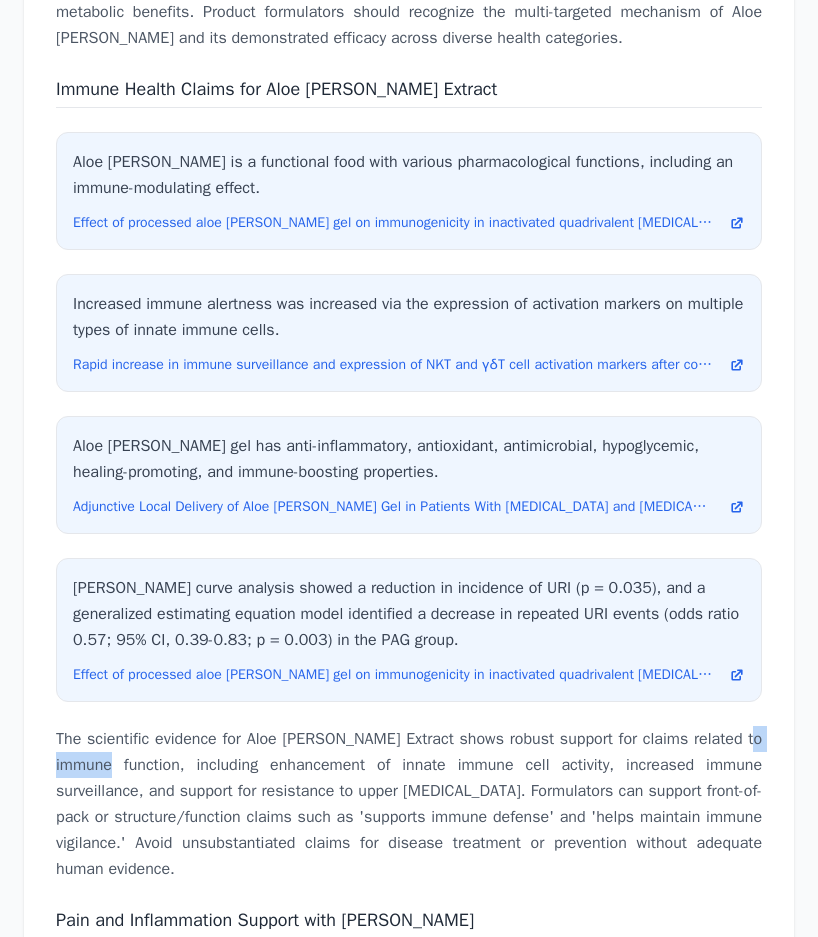 click on "The scientific evidence for Aloe [PERSON_NAME] Extract shows robust support for claims related to immune function, including enhancement of innate immune cell activity, increased immune surveillance, and support for resistance to upper [MEDICAL_DATA]. Formulators can support front-of-pack or structure/function claims such as 'supports immune defense' and 'helps maintain immune vigilance.' Avoid unsubstantiated claims for disease treatment or prevention without adequate human evidence." at bounding box center (409, 804) 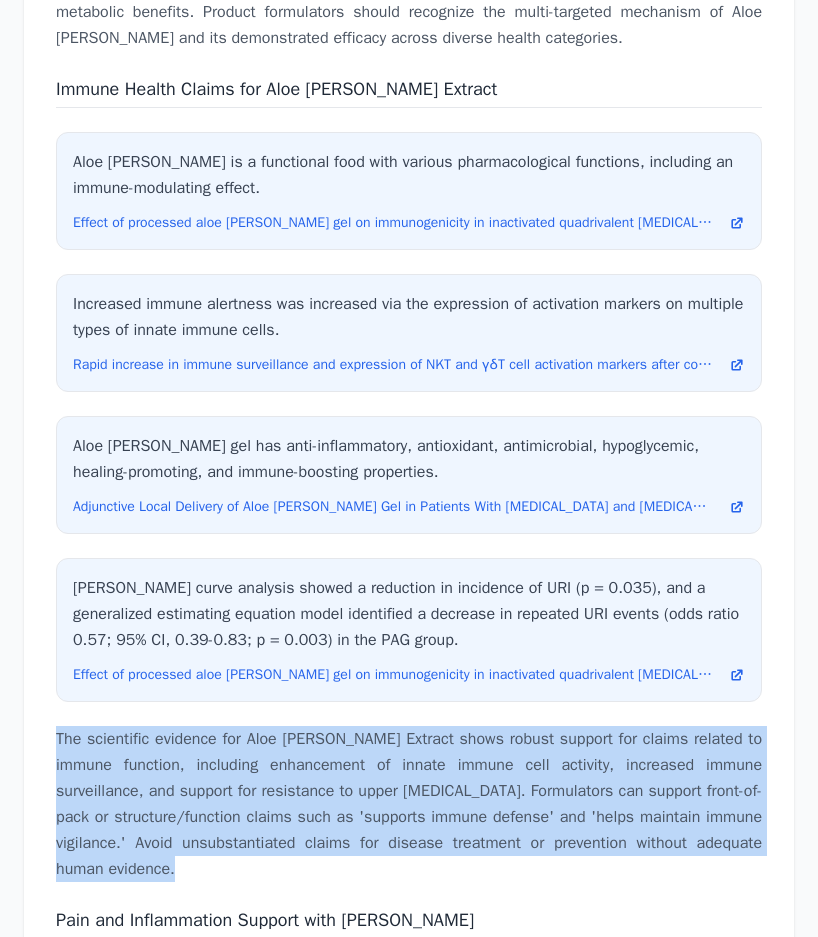 click on "The scientific evidence for Aloe [PERSON_NAME] Extract shows robust support for claims related to immune function, including enhancement of innate immune cell activity, increased immune surveillance, and support for resistance to upper [MEDICAL_DATA]. Formulators can support front-of-pack or structure/function claims such as 'supports immune defense' and 'helps maintain immune vigilance.' Avoid unsubstantiated claims for disease treatment or prevention without adequate human evidence." at bounding box center [409, 804] 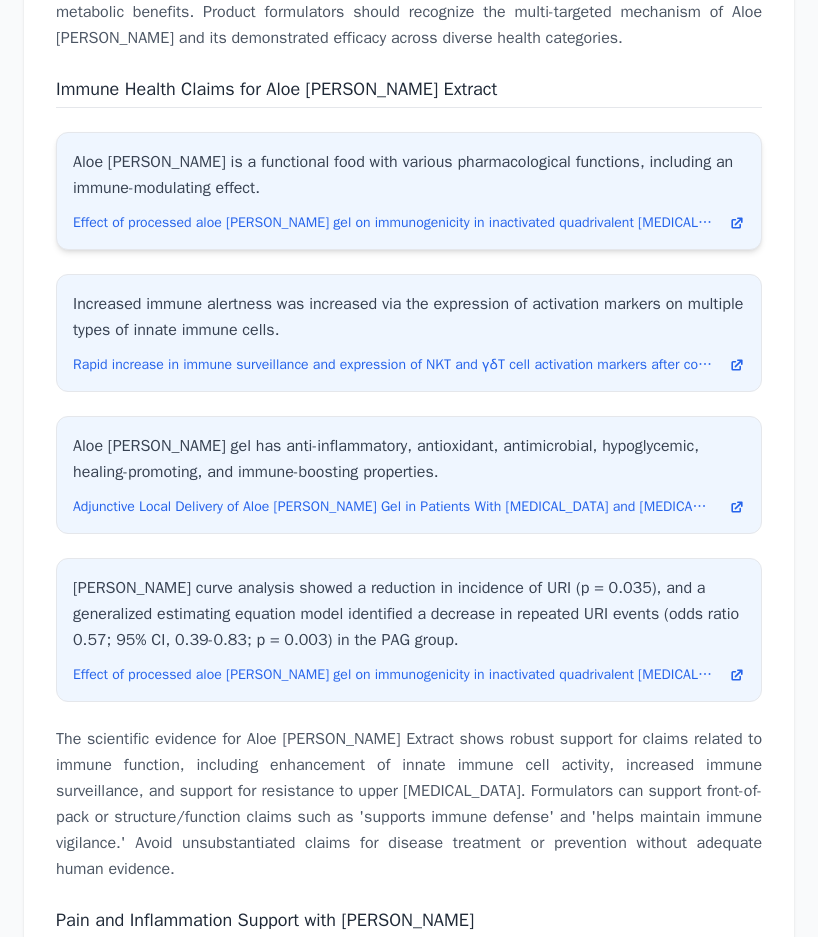 click on "Aloe [PERSON_NAME] is a functional food with various pharmacological functions, including an immune-modulating effect." at bounding box center [409, 175] 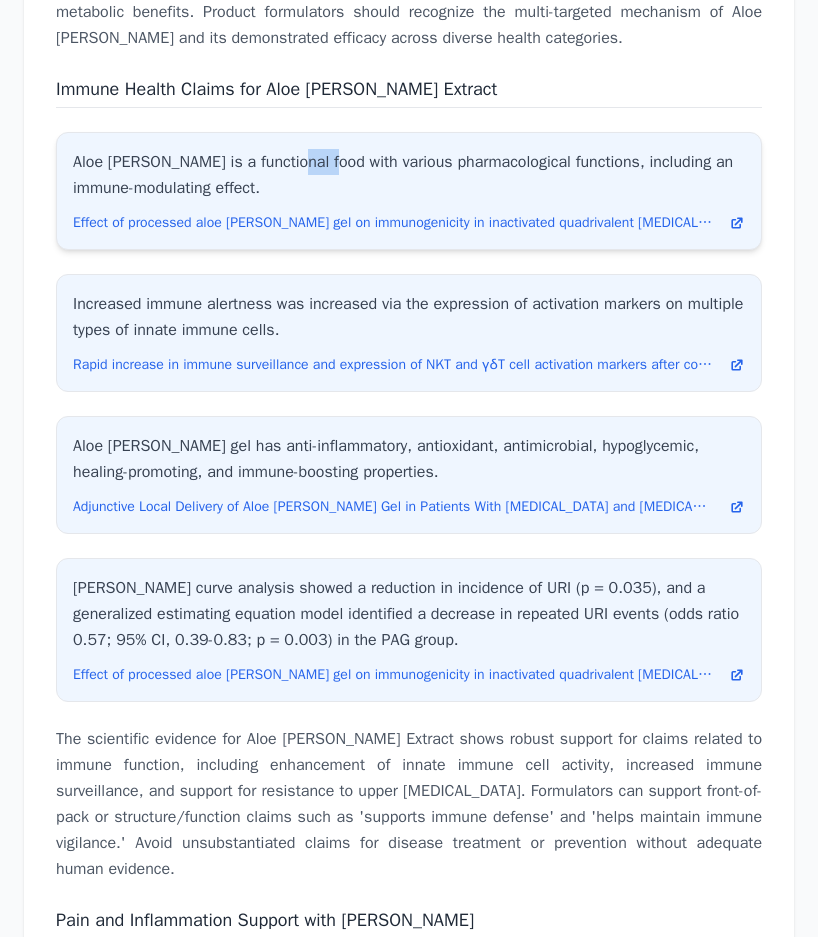 click on "Aloe [PERSON_NAME] is a functional food with various pharmacological functions, including an immune-modulating effect." at bounding box center (409, 175) 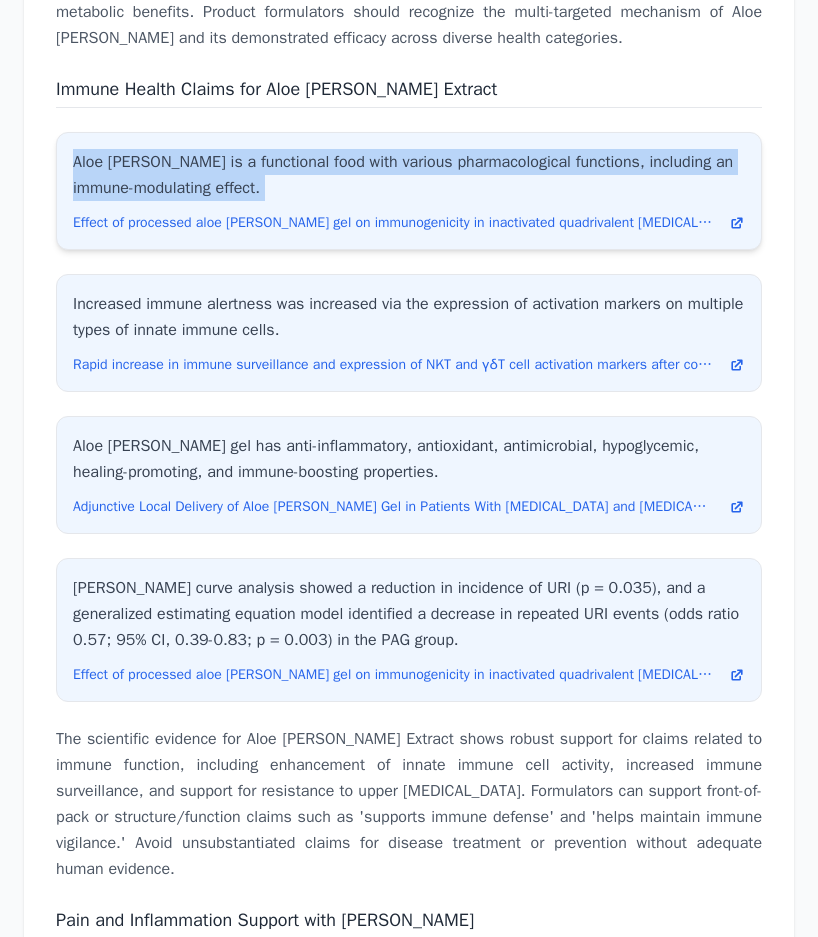 click on "Aloe [PERSON_NAME] is a functional food with various pharmacological functions, including an immune-modulating effect." at bounding box center [409, 175] 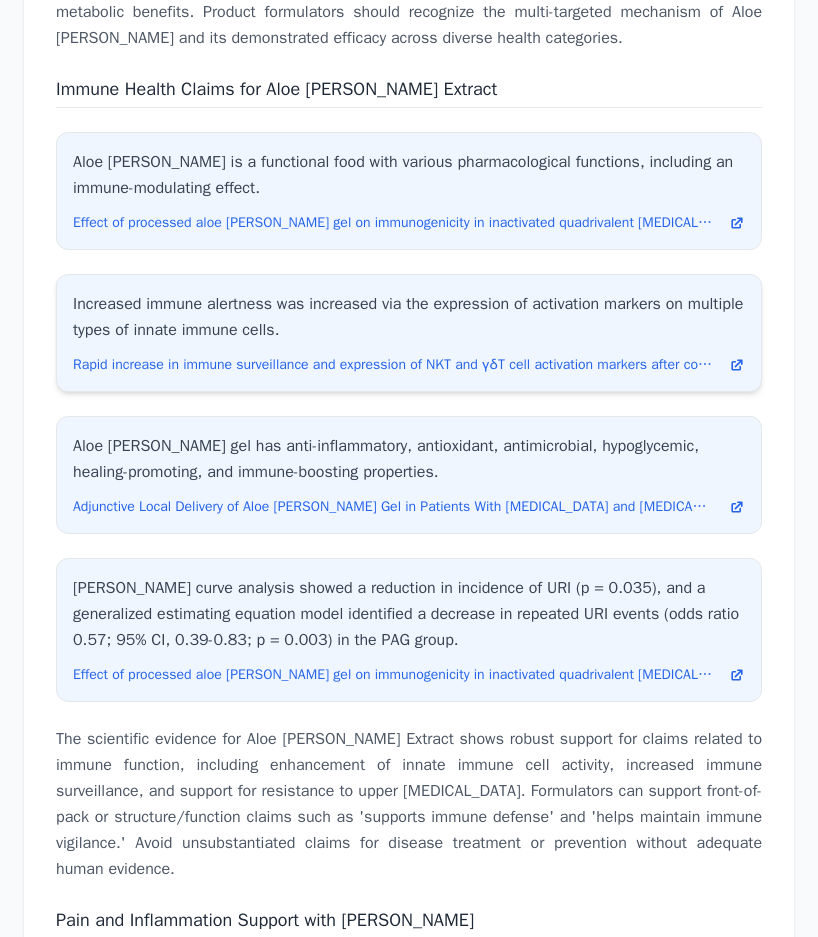 click on "Increased immune alertness was increased via the expression of activation markers on multiple types of innate immune cells." at bounding box center [409, 317] 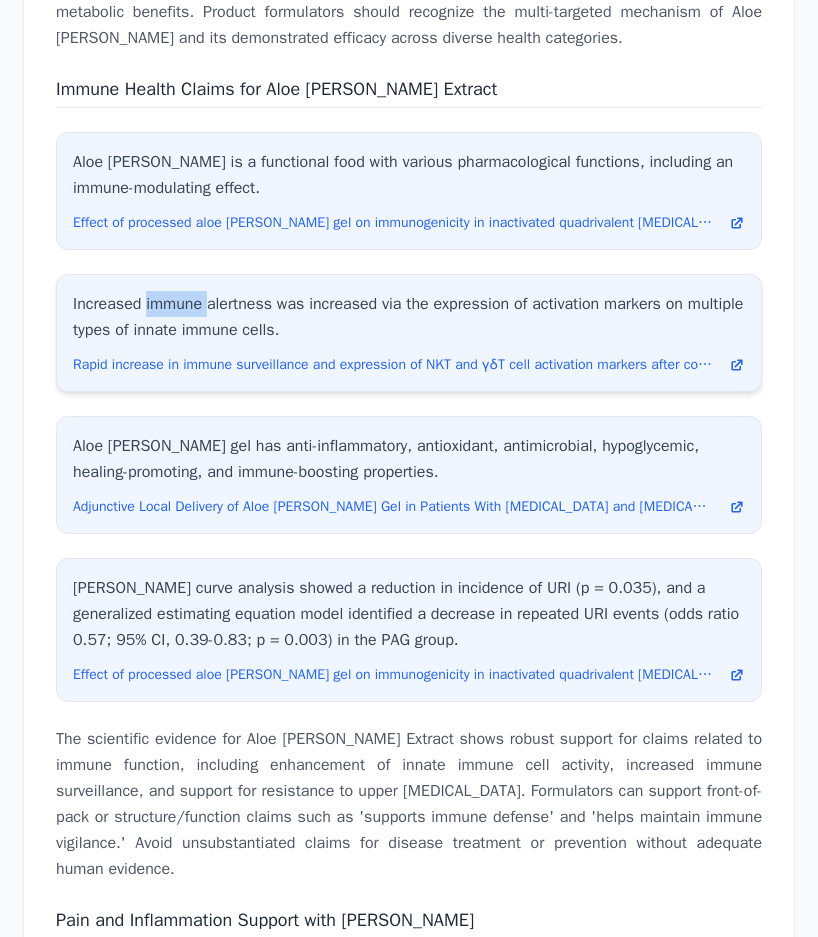 click on "Increased immune alertness was increased via the expression of activation markers on multiple types of innate immune cells." at bounding box center [409, 317] 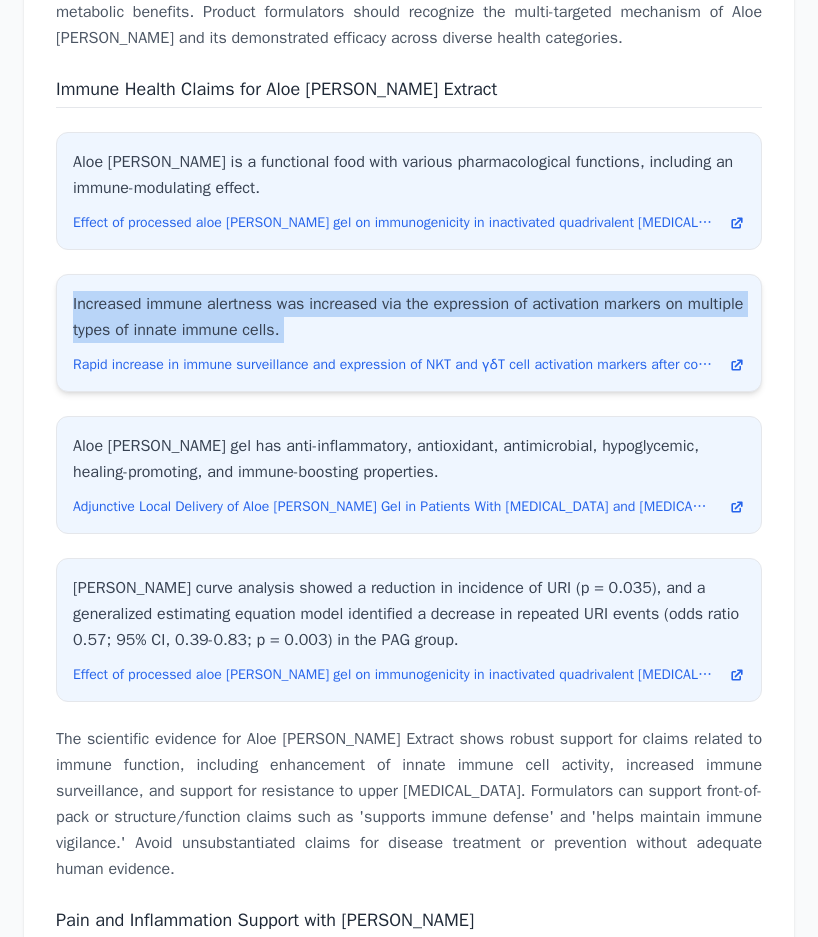 click on "Increased immune alertness was increased via the expression of activation markers on multiple types of innate immune cells." at bounding box center (409, 317) 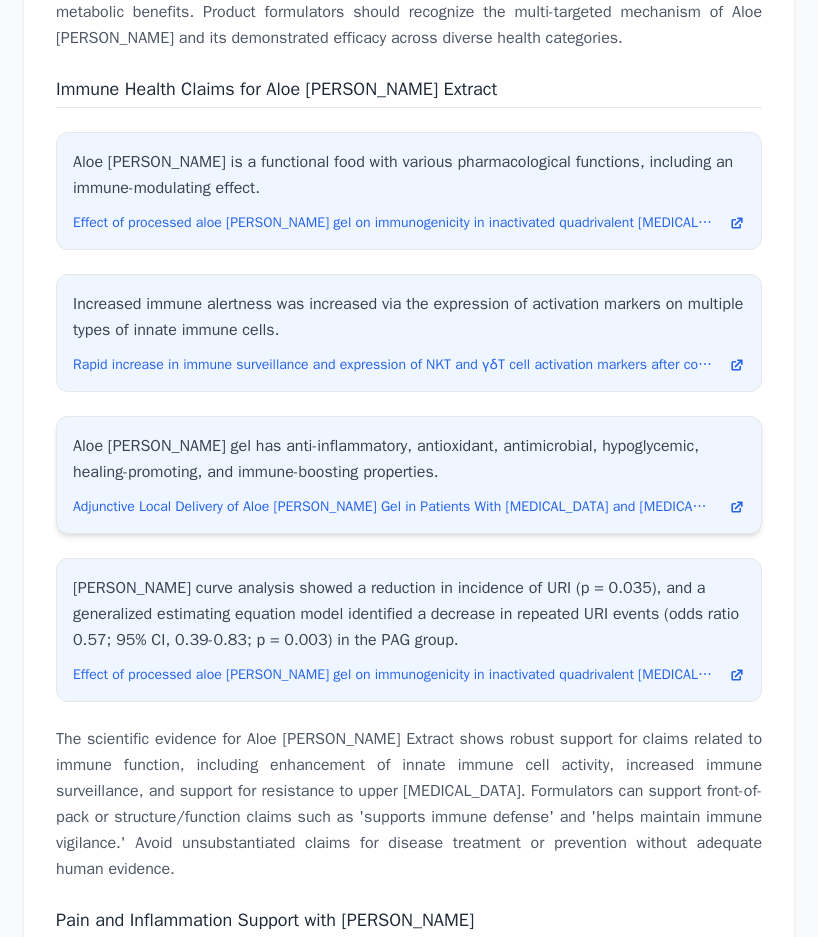 click on "Aloe [PERSON_NAME] gel has anti-inflammatory, antioxidant, antimicrobial, hypoglycemic, healing-promoting, and immune-boosting properties." at bounding box center (409, 459) 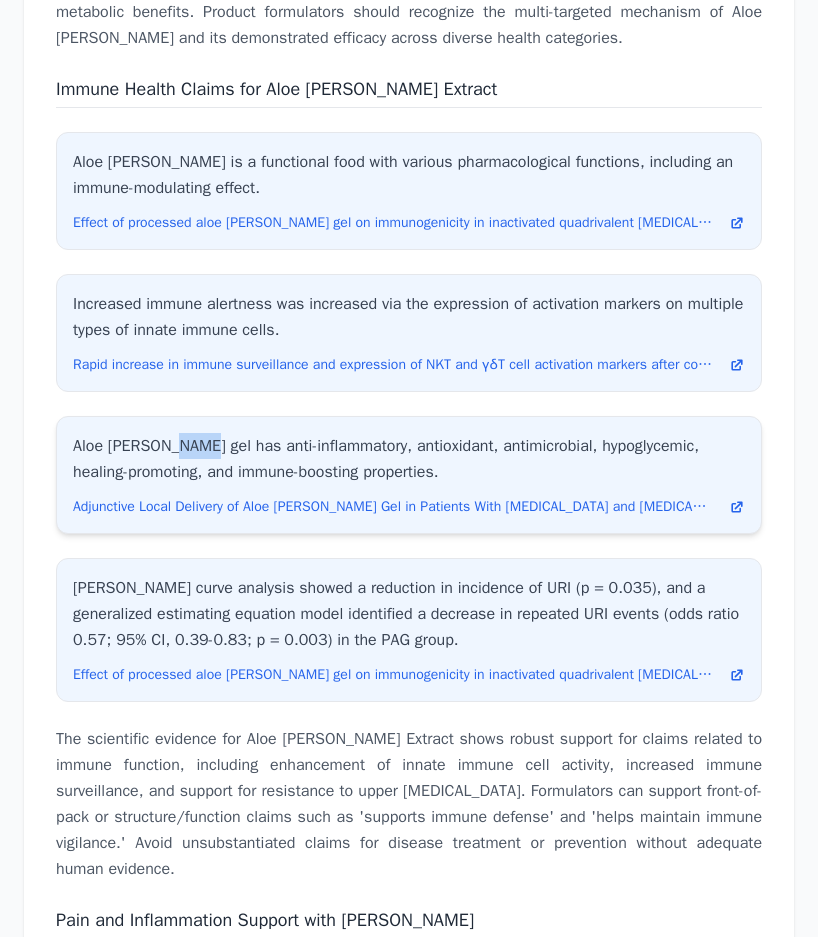 click on "Aloe [PERSON_NAME] gel has anti-inflammatory, antioxidant, antimicrobial, hypoglycemic, healing-promoting, and immune-boosting properties." at bounding box center (409, 459) 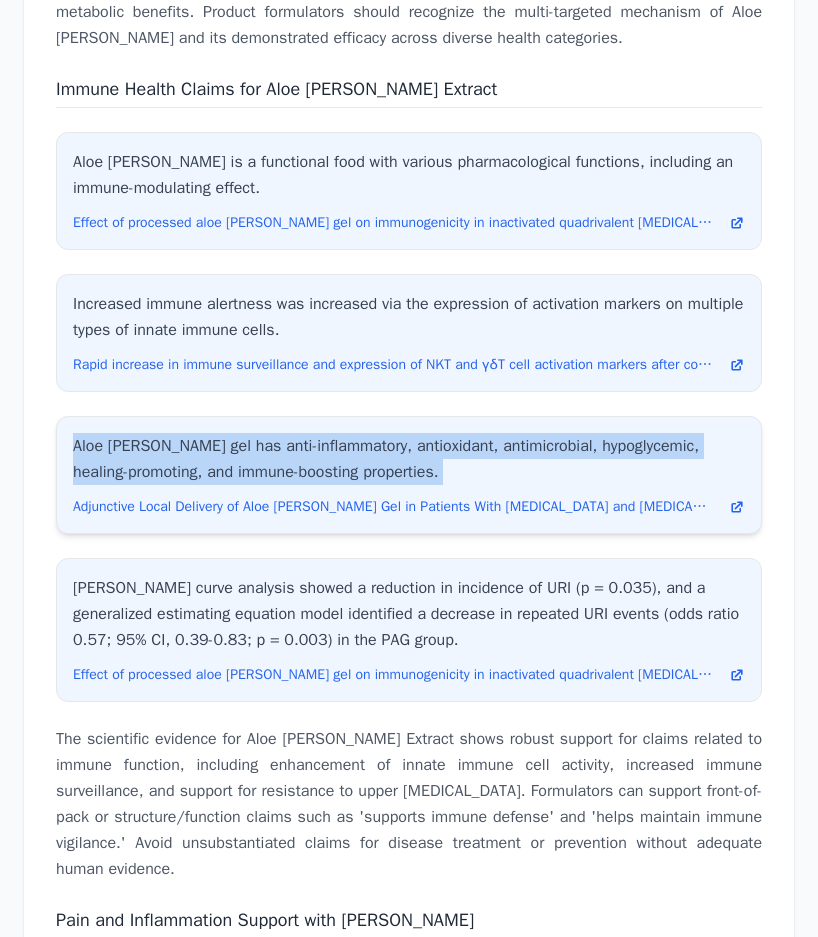 click on "Aloe [PERSON_NAME] gel has anti-inflammatory, antioxidant, antimicrobial, hypoglycemic, healing-promoting, and immune-boosting properties." at bounding box center [409, 459] 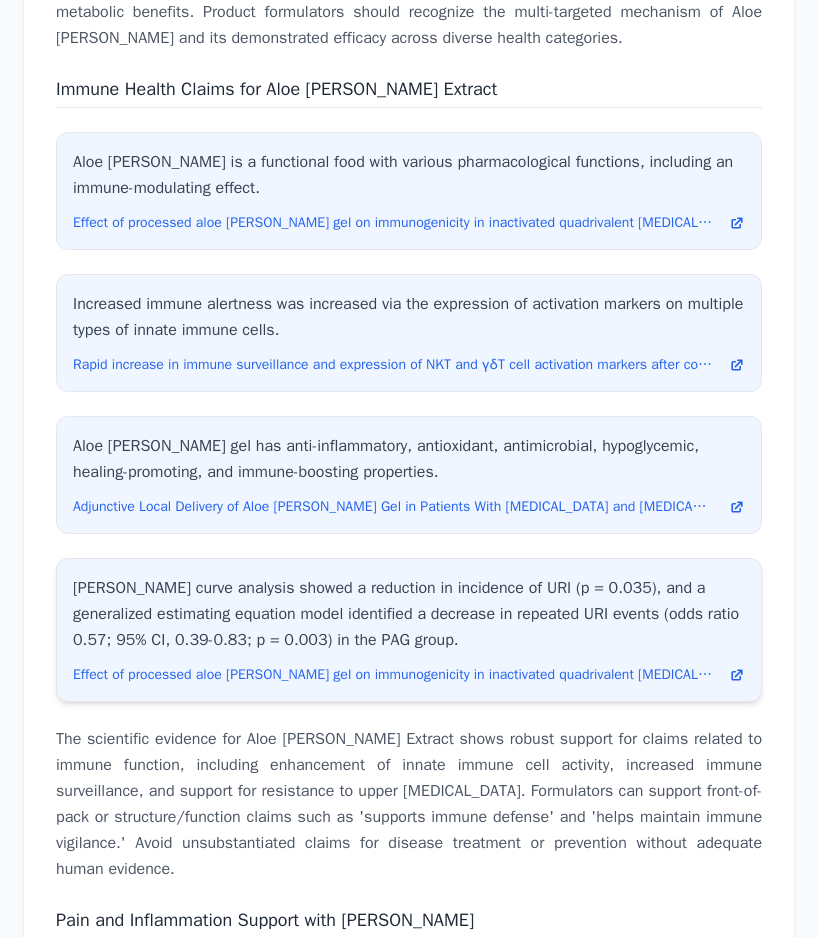 click on "[PERSON_NAME] curve analysis showed a reduction in incidence of URI (p = 0.035), and a generalized estimating equation model identified a decrease in repeated URI events (odds ratio 0.57; 95% CI, 0.39-0.83; p = 0.003) in the PAG group." at bounding box center (409, 614) 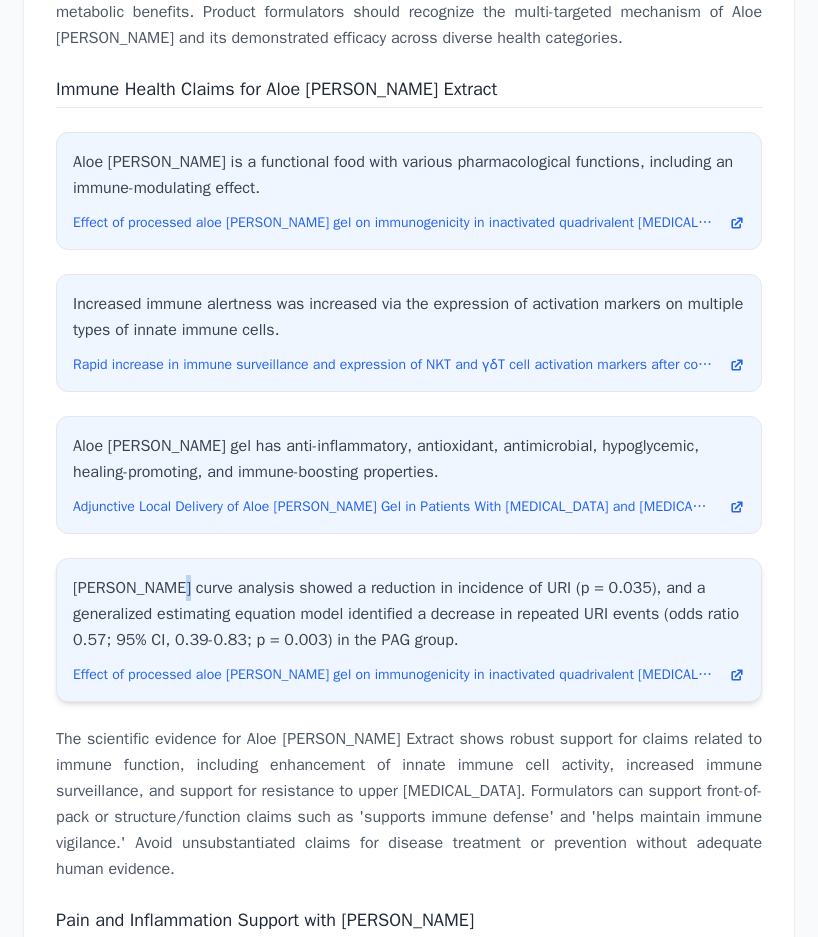 click on "[PERSON_NAME] curve analysis showed a reduction in incidence of URI (p = 0.035), and a generalized estimating equation model identified a decrease in repeated URI events (odds ratio 0.57; 95% CI, 0.39-0.83; p = 0.003) in the PAG group." at bounding box center (409, 614) 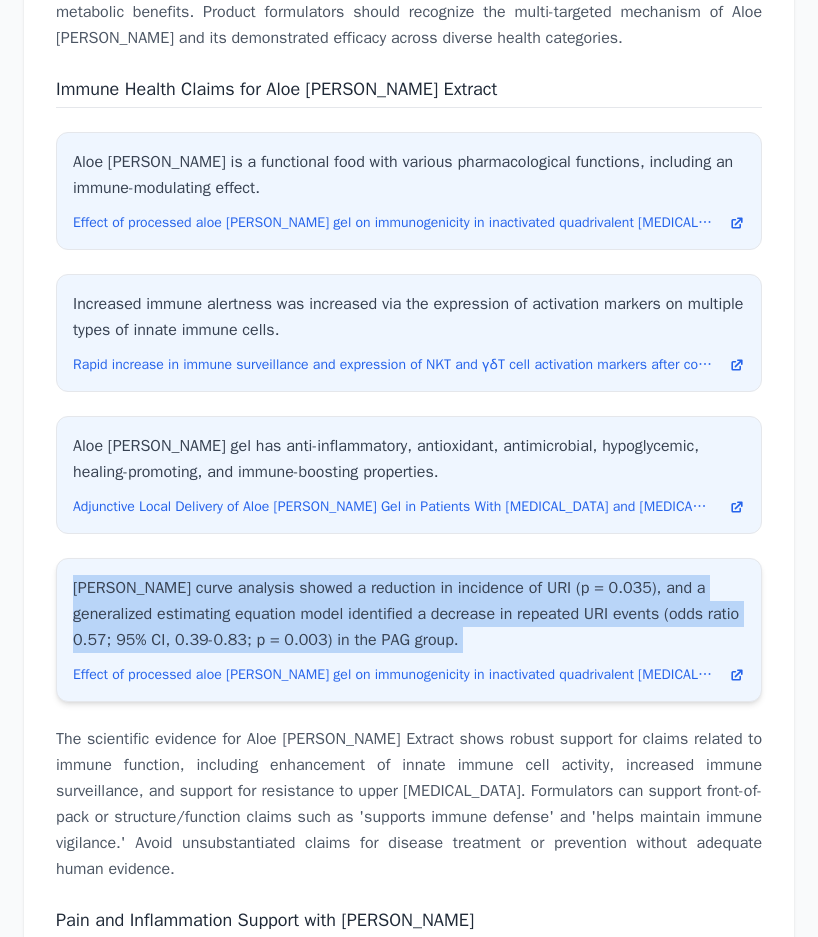click on "[PERSON_NAME] curve analysis showed a reduction in incidence of URI (p = 0.035), and a generalized estimating equation model identified a decrease in repeated URI events (odds ratio 0.57; 95% CI, 0.39-0.83; p = 0.003) in the PAG group." at bounding box center [409, 614] 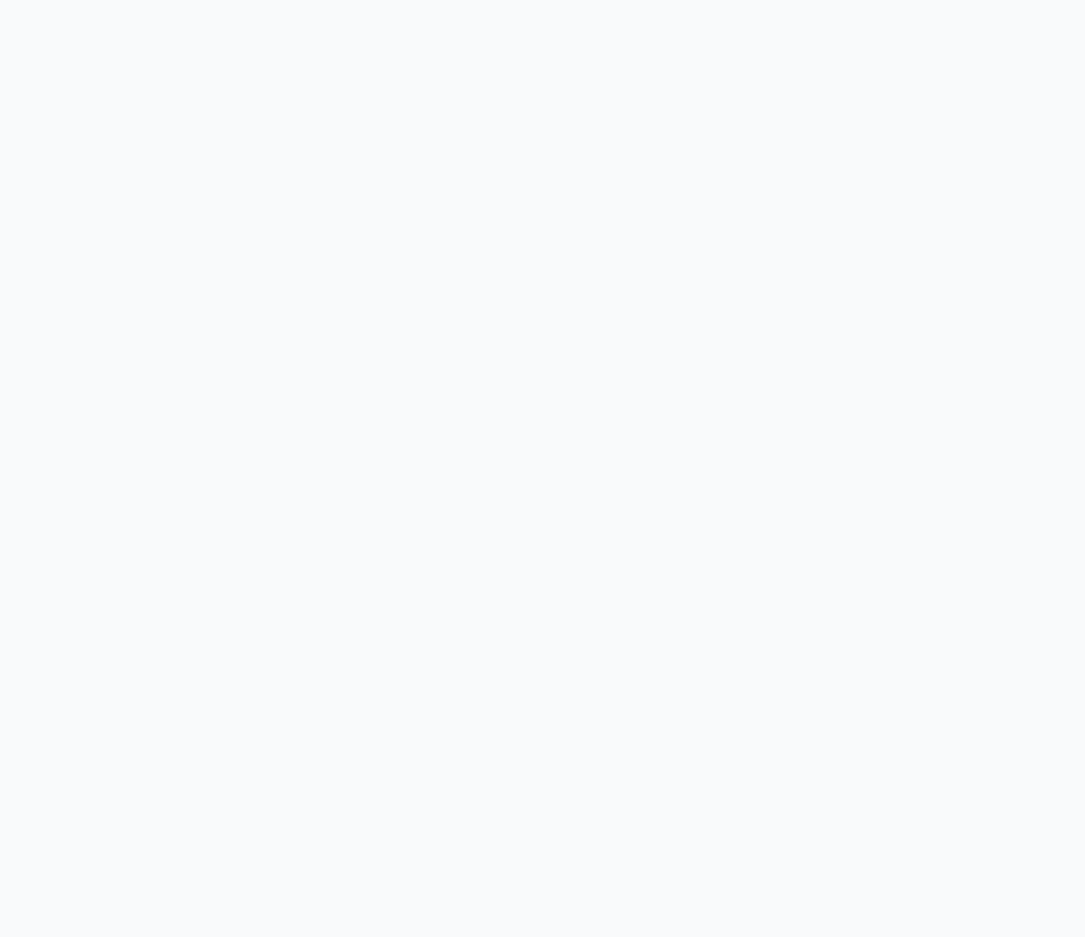 scroll, scrollTop: 0, scrollLeft: 0, axis: both 